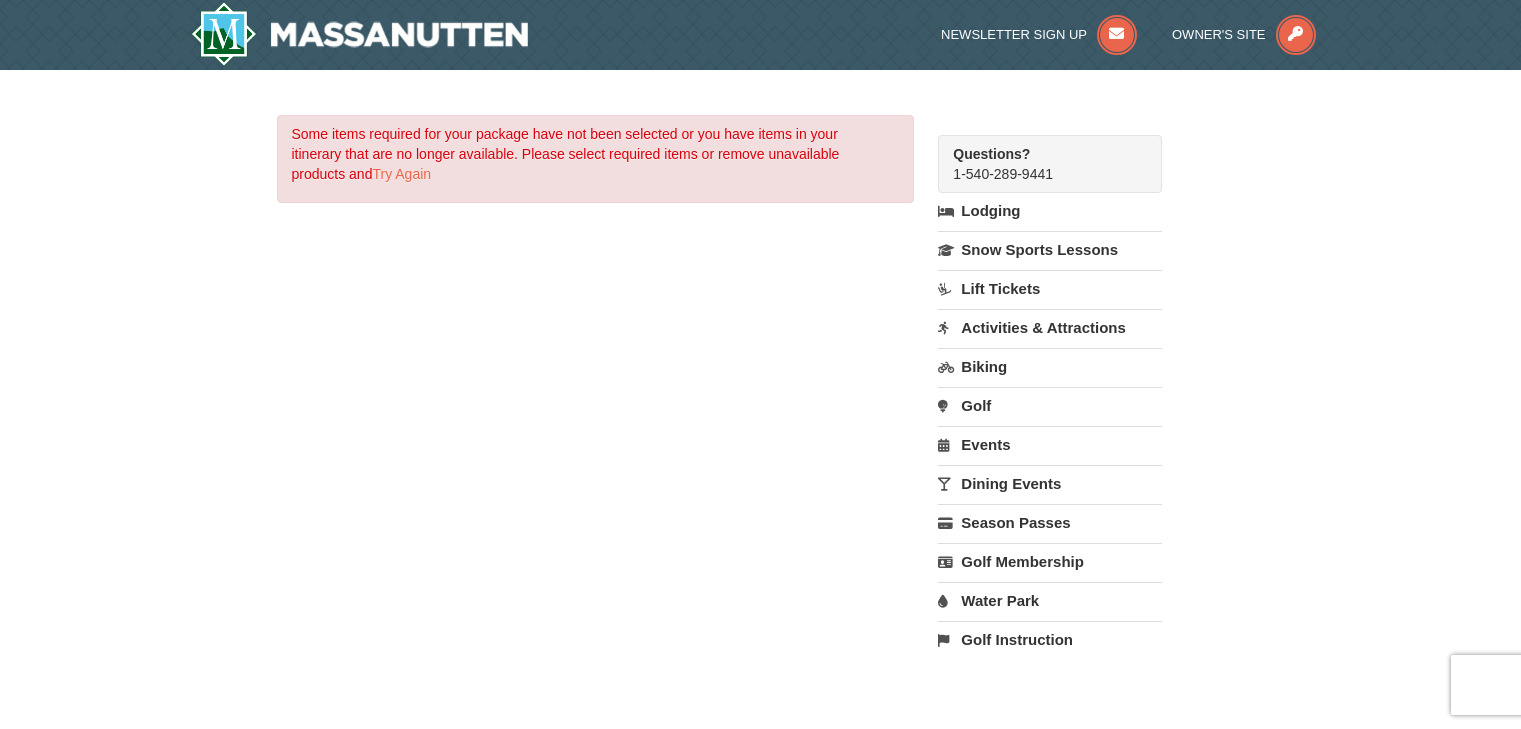 scroll, scrollTop: 0, scrollLeft: 0, axis: both 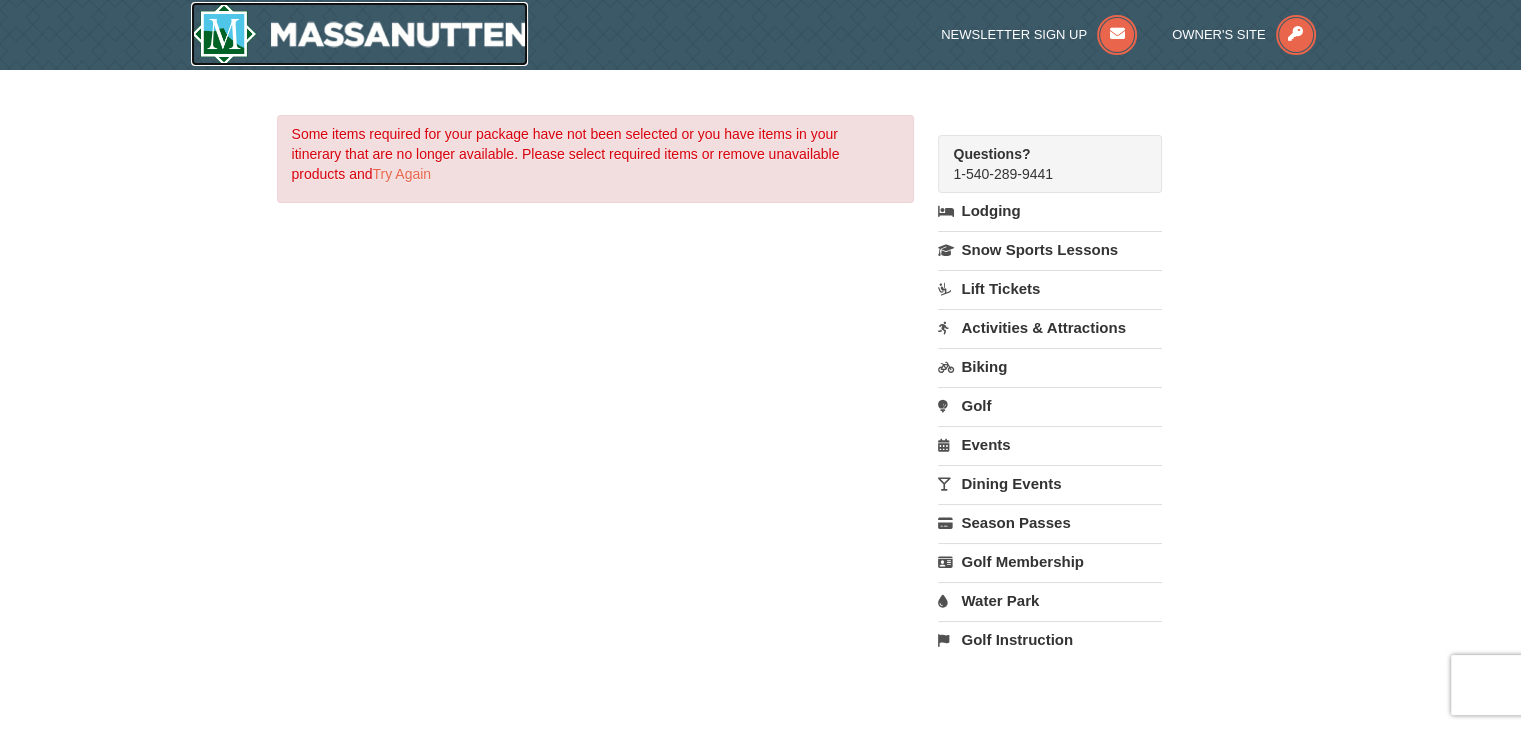 click at bounding box center (360, 34) 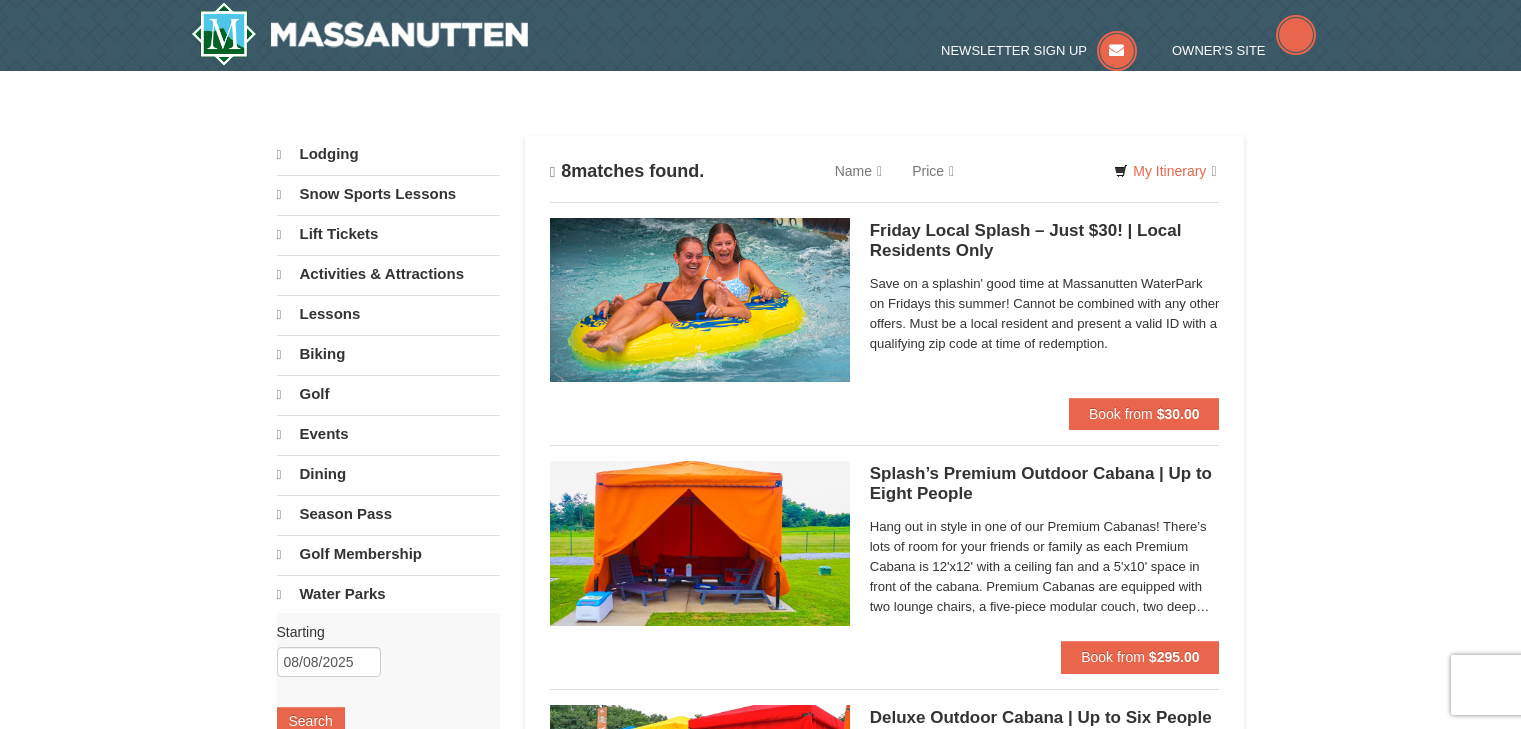 scroll, scrollTop: 0, scrollLeft: 0, axis: both 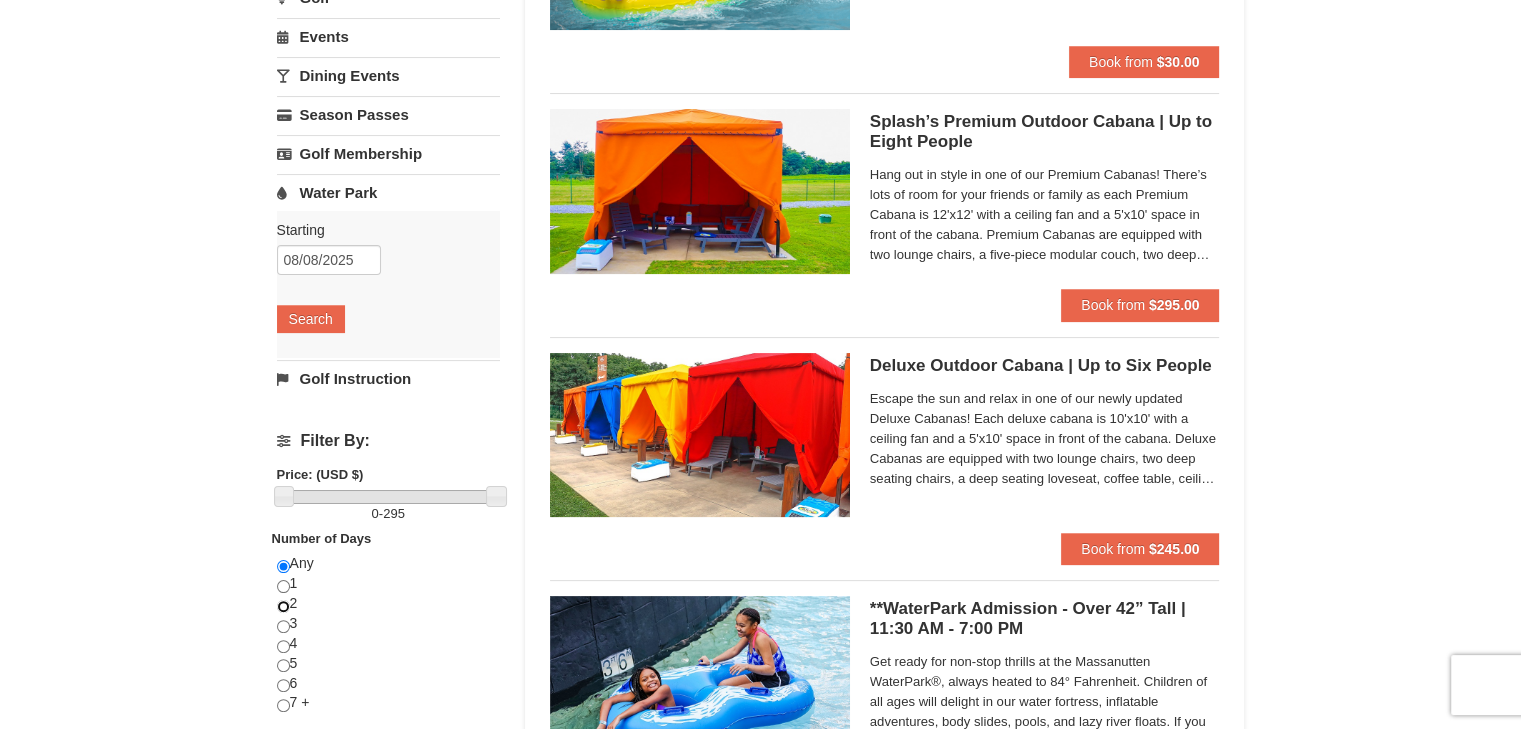click at bounding box center [283, 606] 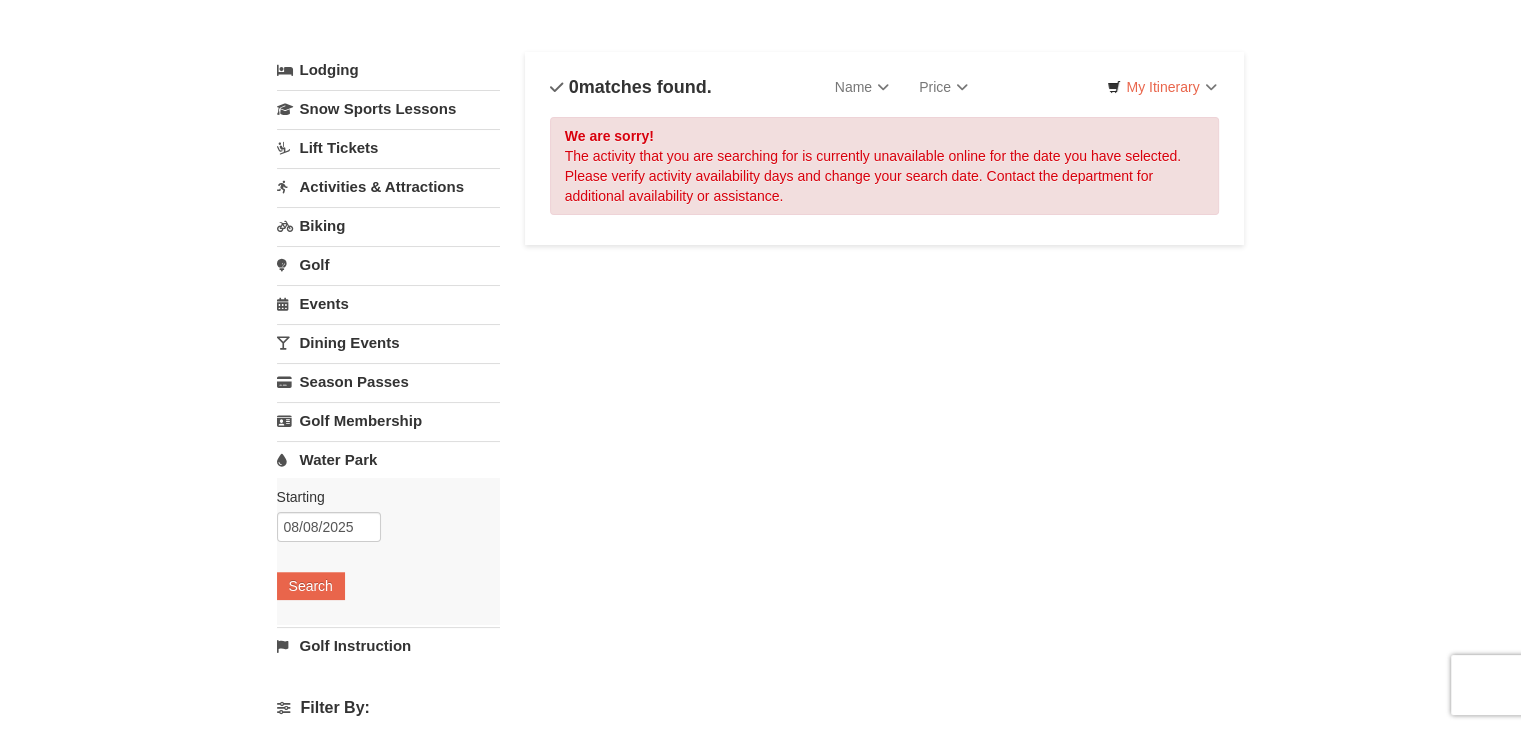 scroll, scrollTop: 109, scrollLeft: 0, axis: vertical 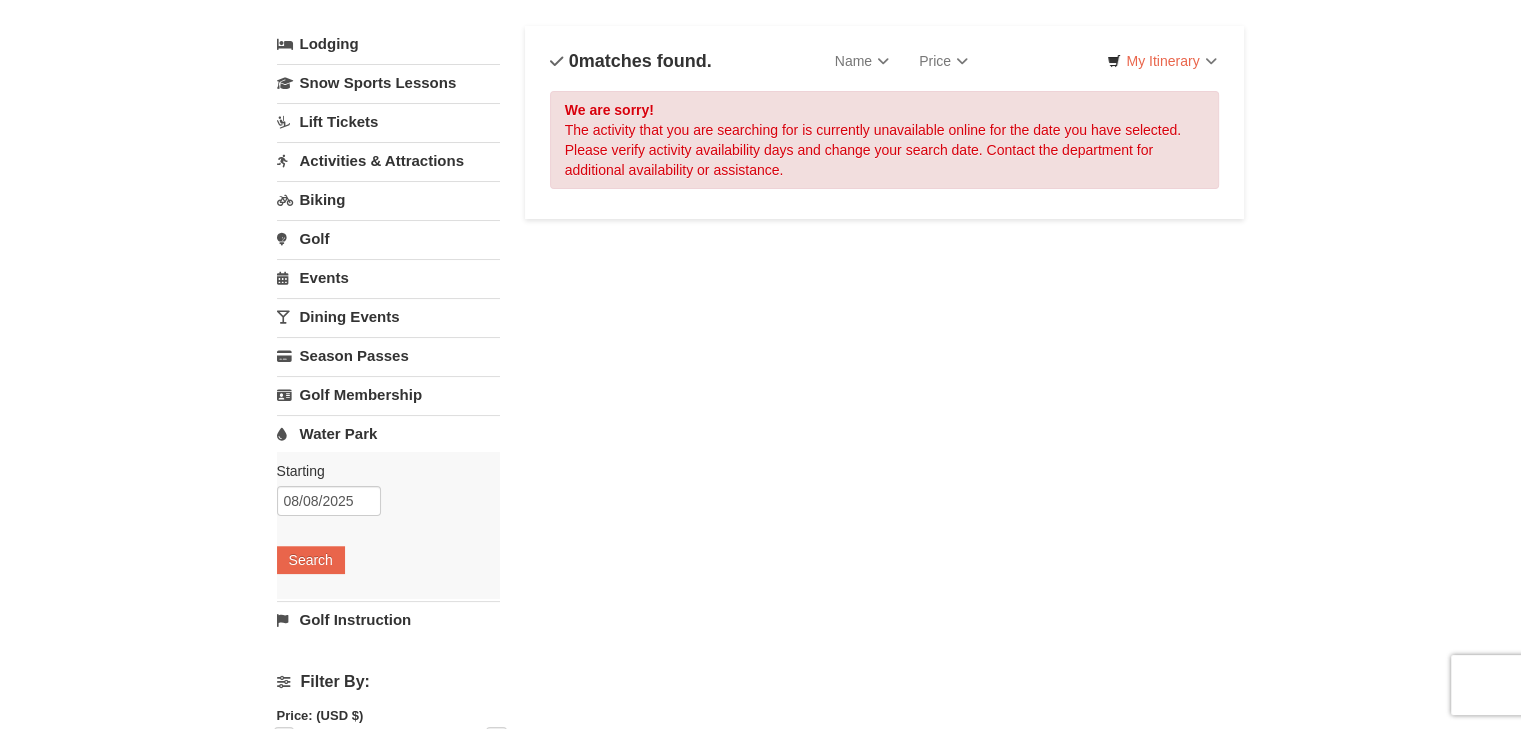 click on "Water Park" at bounding box center (388, 433) 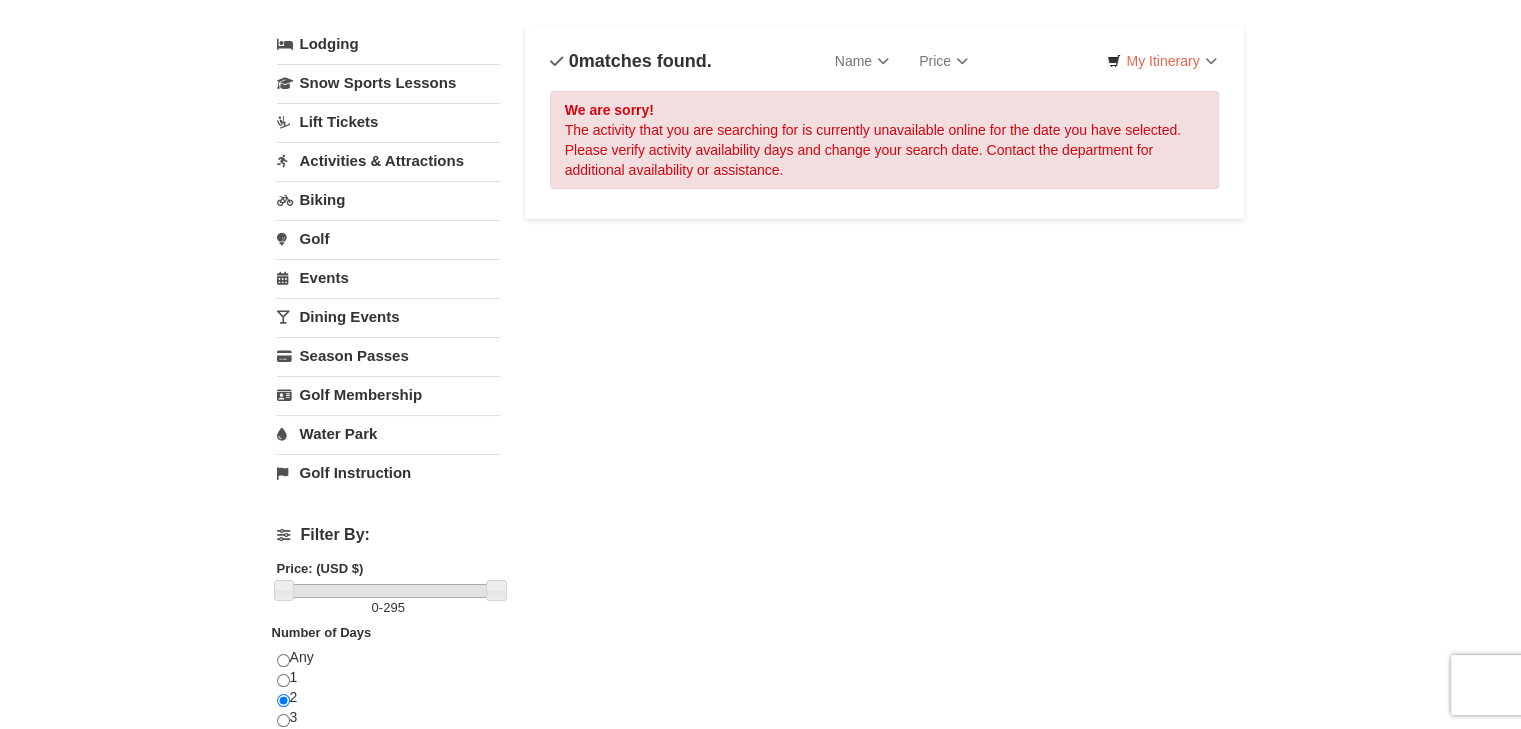 click on "Water Park" at bounding box center (388, 433) 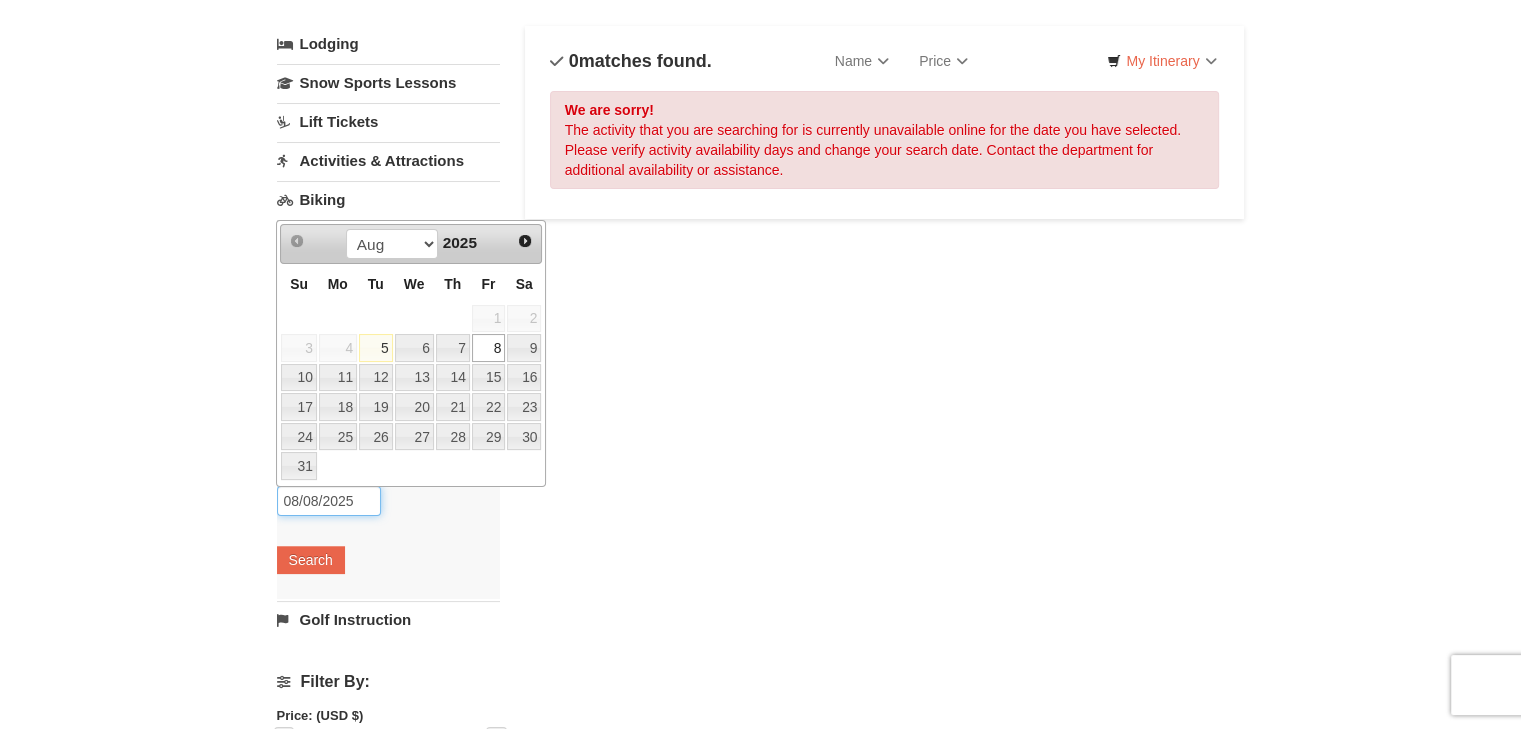 drag, startPoint x: 352, startPoint y: 496, endPoint x: 328, endPoint y: 496, distance: 24 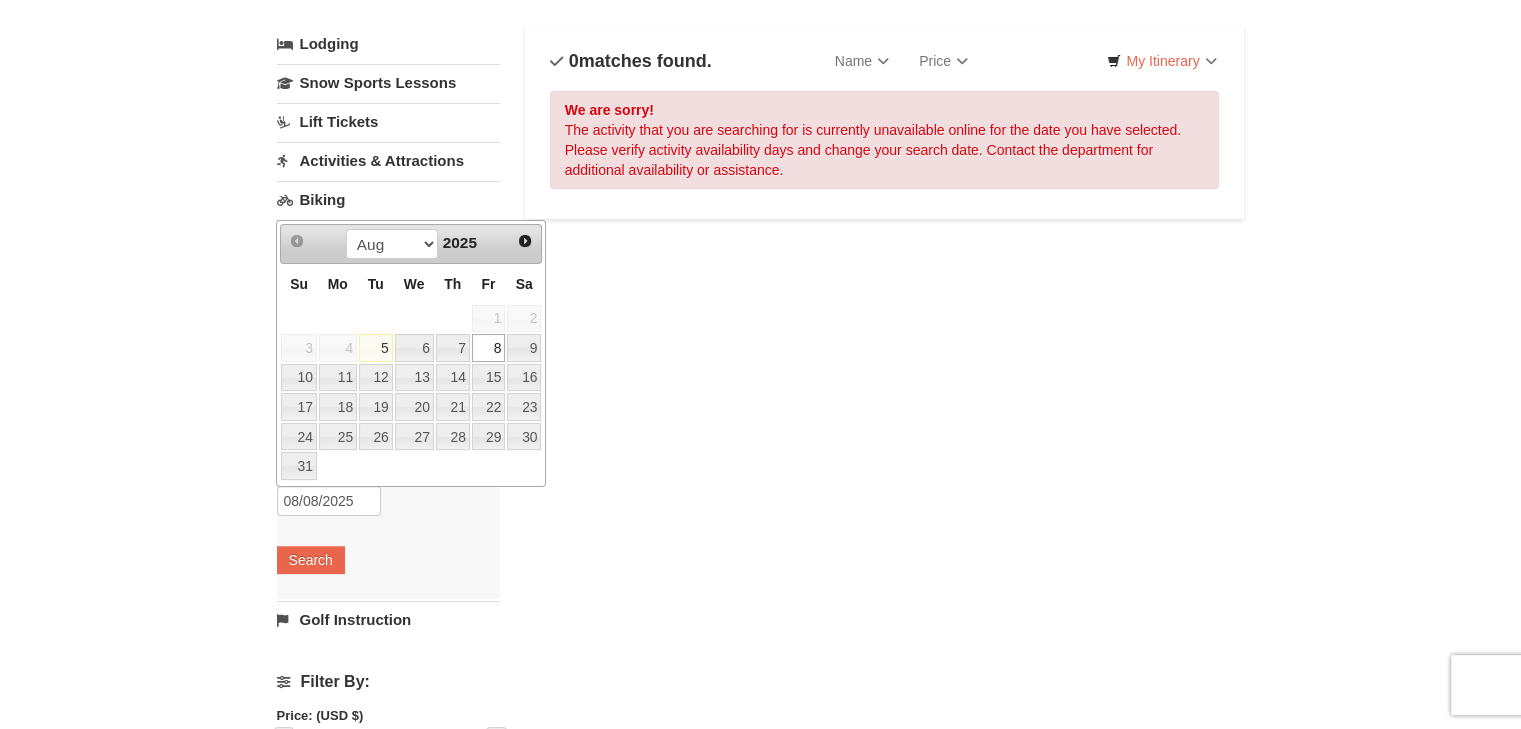 click on "8" at bounding box center [489, 348] 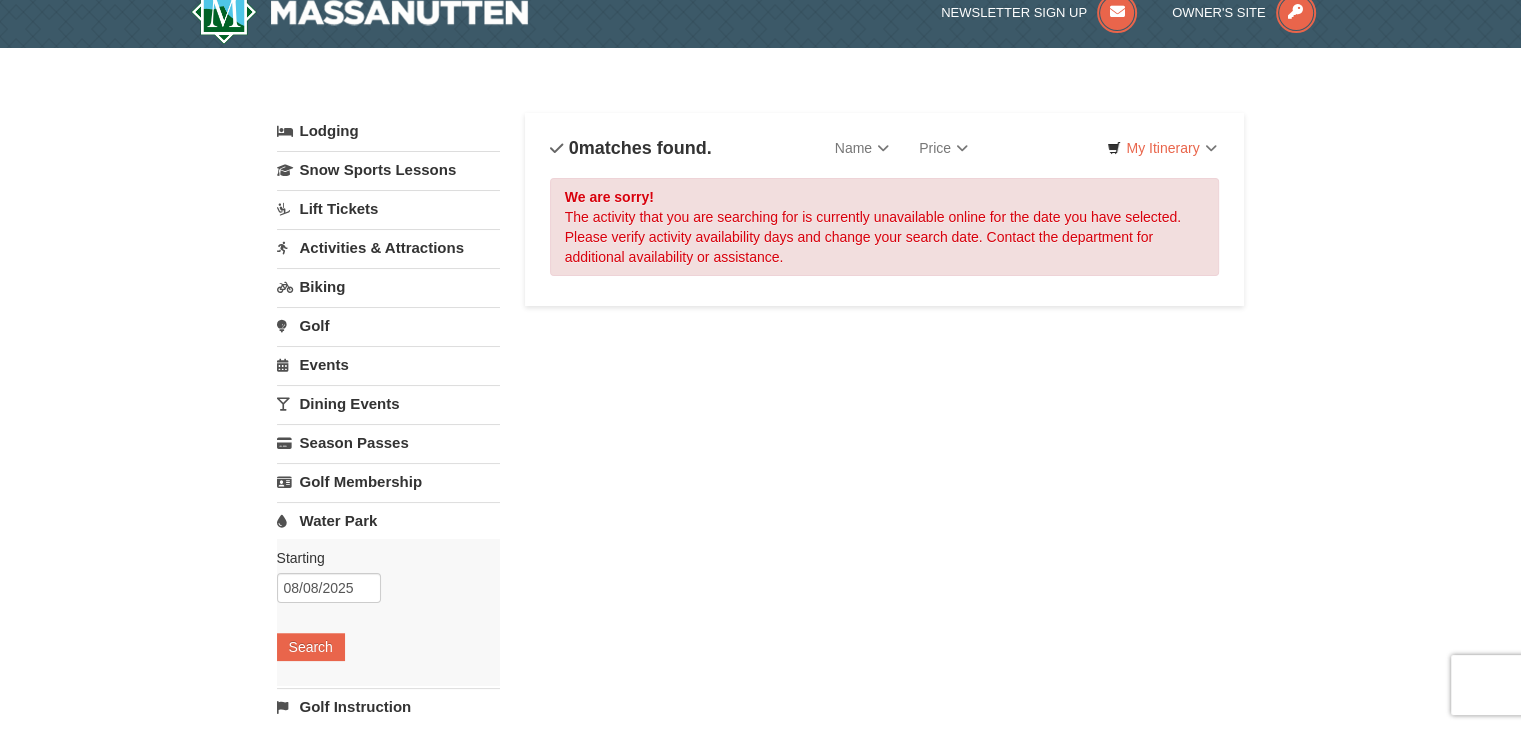 scroll, scrollTop: 0, scrollLeft: 0, axis: both 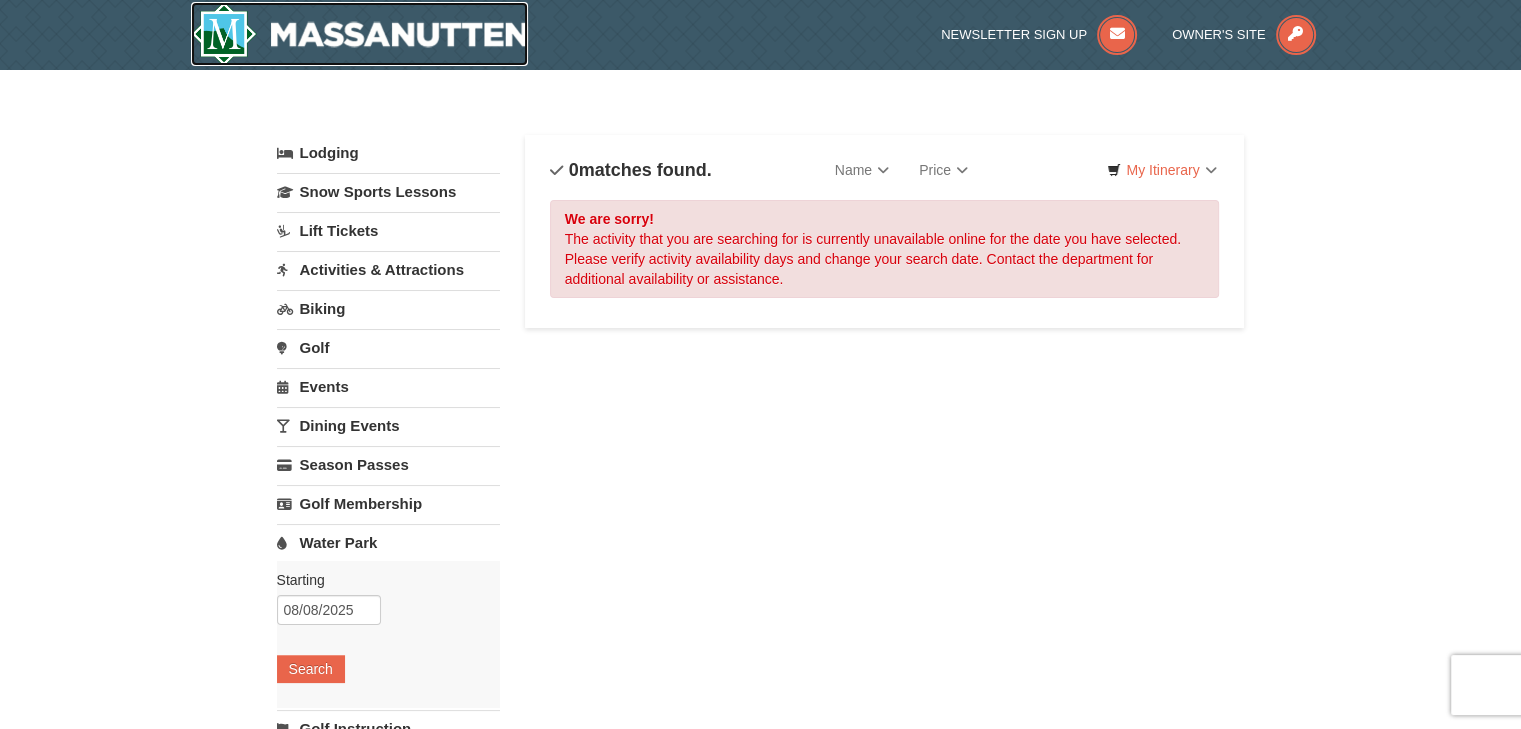 click at bounding box center [360, 34] 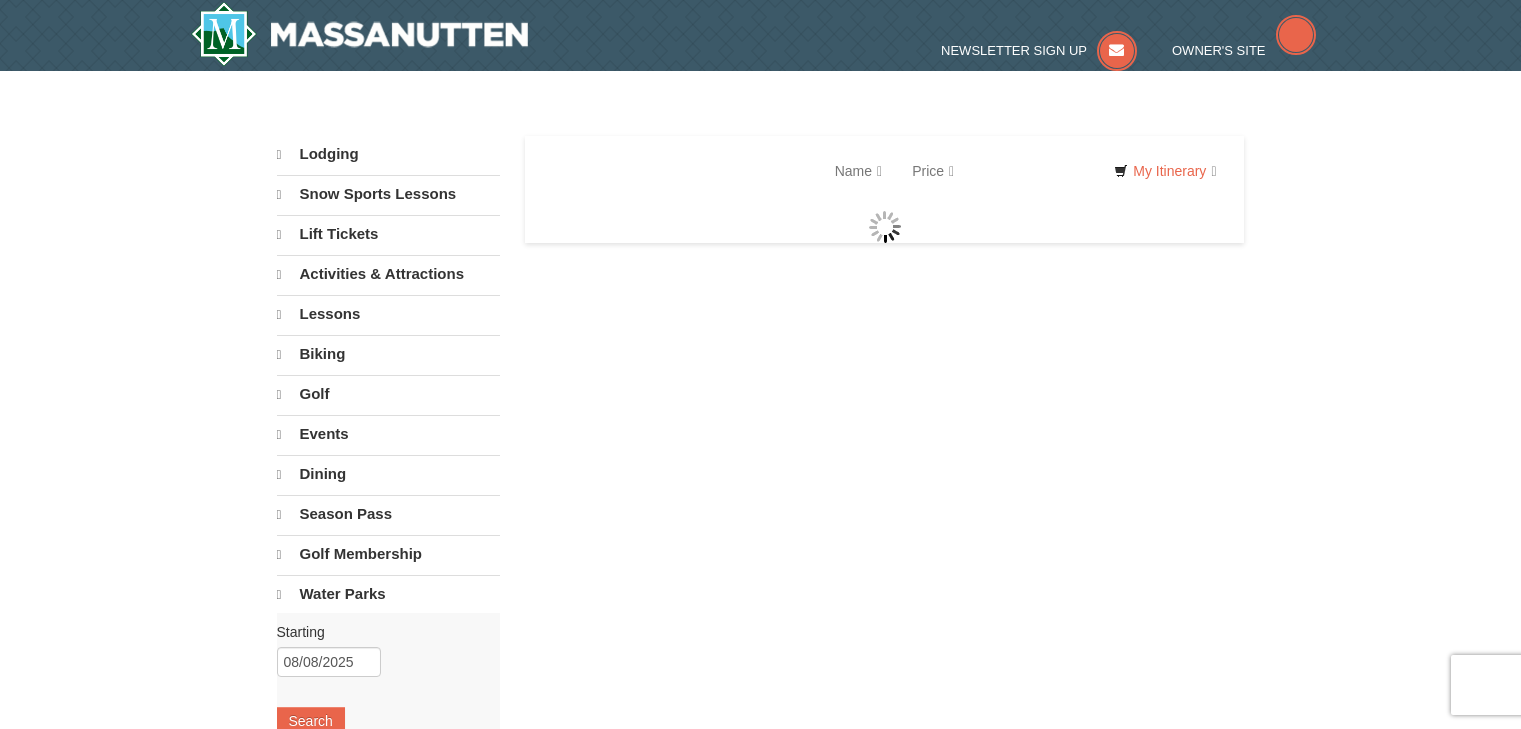 scroll, scrollTop: 0, scrollLeft: 0, axis: both 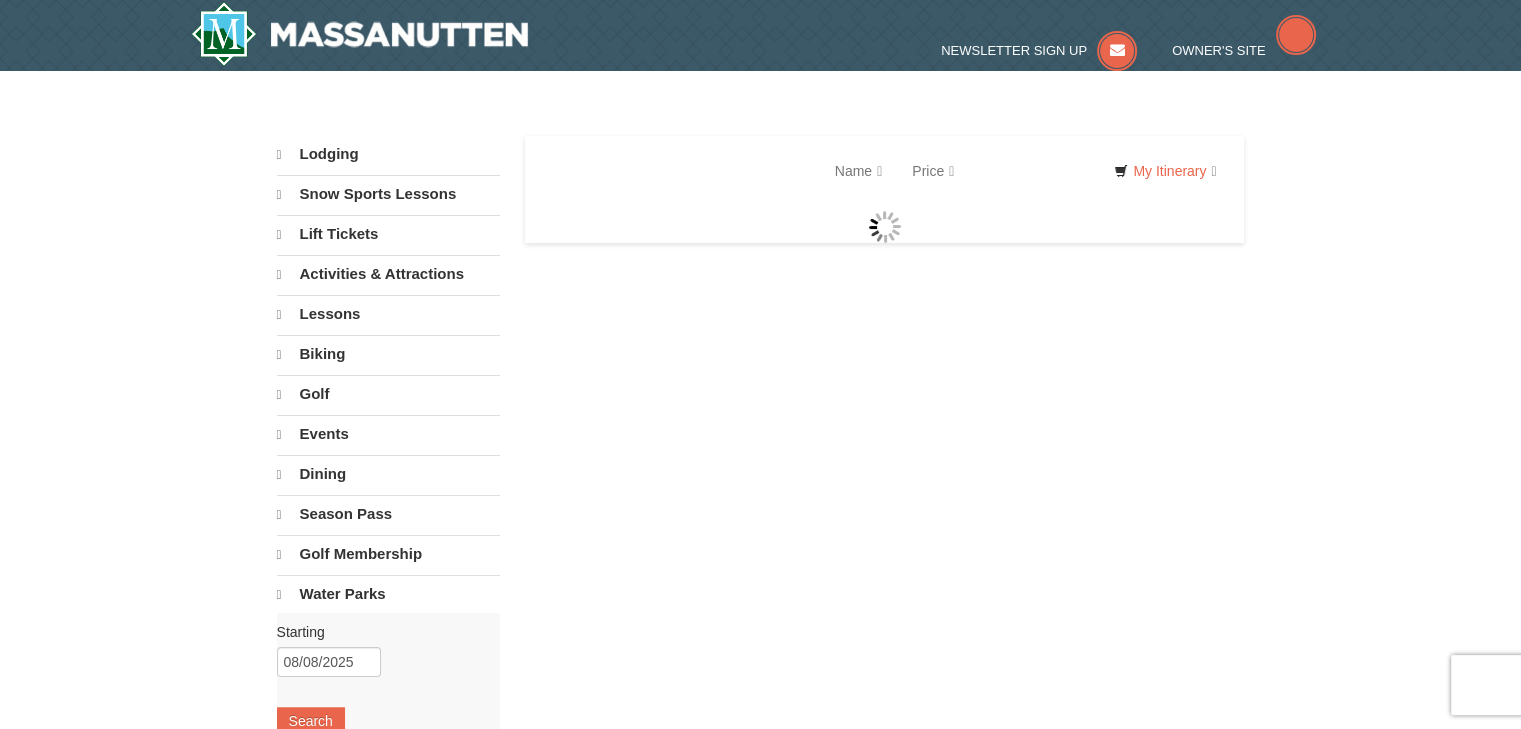 select on "8" 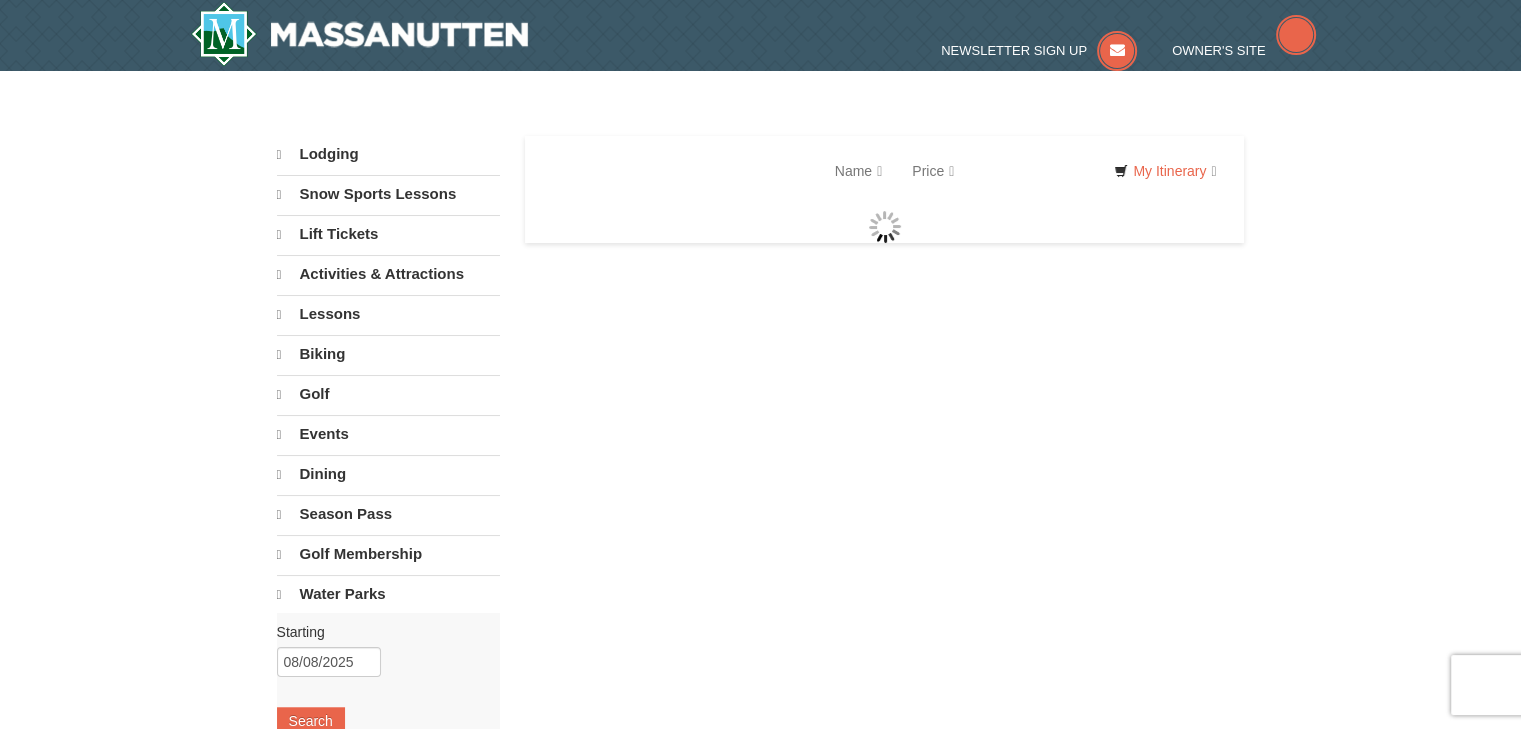 select on "8" 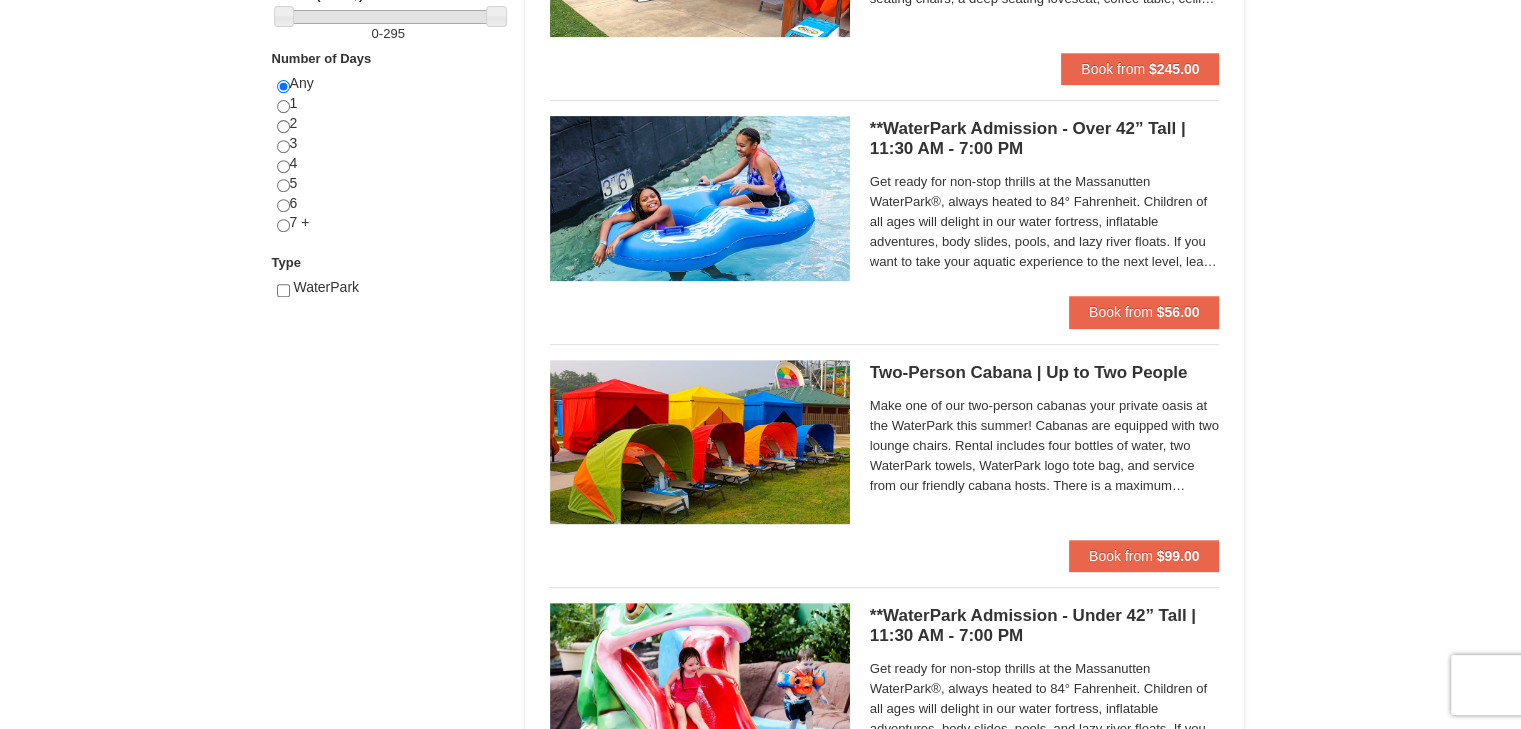 scroll, scrollTop: 831, scrollLeft: 0, axis: vertical 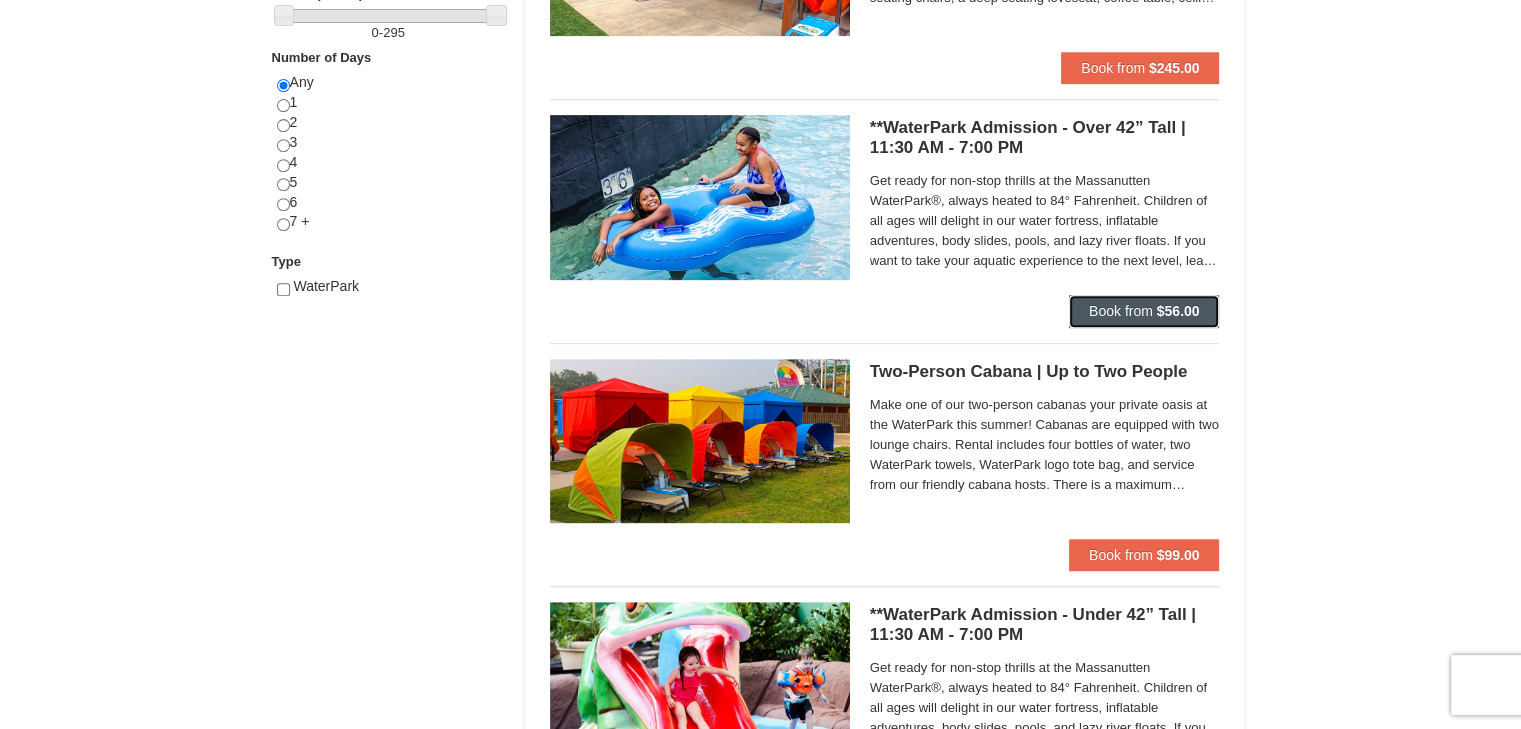 click on "Book from" at bounding box center [1121, 311] 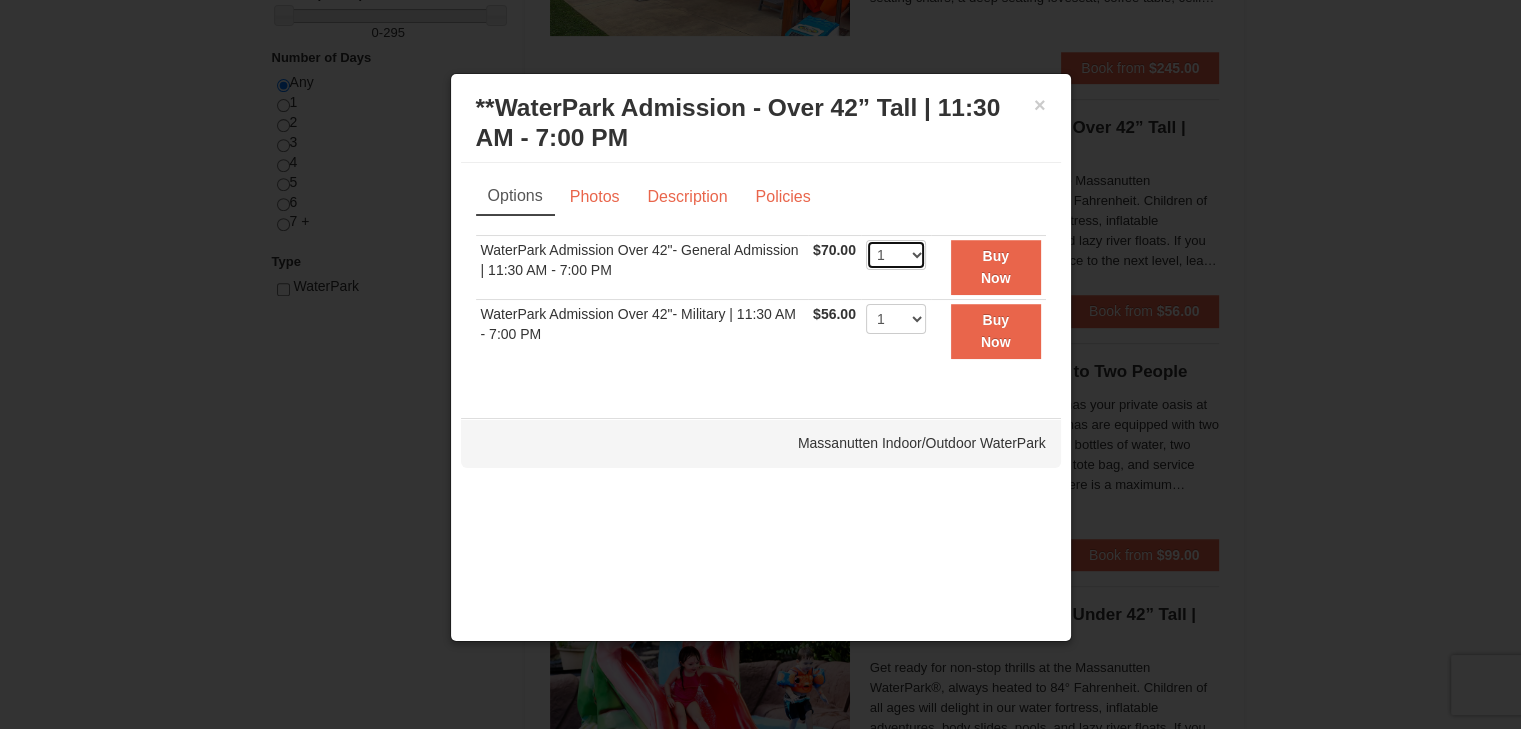 click on "1
2
3
4
5
6
7
8
9
10
11
12
13
14
15
16
17
18
19
20
21 22" at bounding box center (896, 255) 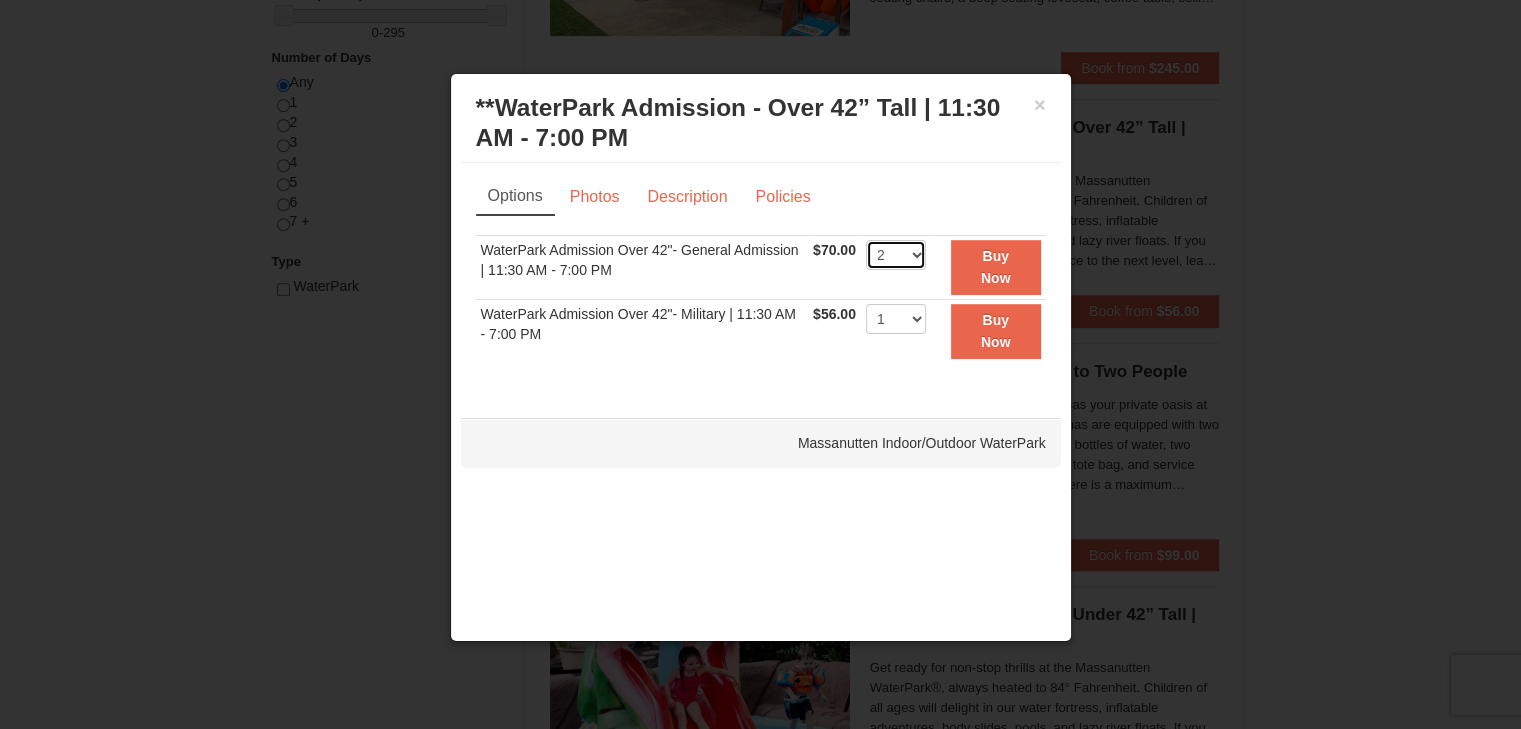 click on "1
2
3
4
5
6
7
8
9
10
11
12
13
14
15
16
17
18
19
20
21 22" at bounding box center [896, 255] 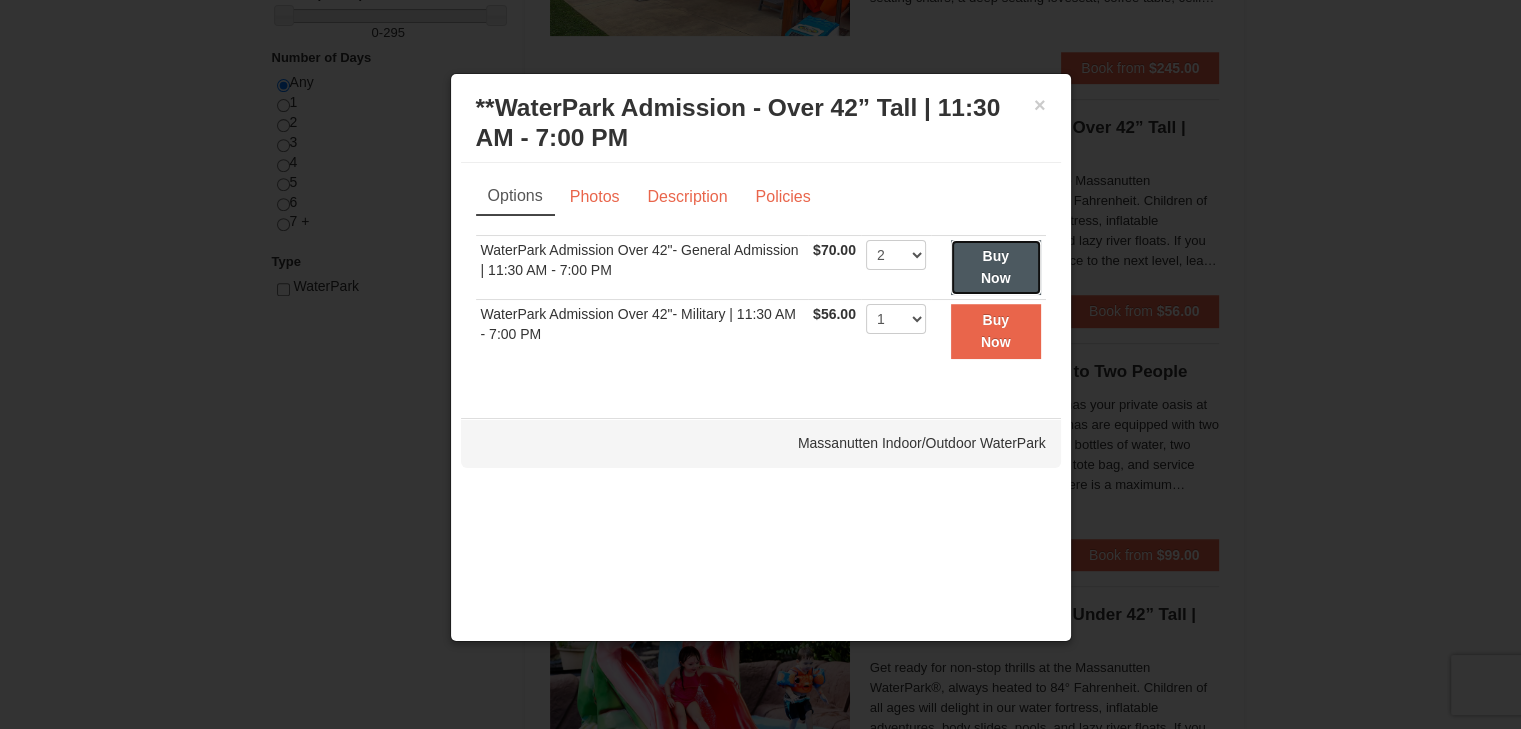click on "Buy Now" at bounding box center (996, 267) 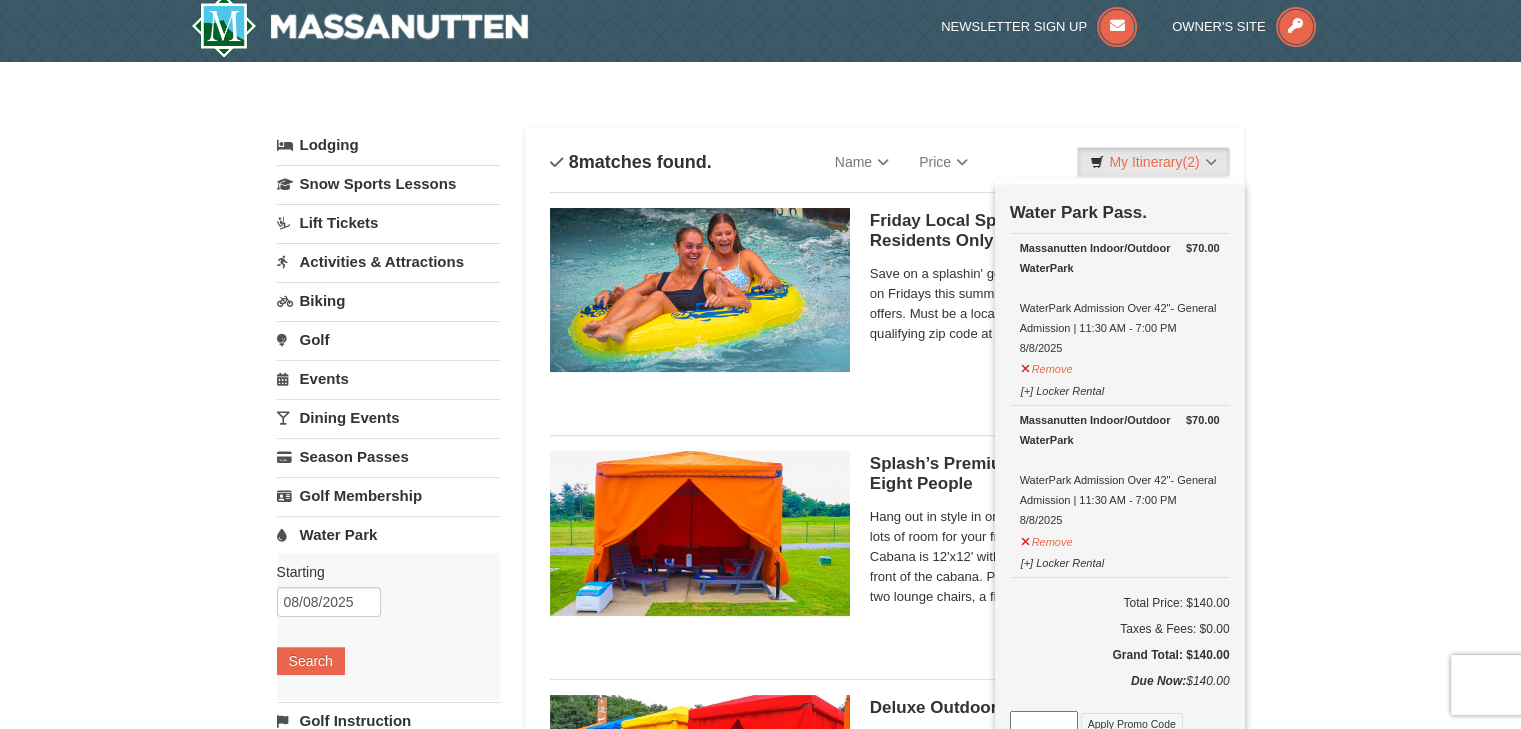 scroll, scrollTop: 10, scrollLeft: 0, axis: vertical 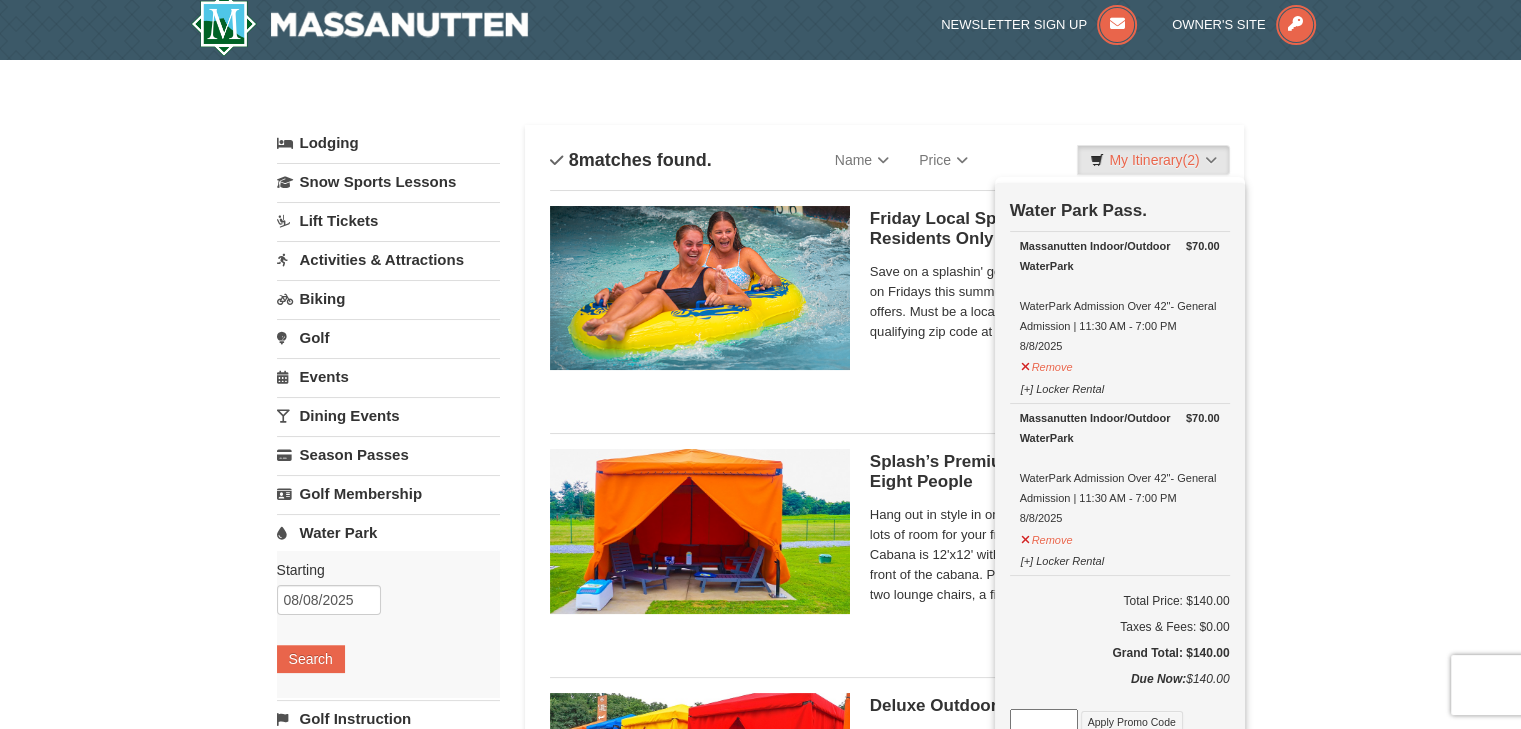 click on "×
Categories
List
Filter
My Itinerary (2)
Check Out Now
Water Park Pass.
$70.00
Massanutten Indoor/Outdoor WaterPark
WaterPark Admission Over 42"- General Admission | 11:30 AM - 7:00 PM
8/8/2025
$70.00" at bounding box center (760, 1126) 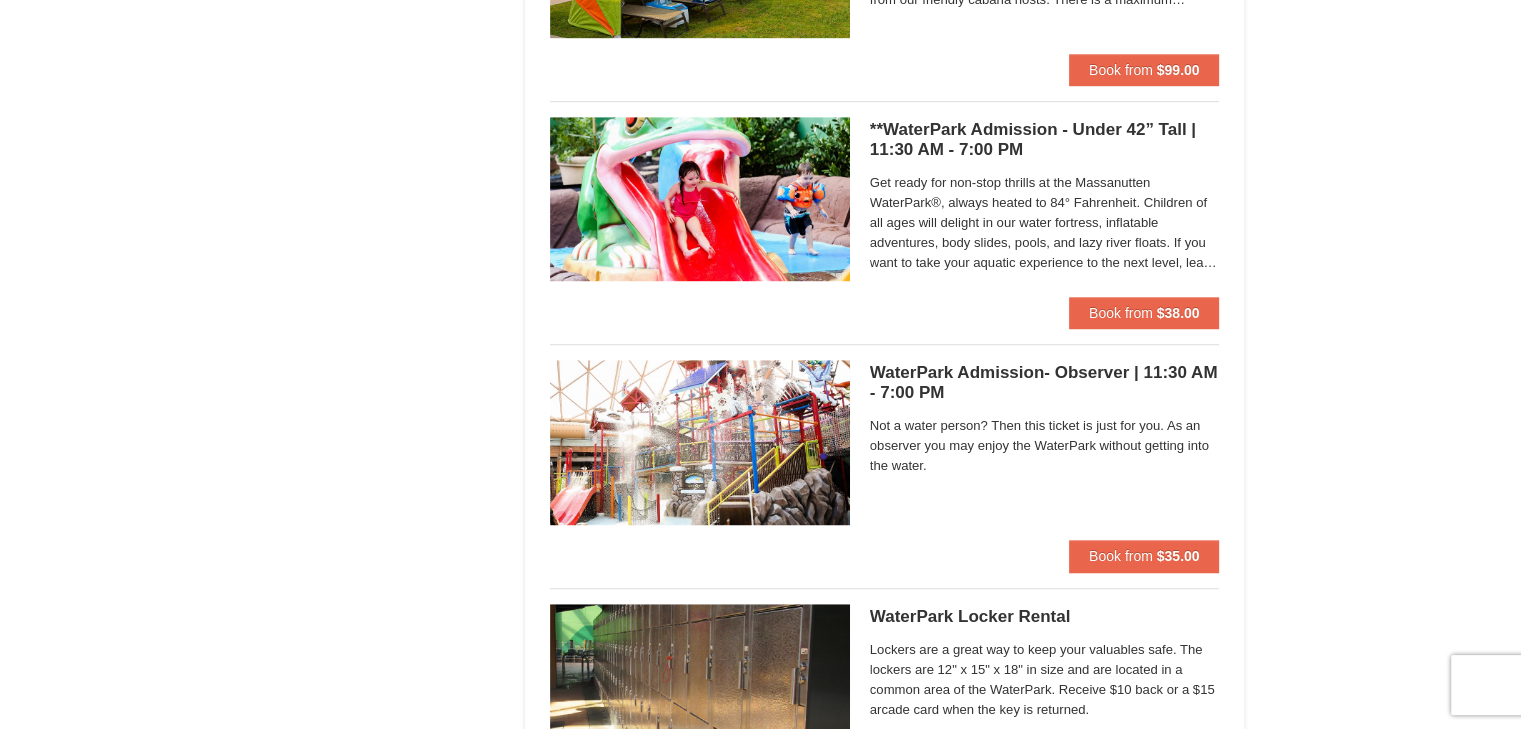 scroll, scrollTop: 1316, scrollLeft: 0, axis: vertical 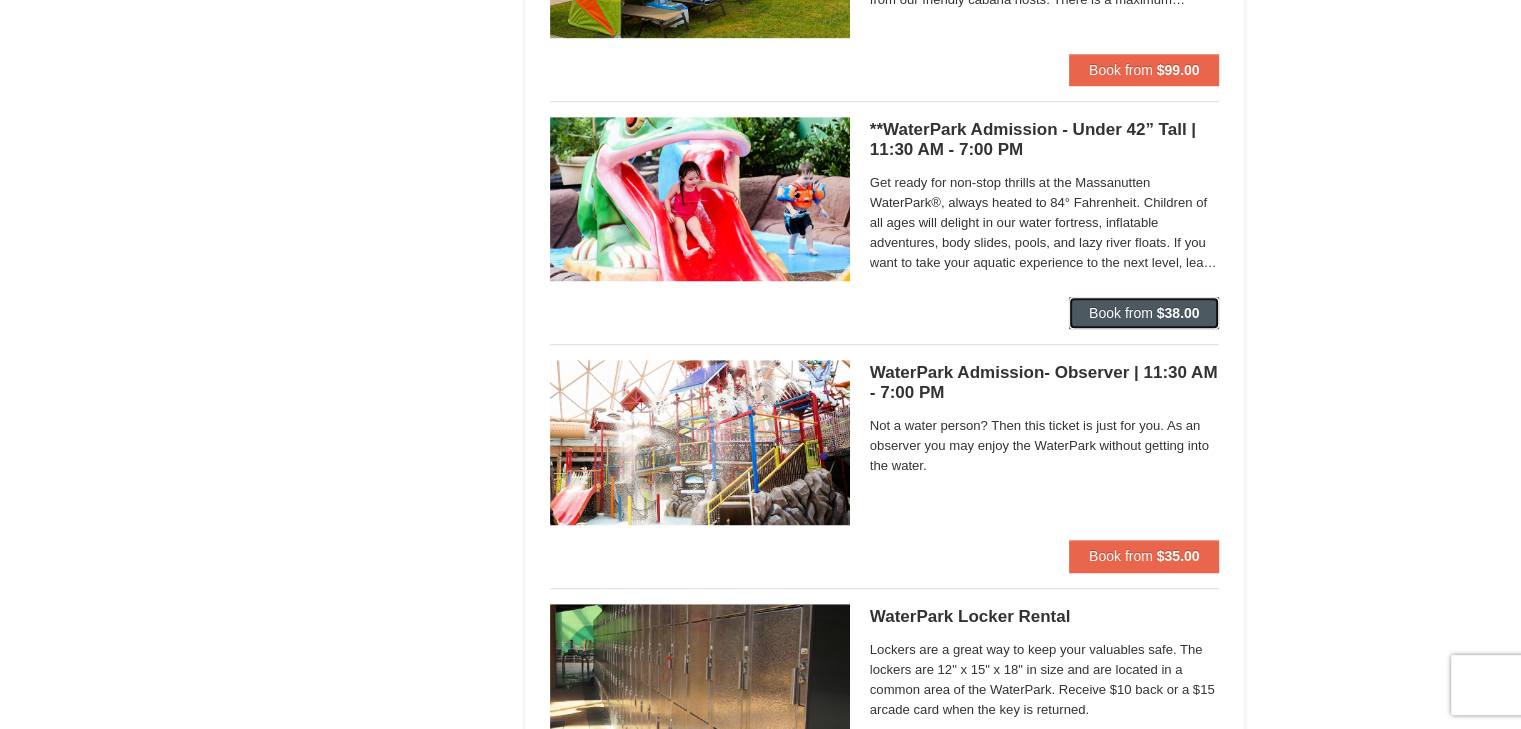 click on "Book from   $38.00" at bounding box center (1144, 313) 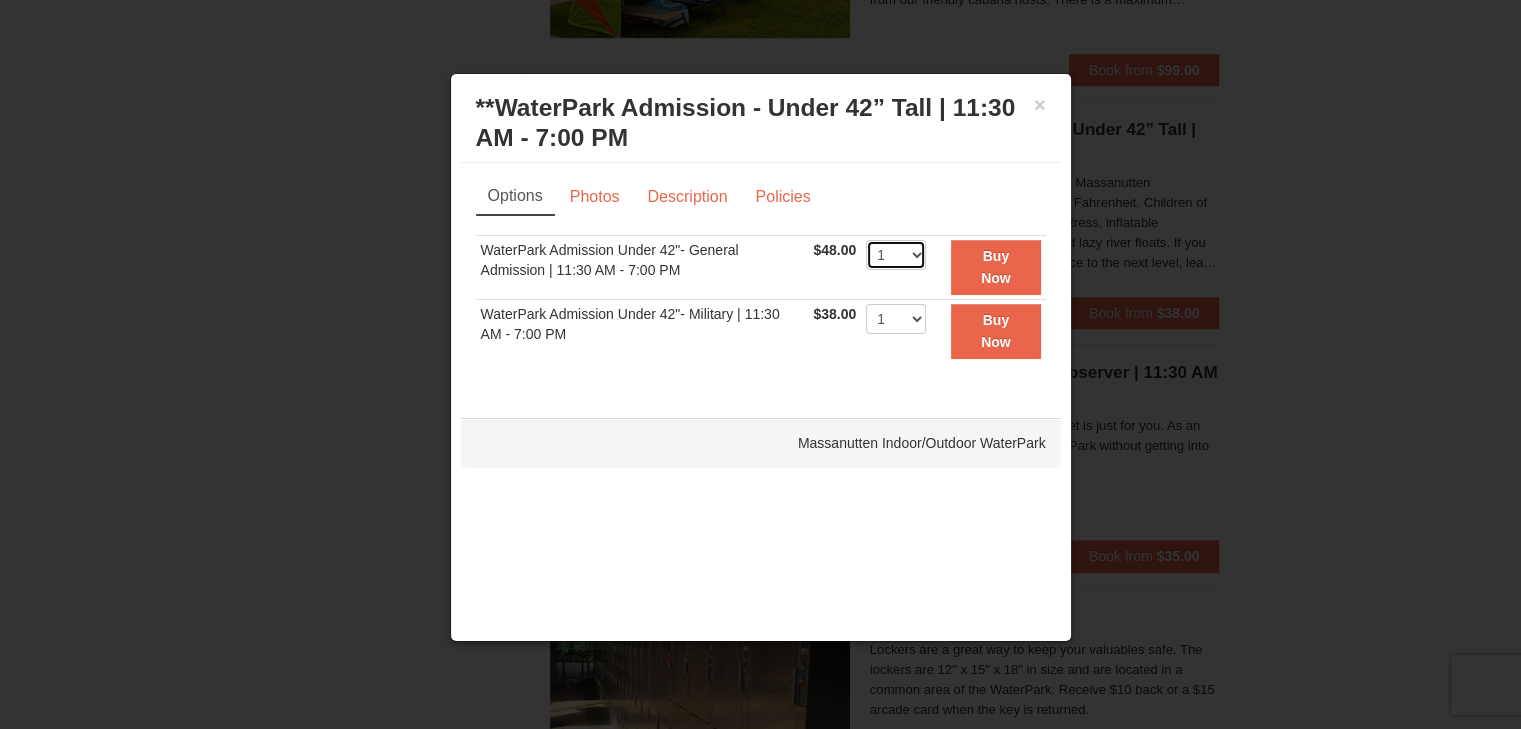 click on "1
2
3
4
5
6
7
8
9
10
11
12
13
14
15
16
17
18
19
20
21 22" at bounding box center [896, 255] 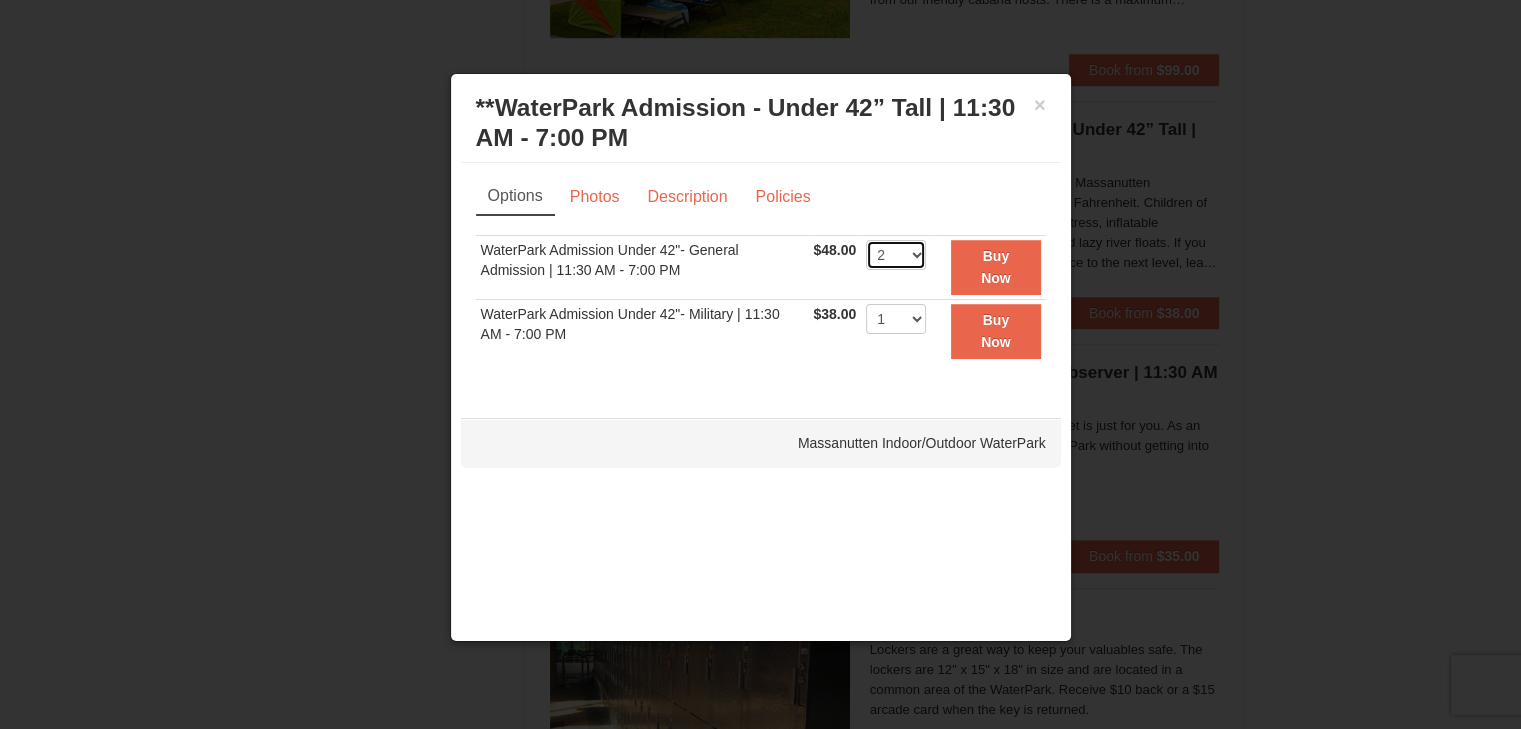 click on "1
2
3
4
5
6
7
8
9
10
11
12
13
14
15
16
17
18
19
20
21 22" at bounding box center (896, 255) 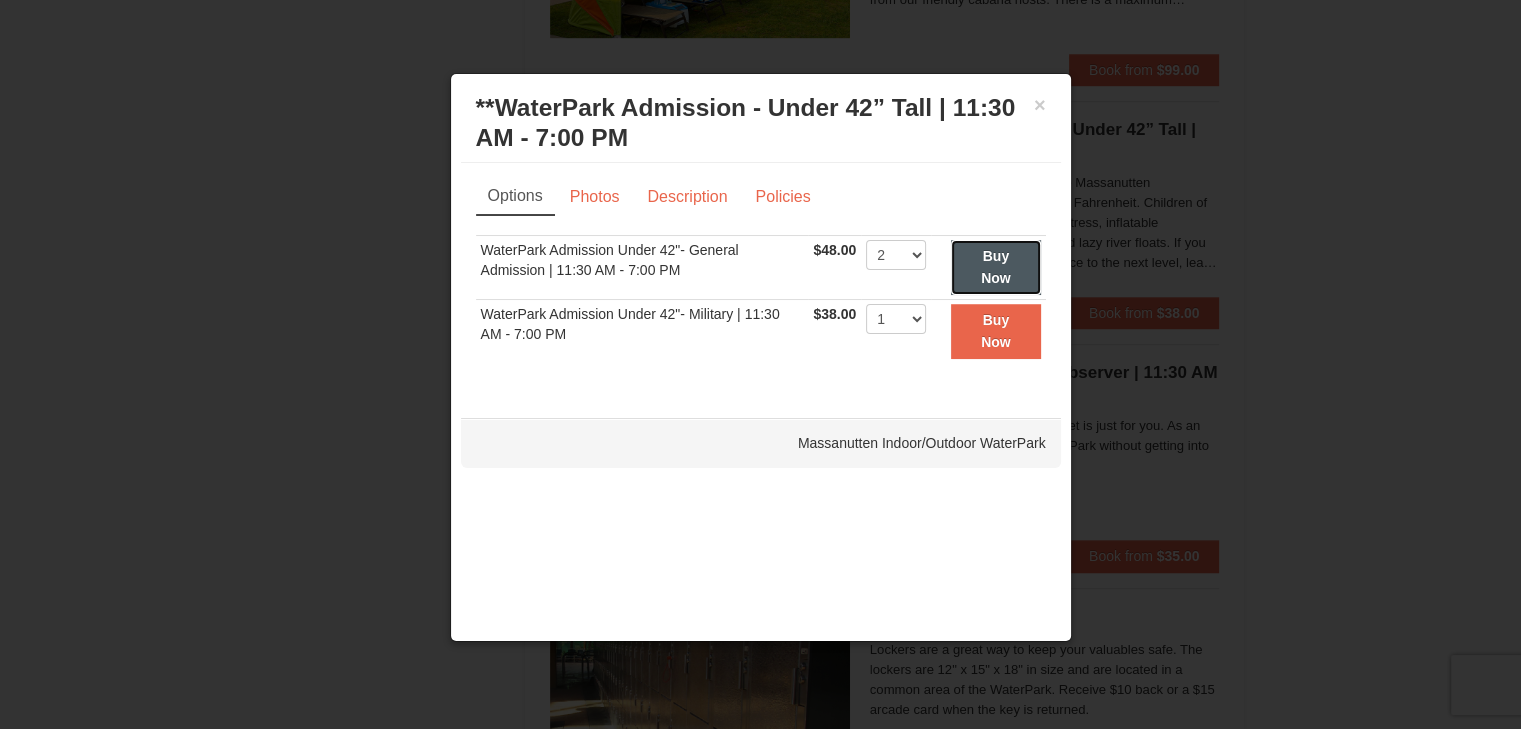 click on "Buy Now" at bounding box center (996, 267) 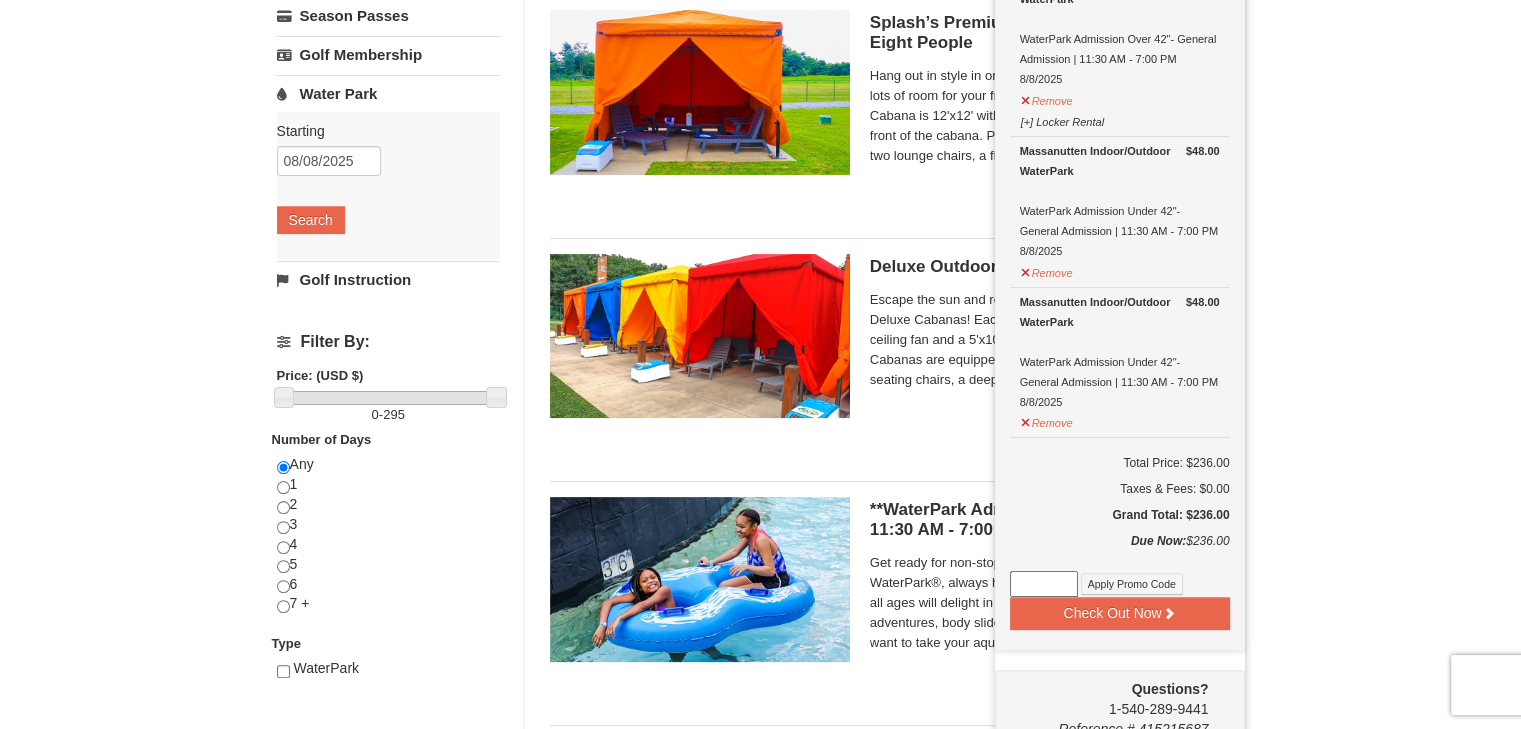 scroll, scrollTop: 451, scrollLeft: 0, axis: vertical 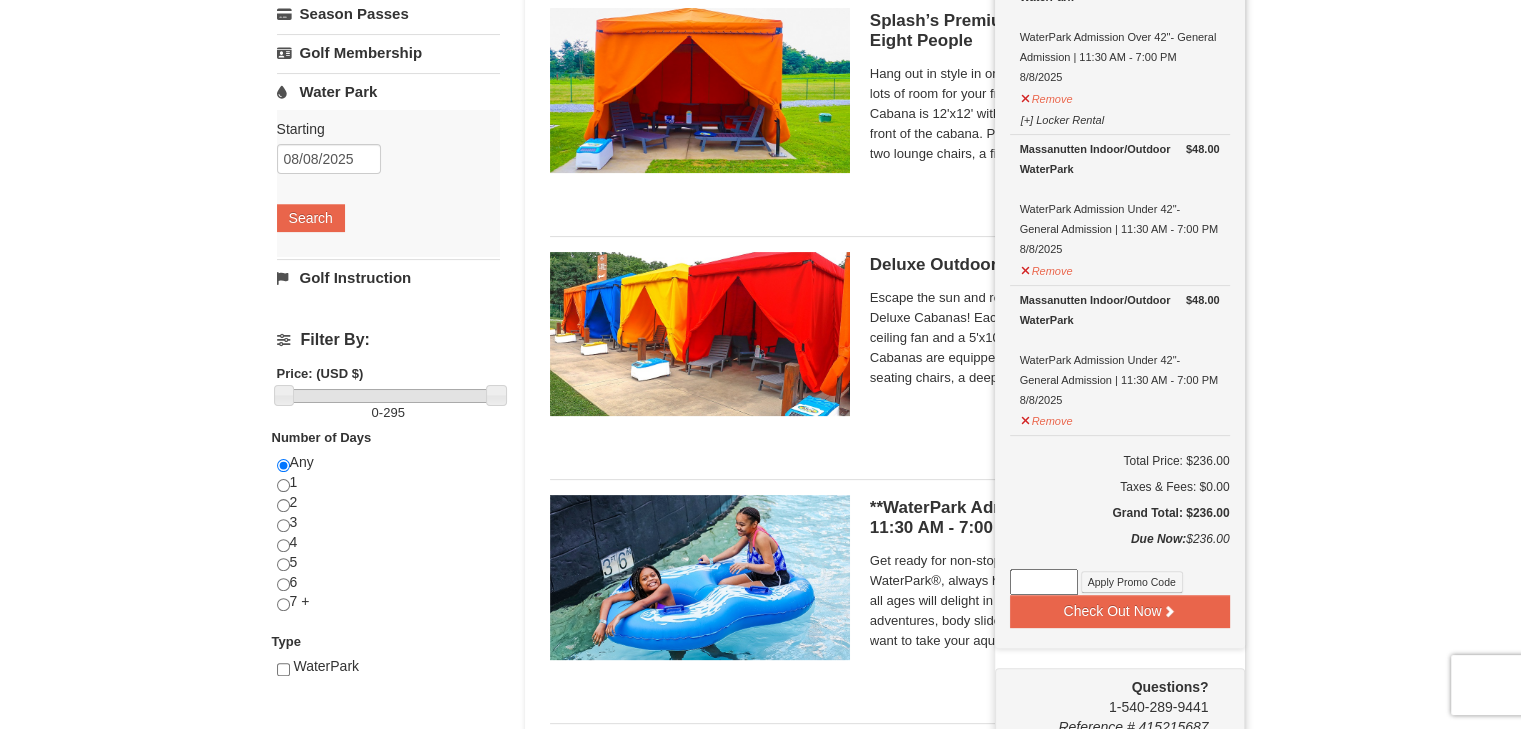 click at bounding box center [1044, 582] 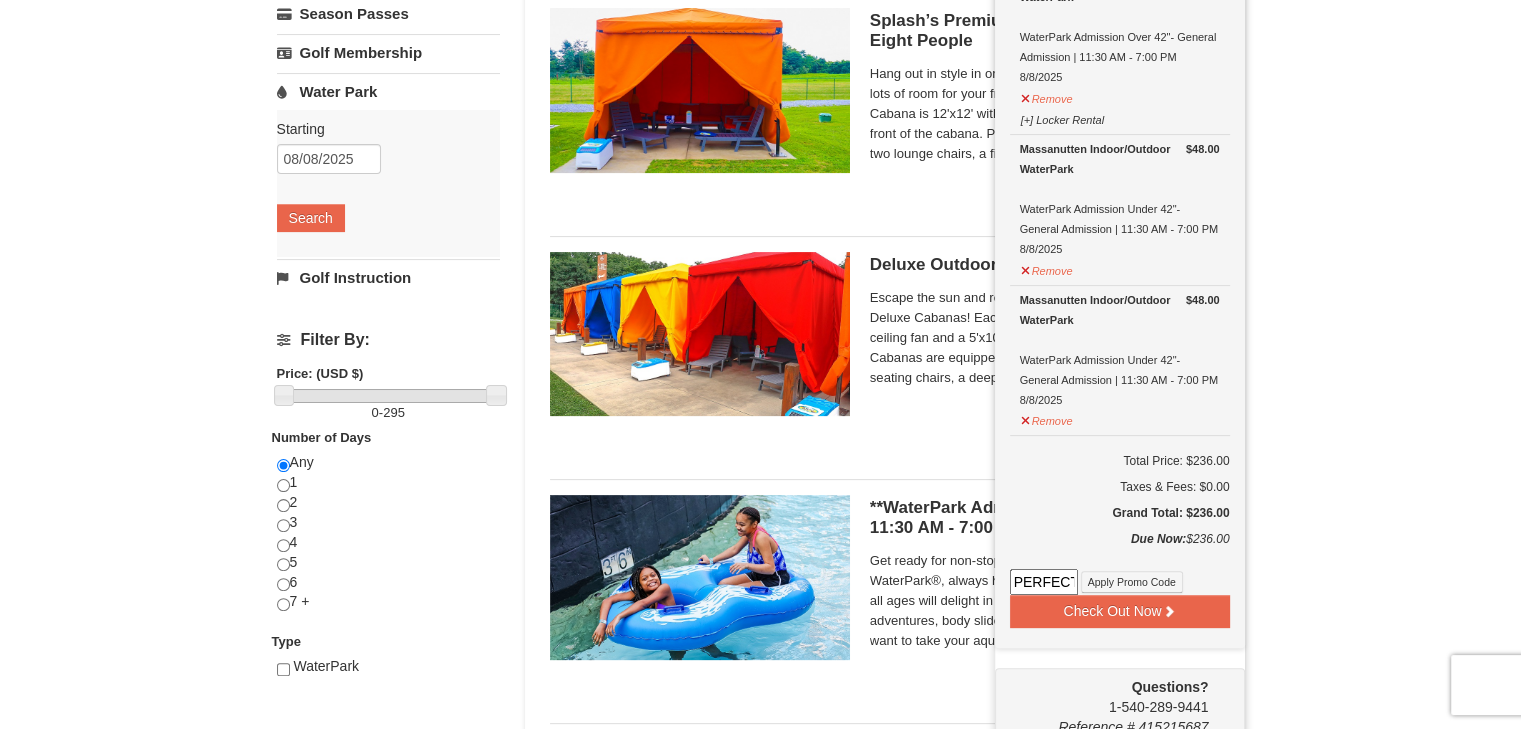 scroll, scrollTop: 0, scrollLeft: 86, axis: horizontal 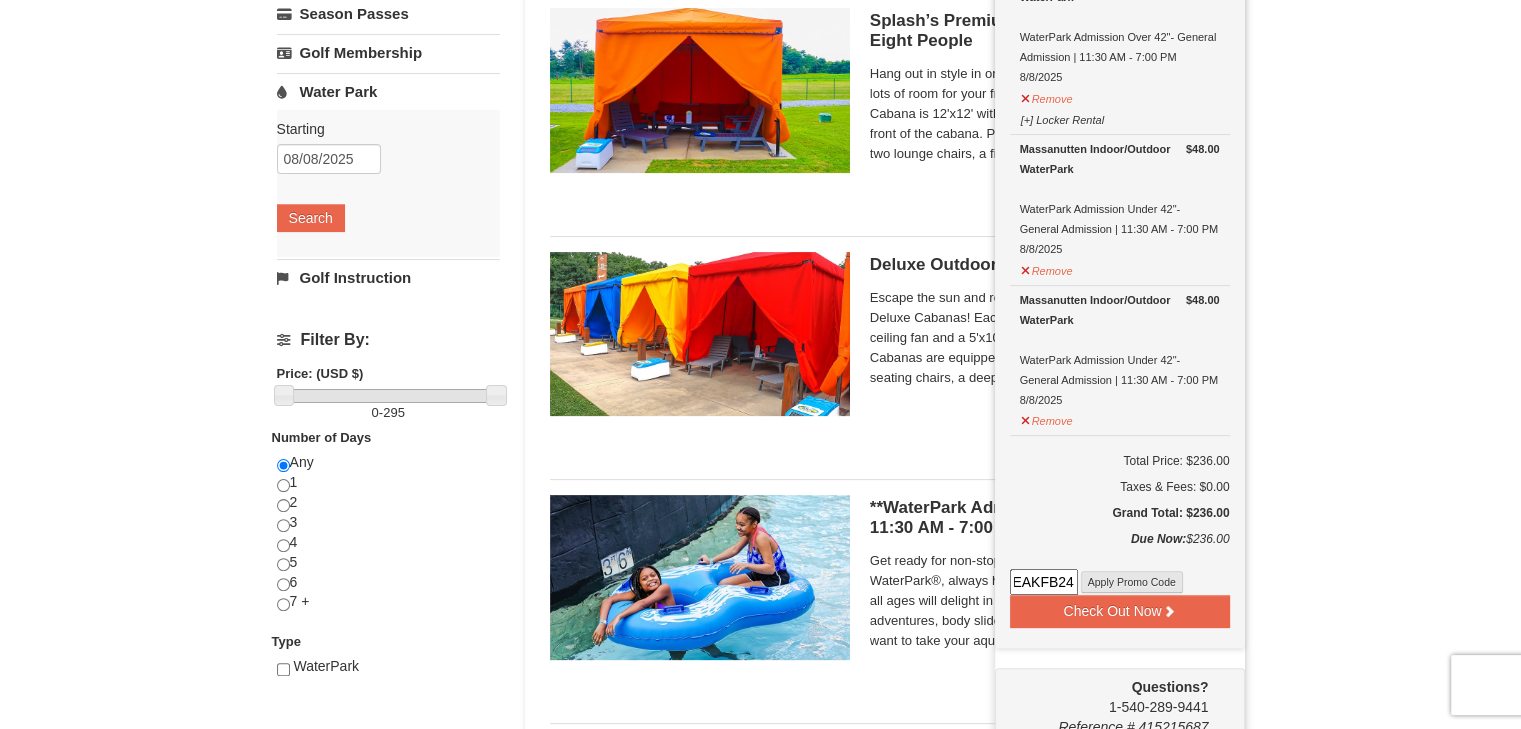 type on "PERFECTBREAKFB24" 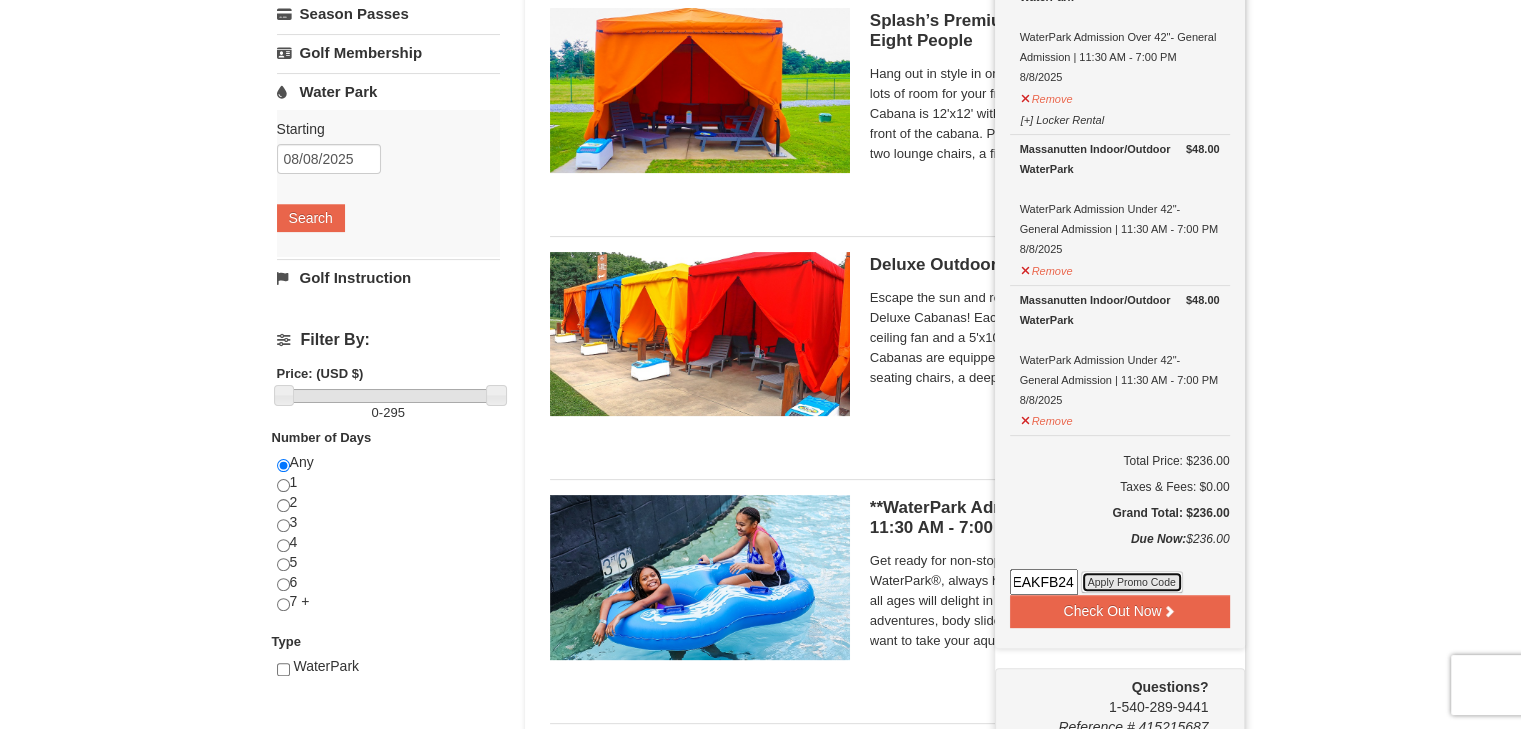 click on "Apply Promo Code" at bounding box center [1132, 582] 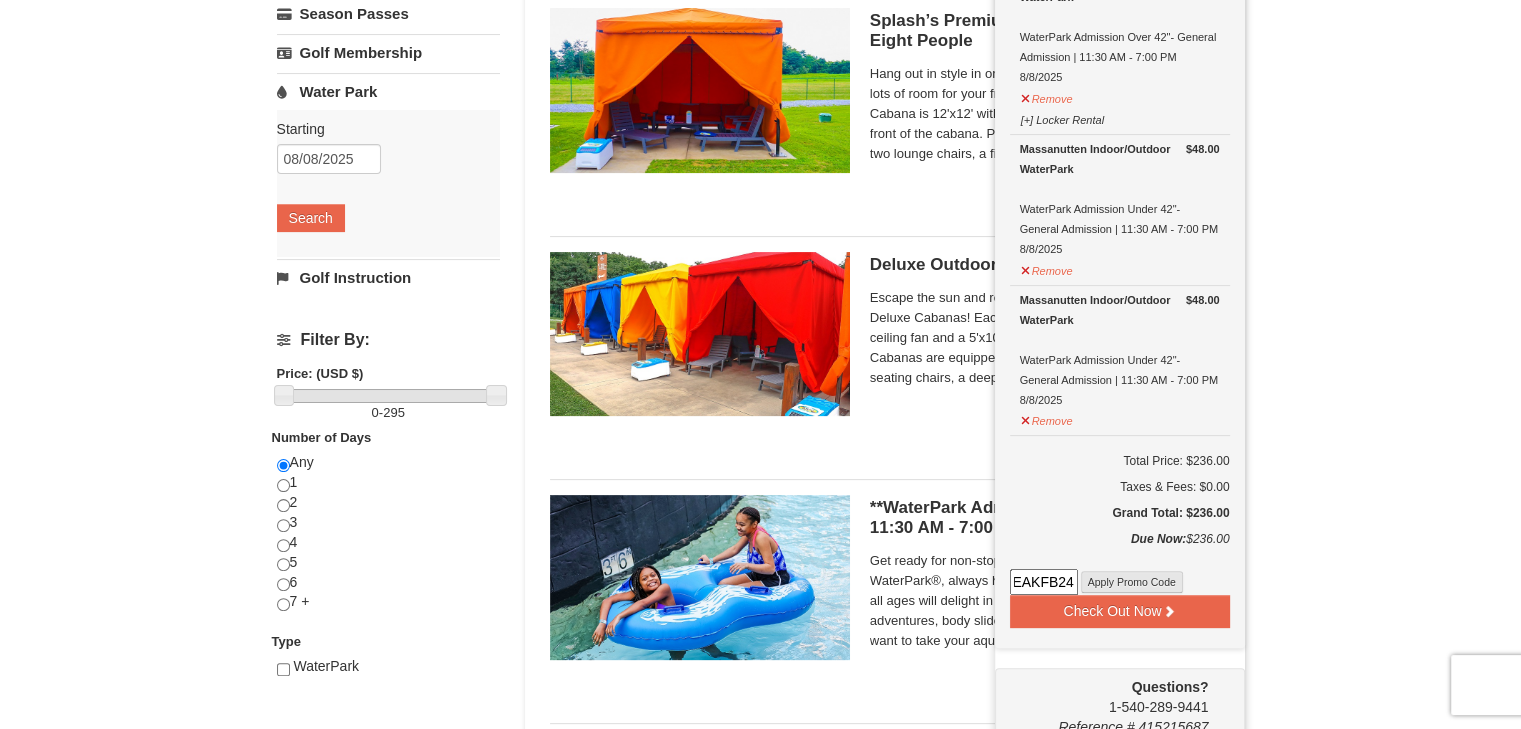 scroll, scrollTop: 0, scrollLeft: 0, axis: both 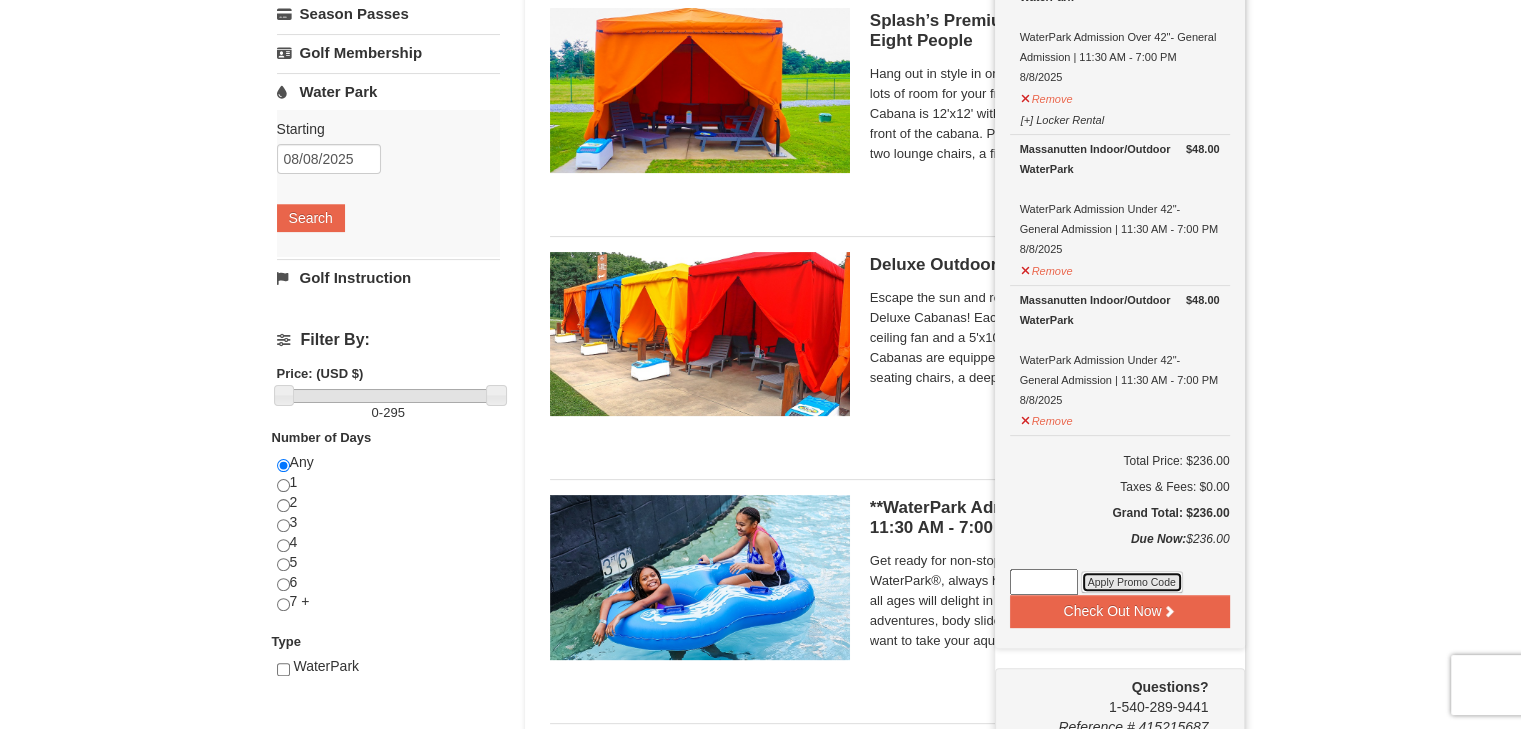 drag, startPoint x: 1147, startPoint y: 575, endPoint x: 1116, endPoint y: 579, distance: 31.257 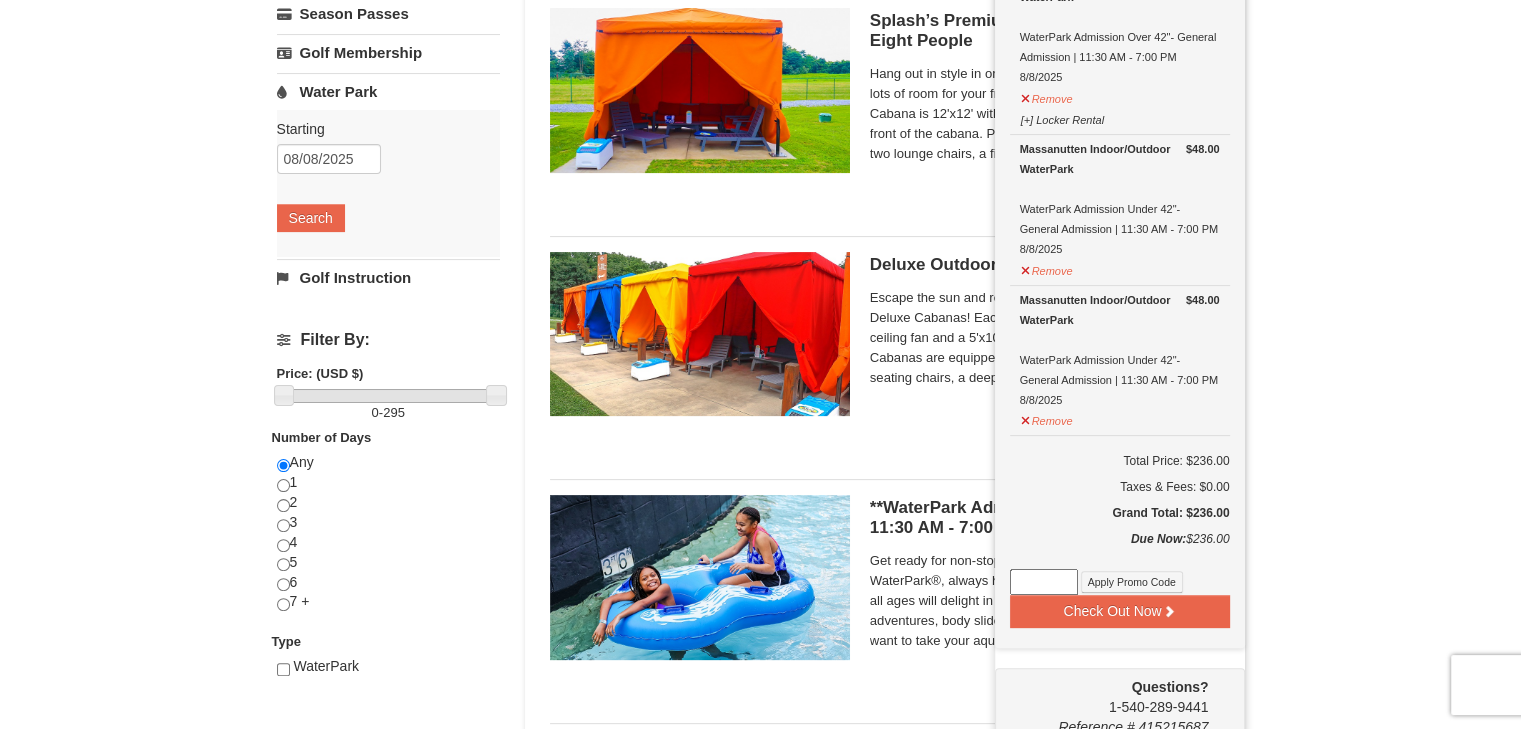 click at bounding box center (1044, 582) 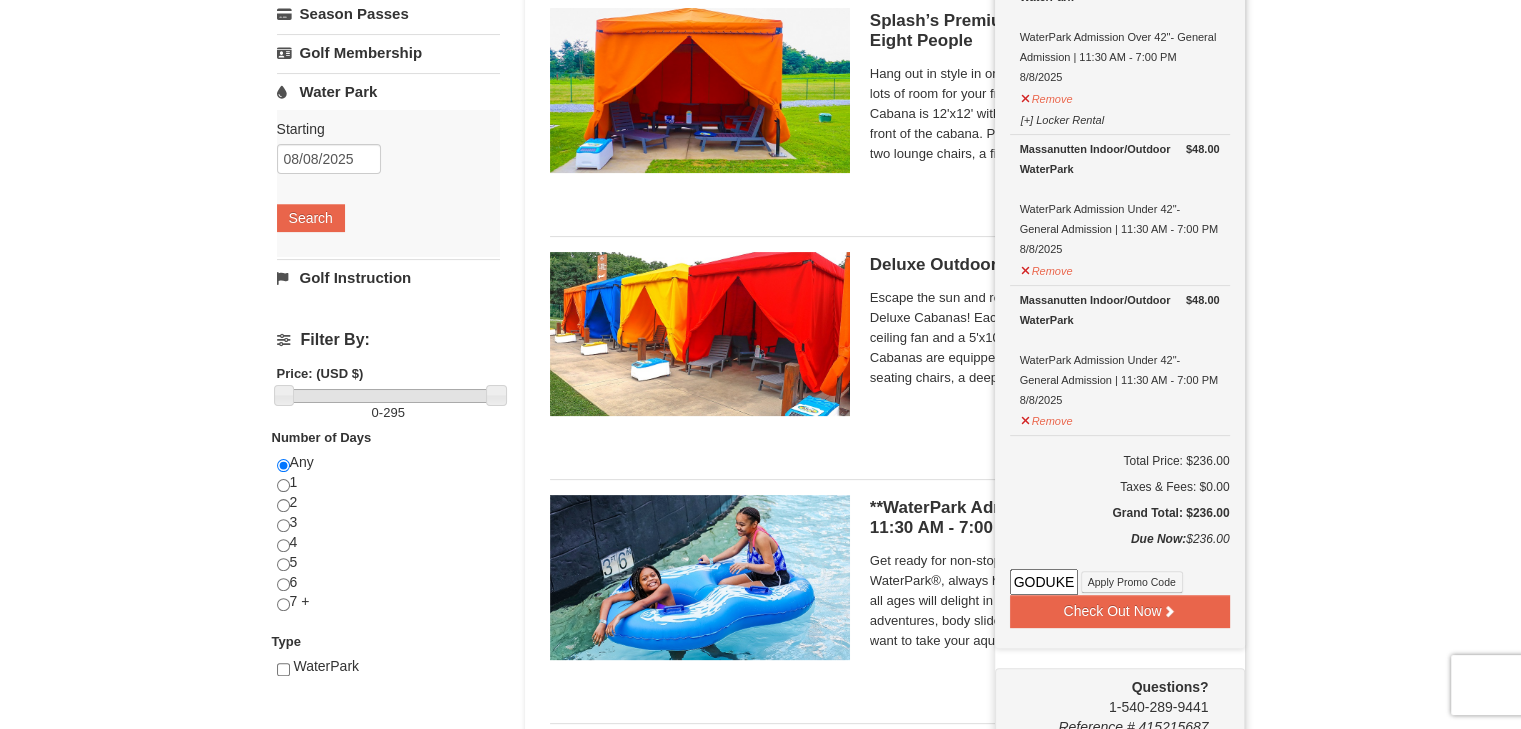 scroll, scrollTop: 0, scrollLeft: 25, axis: horizontal 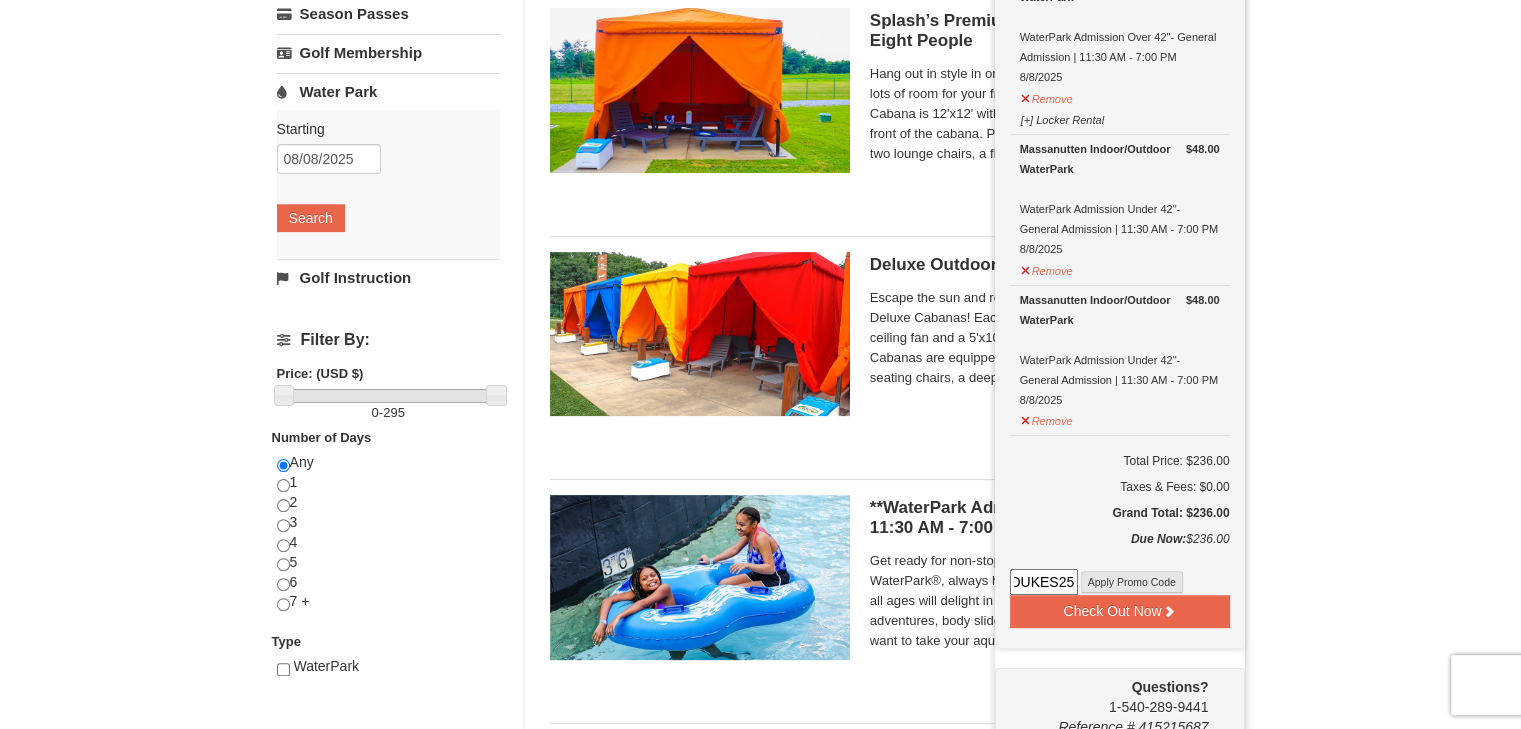 type on "GODUKES25" 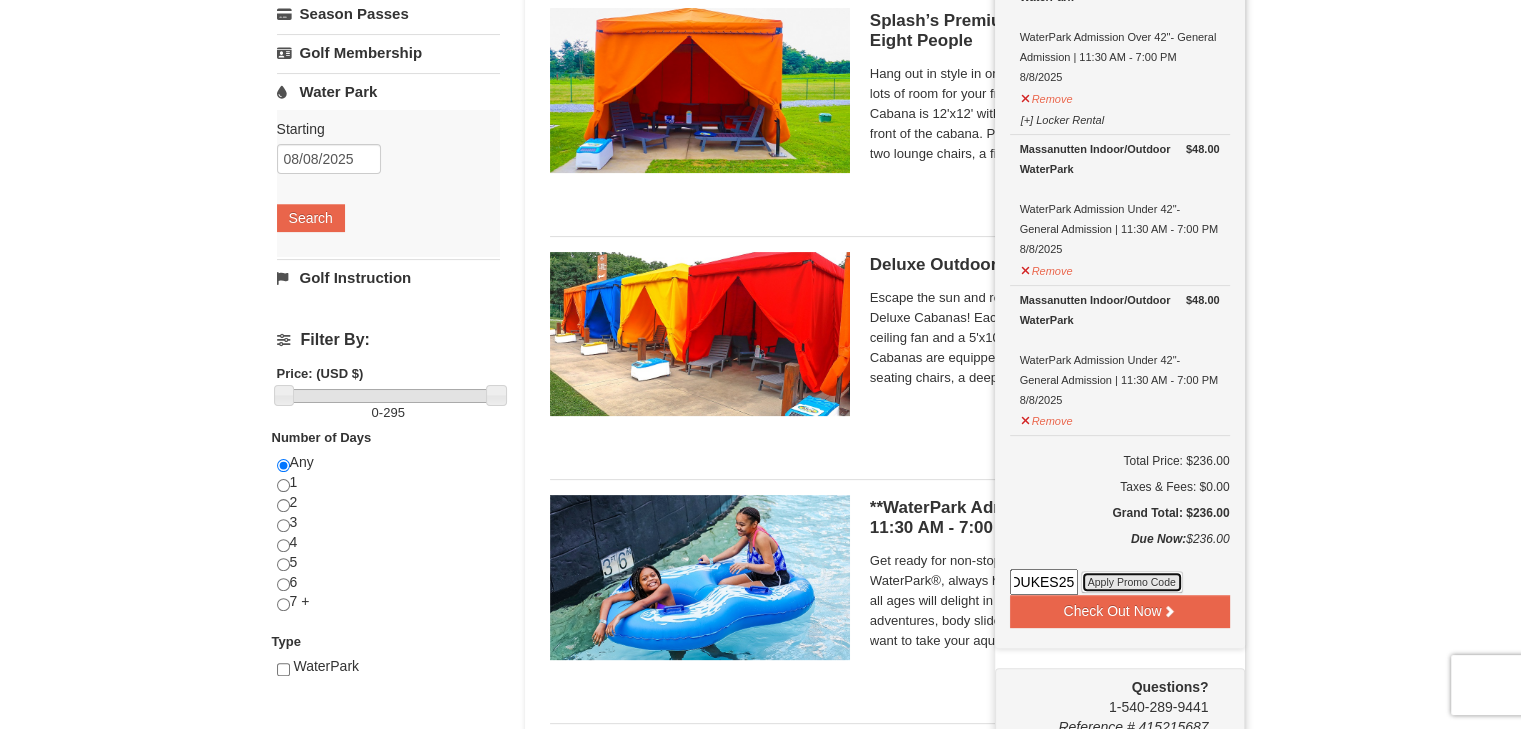 click on "Apply Promo Code" at bounding box center (1132, 582) 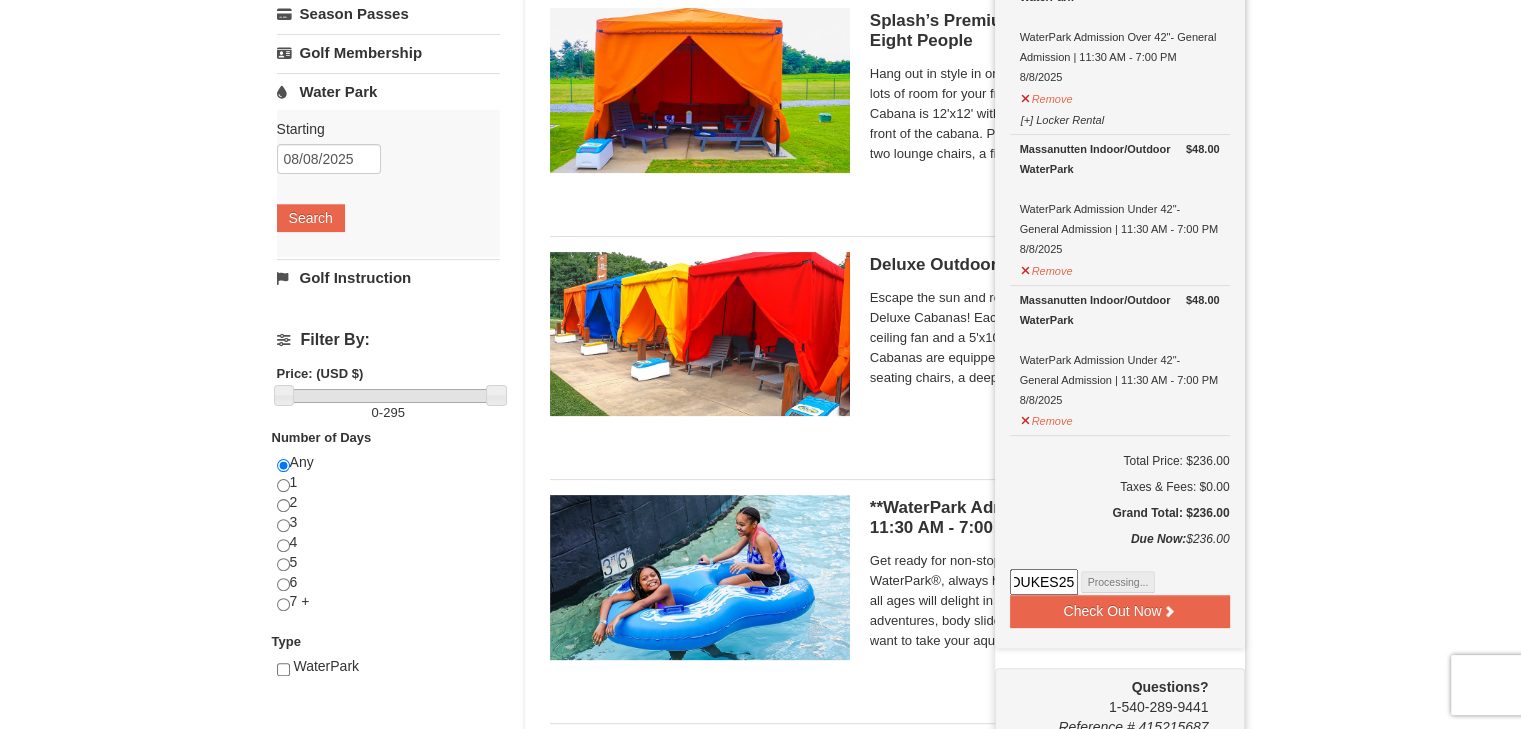 scroll, scrollTop: 0, scrollLeft: 0, axis: both 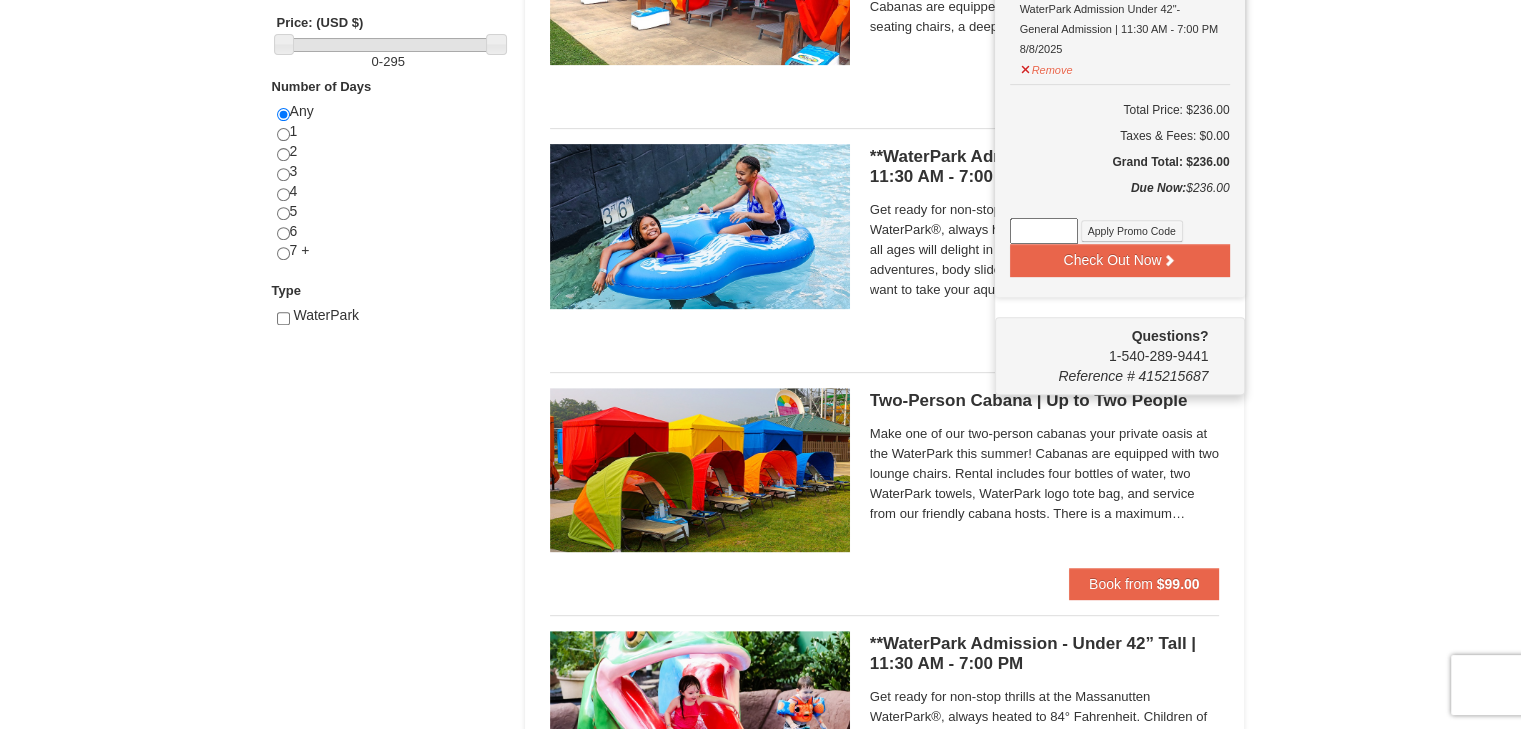 click at bounding box center (1044, 231) 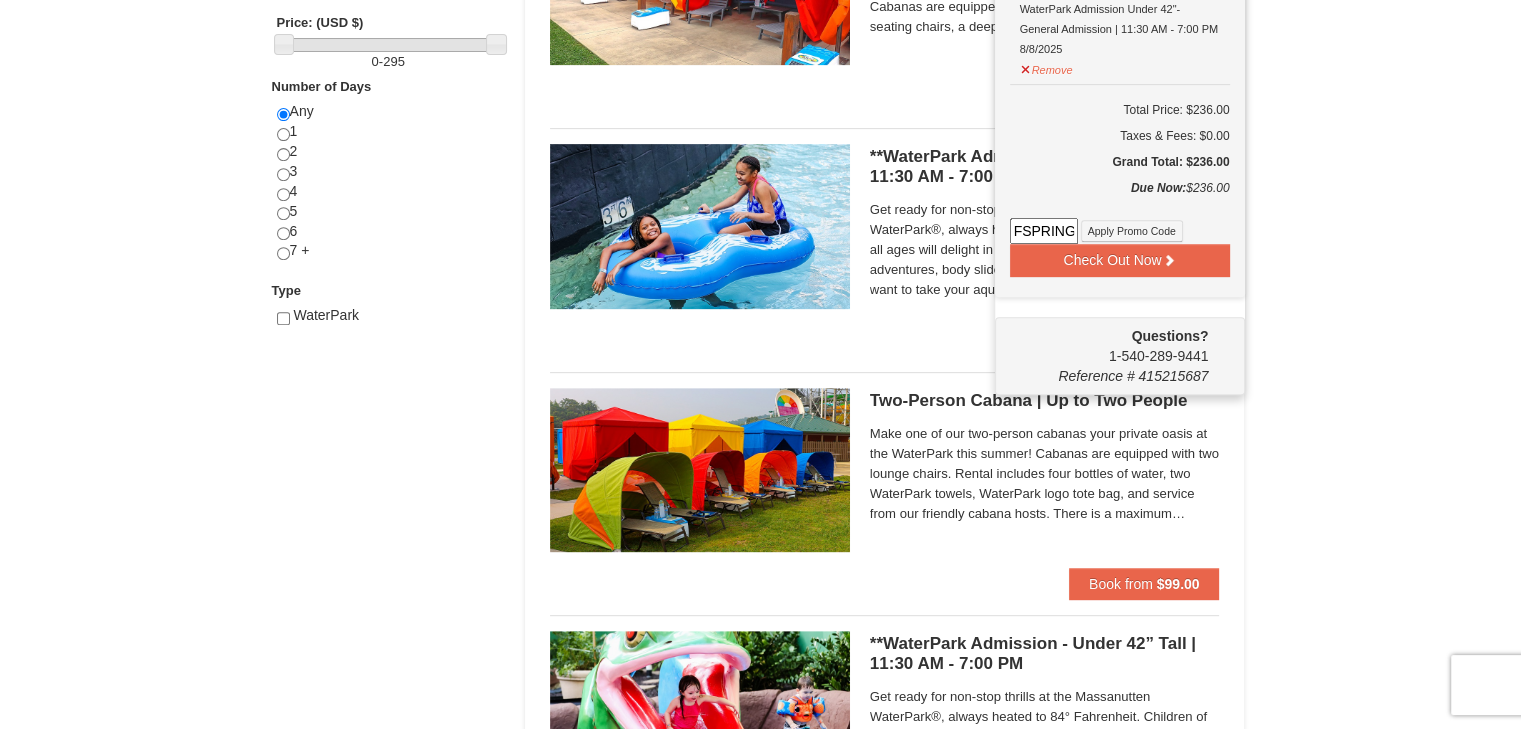 scroll, scrollTop: 0, scrollLeft: 33, axis: horizontal 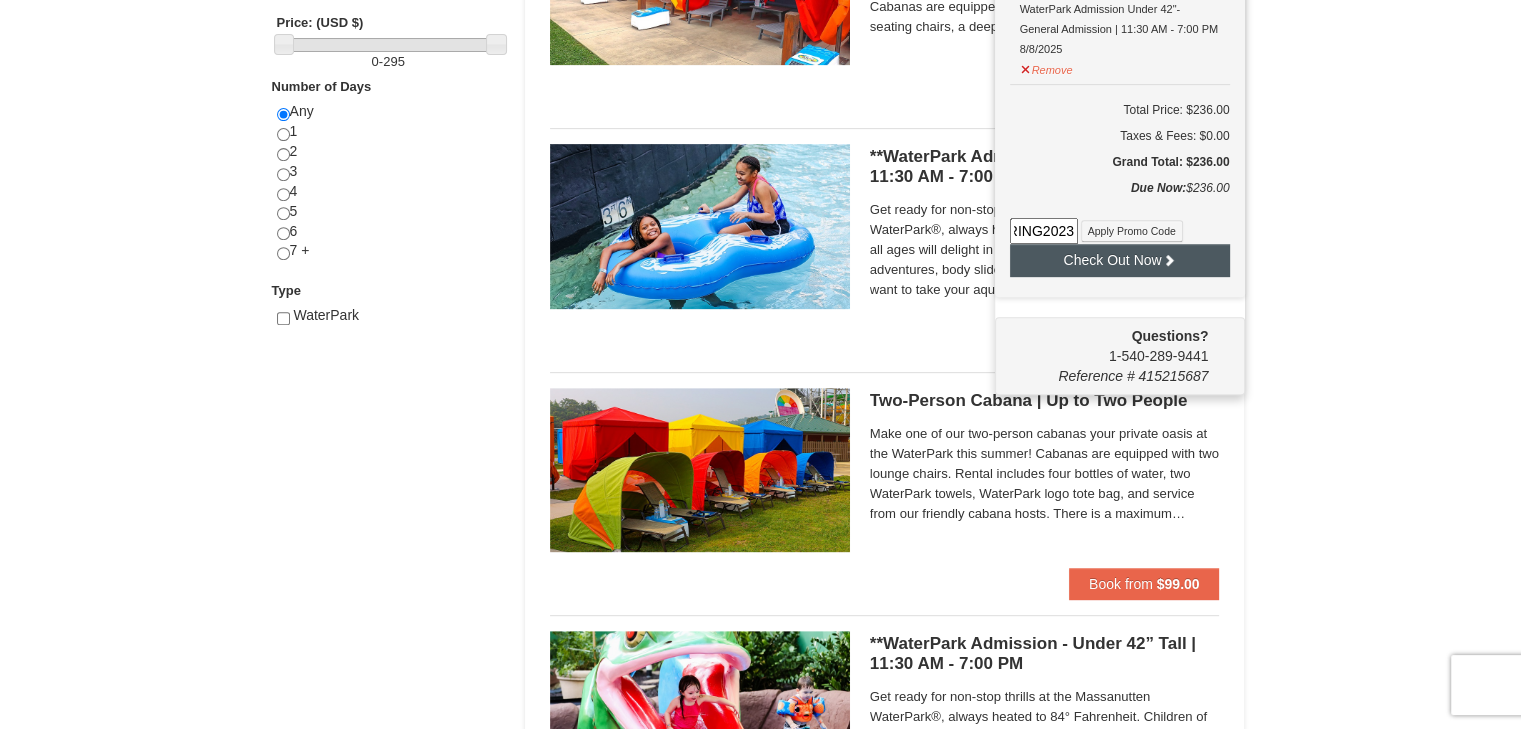 type on "FSPRING2023" 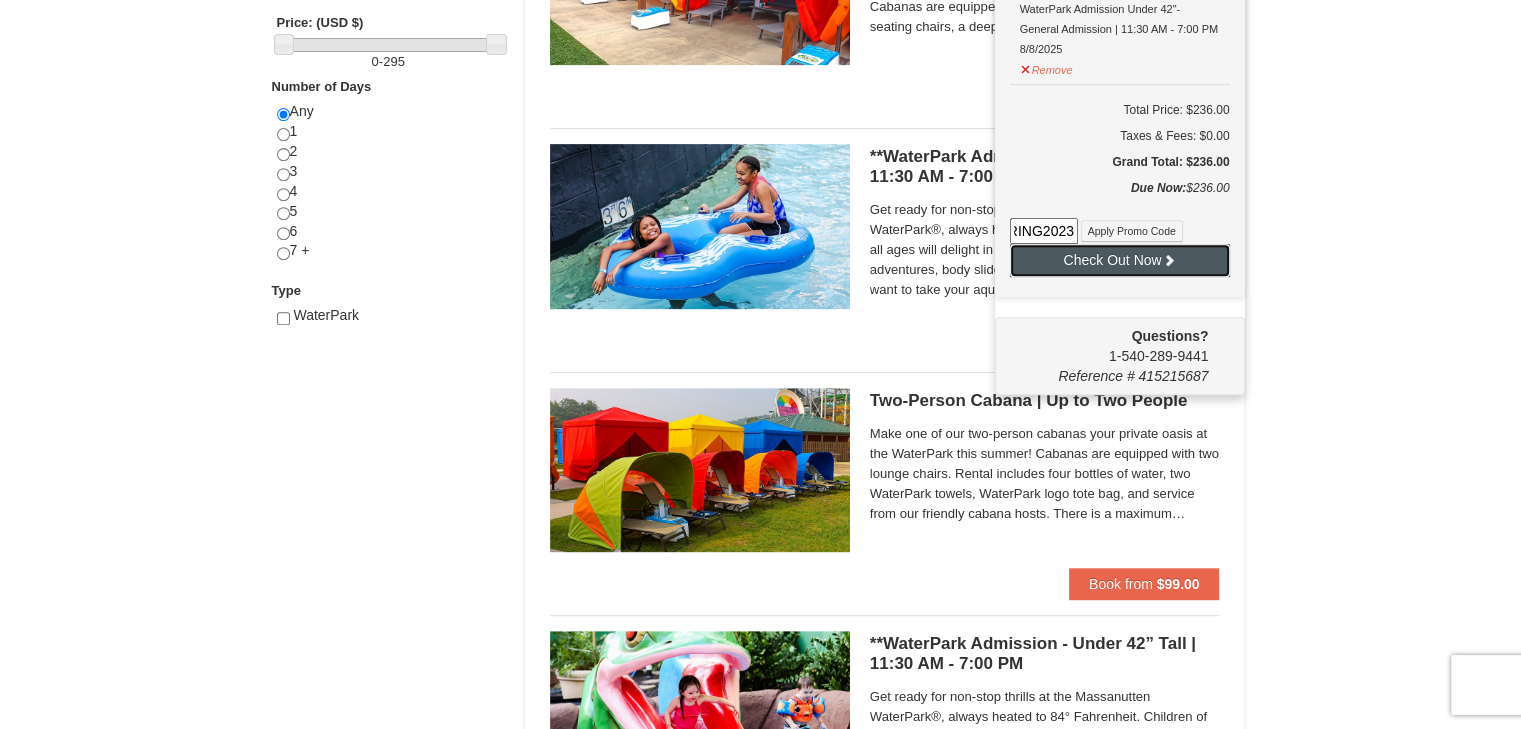 click on "Check Out Now" at bounding box center [1120, 260] 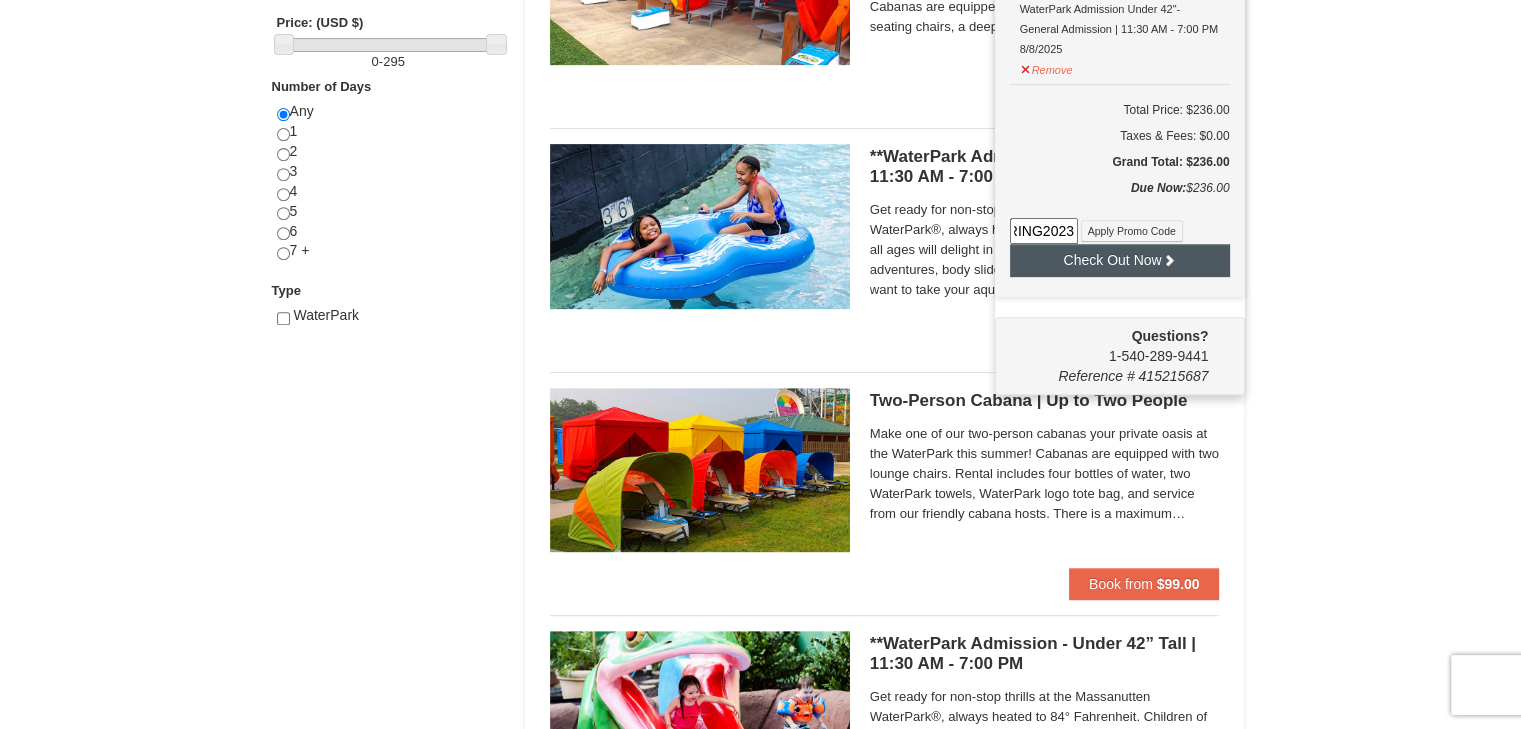 scroll, scrollTop: 0, scrollLeft: 0, axis: both 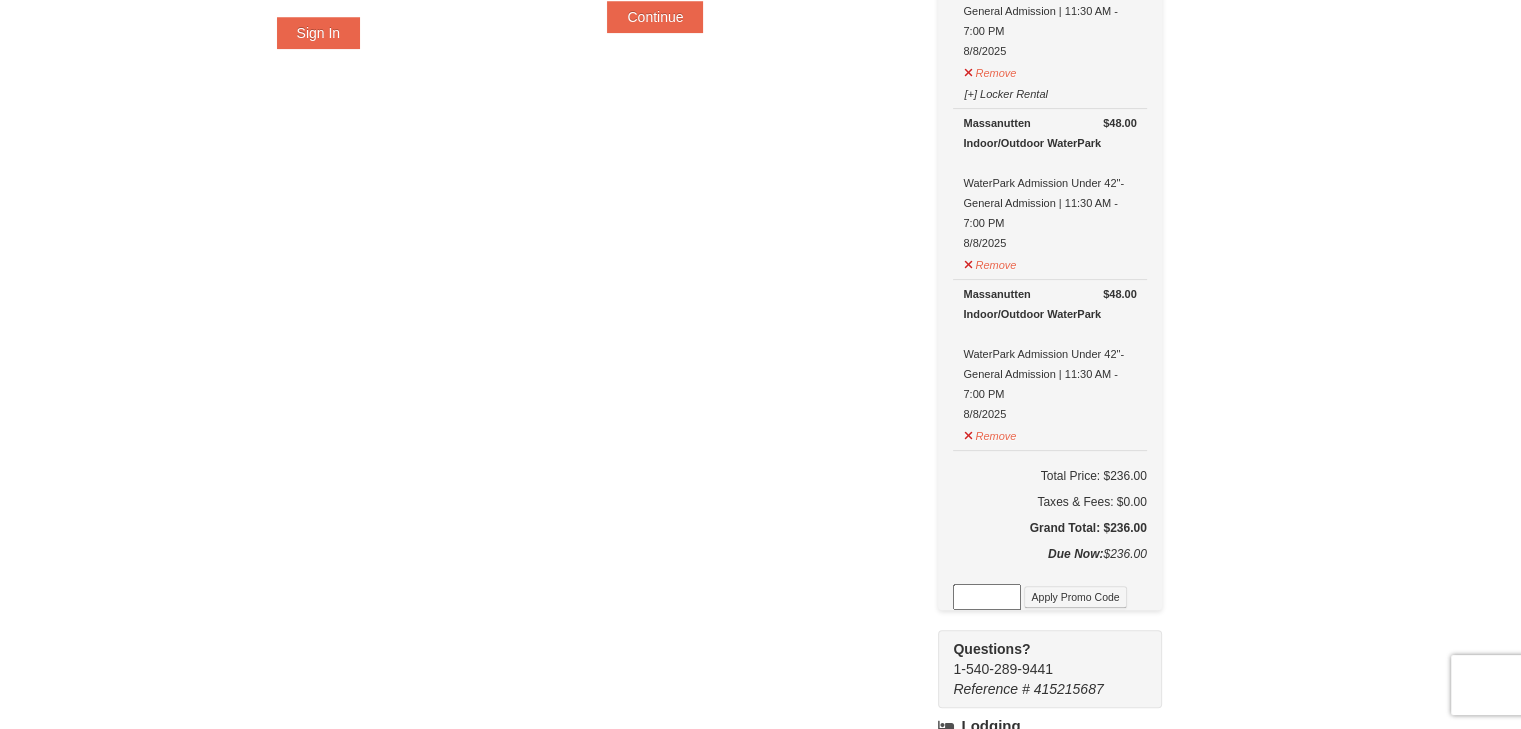 click on "Check Out Now
Water Park Pass.
$70.00
Massanutten Indoor/Outdoor WaterPark
WaterPark Admission Over 42"- General Admission | 11:30 AM - 7:00 PM
8/8/2025
Remove
[+] Locker Rental" at bounding box center (1049, 192) 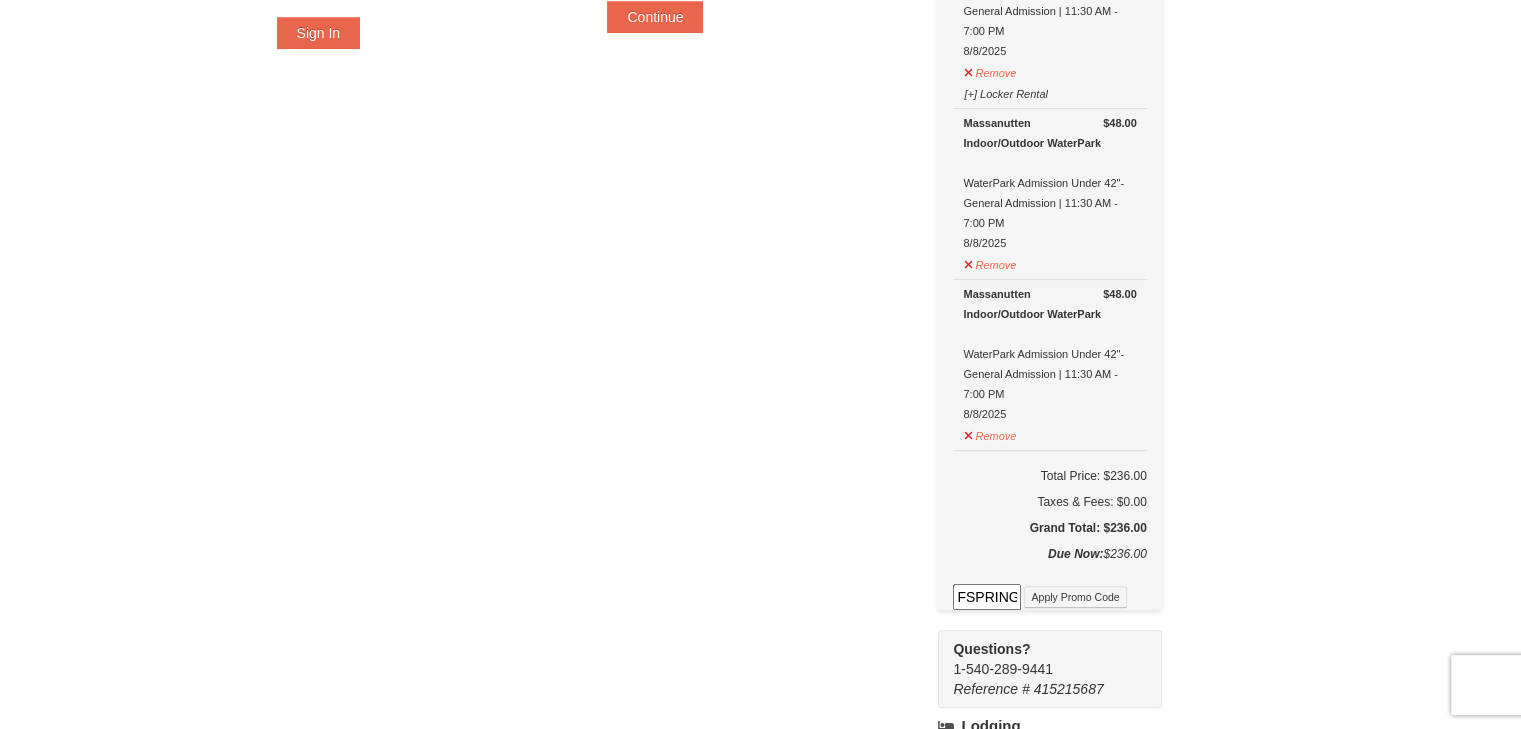 scroll, scrollTop: 0, scrollLeft: 33, axis: horizontal 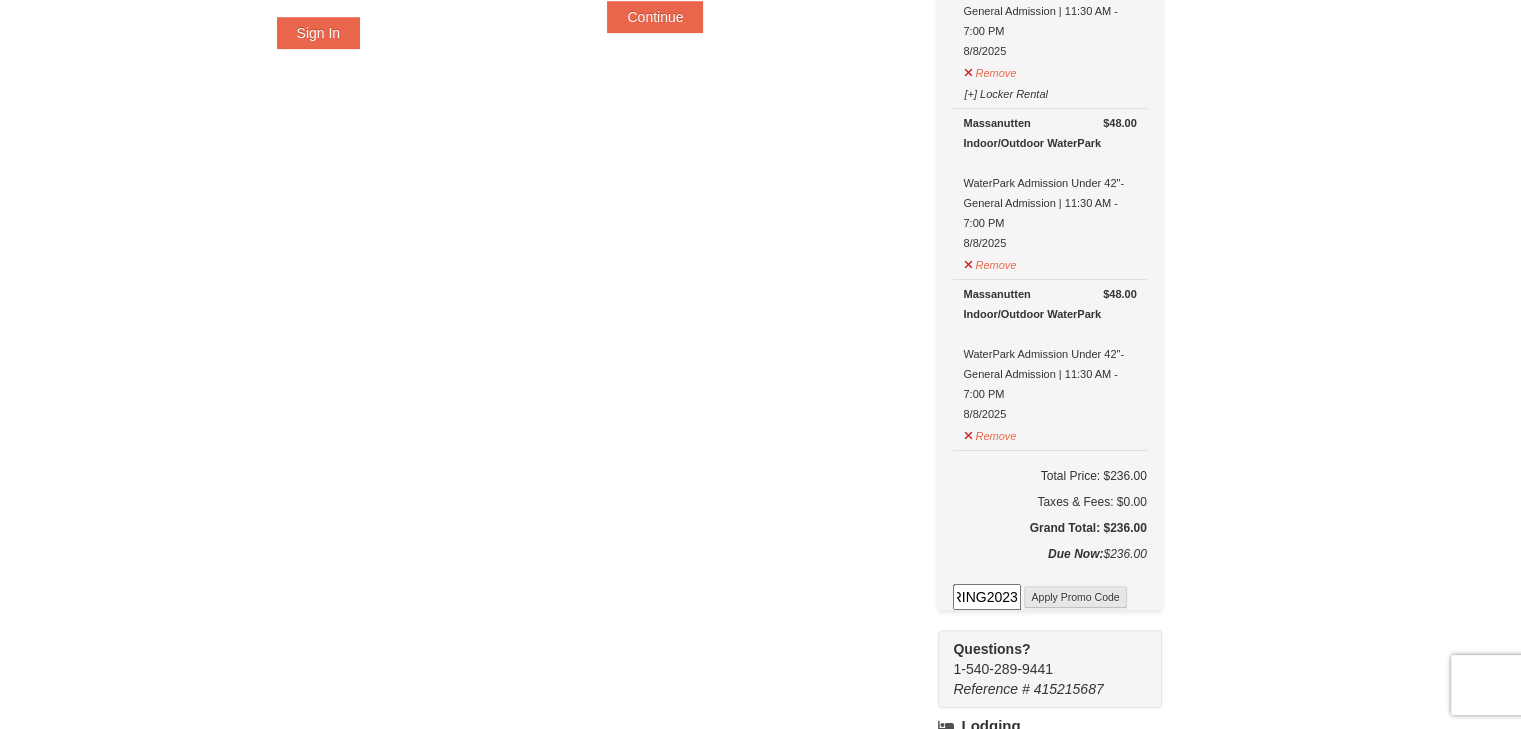 type on "FSPRING2023" 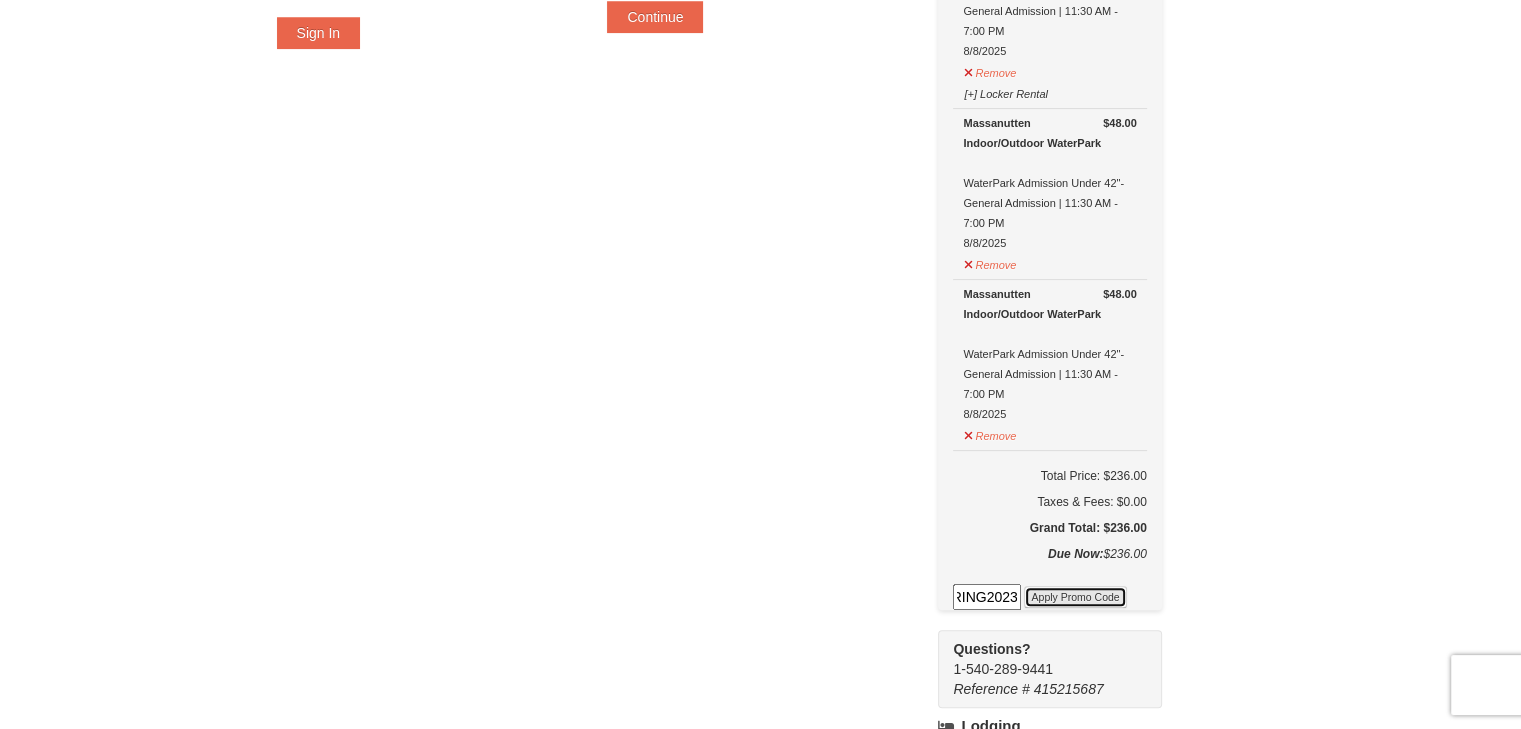 click on "Apply Promo Code" at bounding box center (1075, 597) 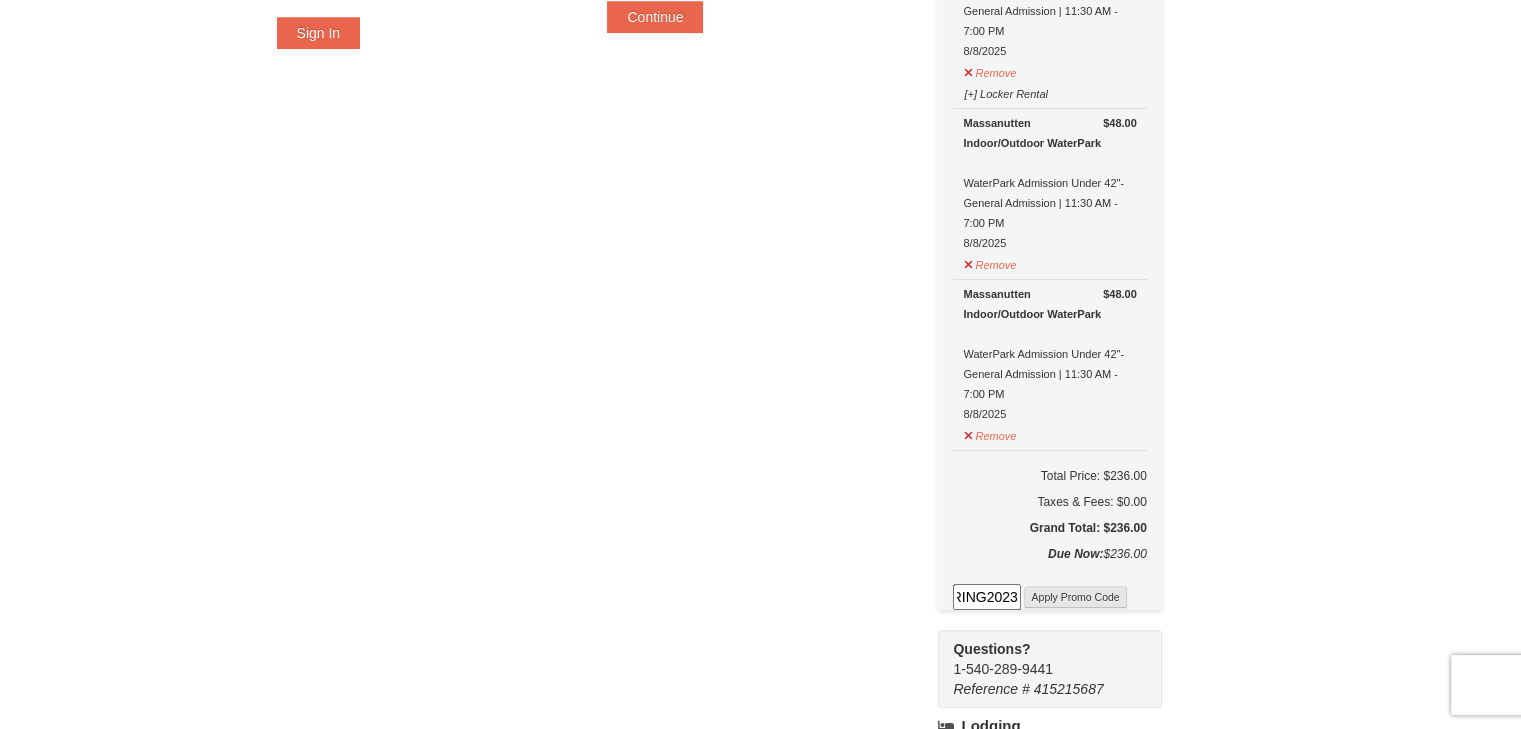 scroll, scrollTop: 0, scrollLeft: 0, axis: both 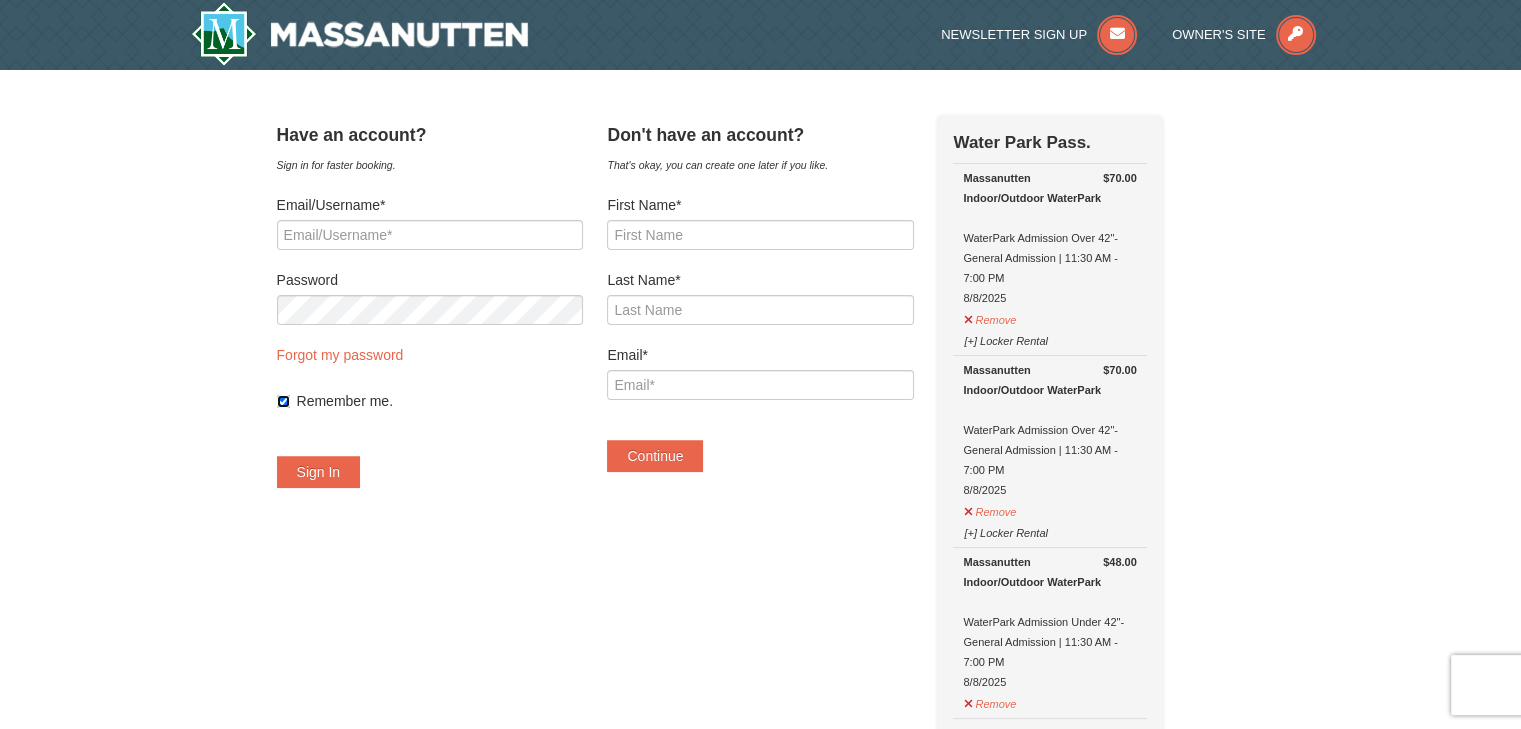 click on "Remember me." at bounding box center (283, 401) 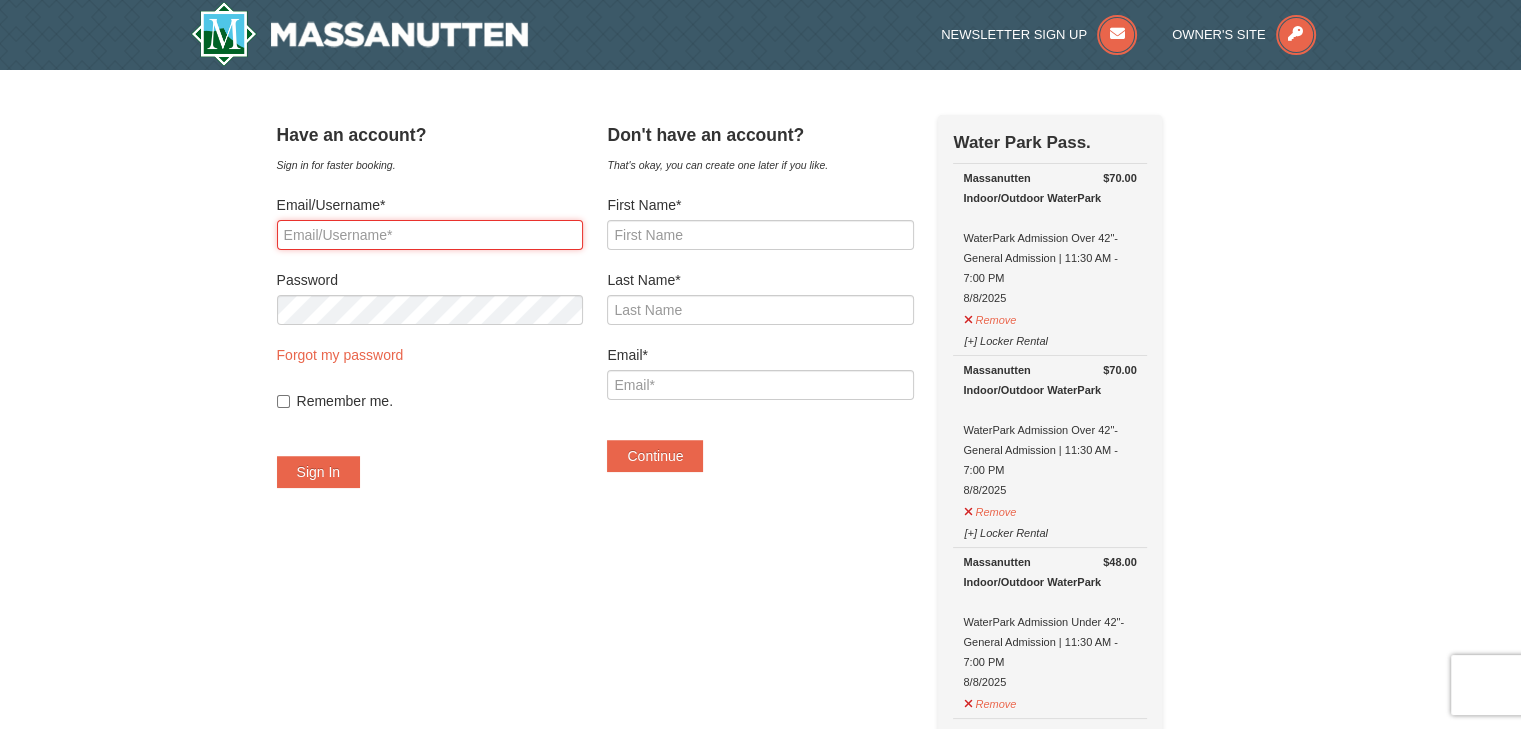 drag, startPoint x: 455, startPoint y: 232, endPoint x: 392, endPoint y: 229, distance: 63.07139 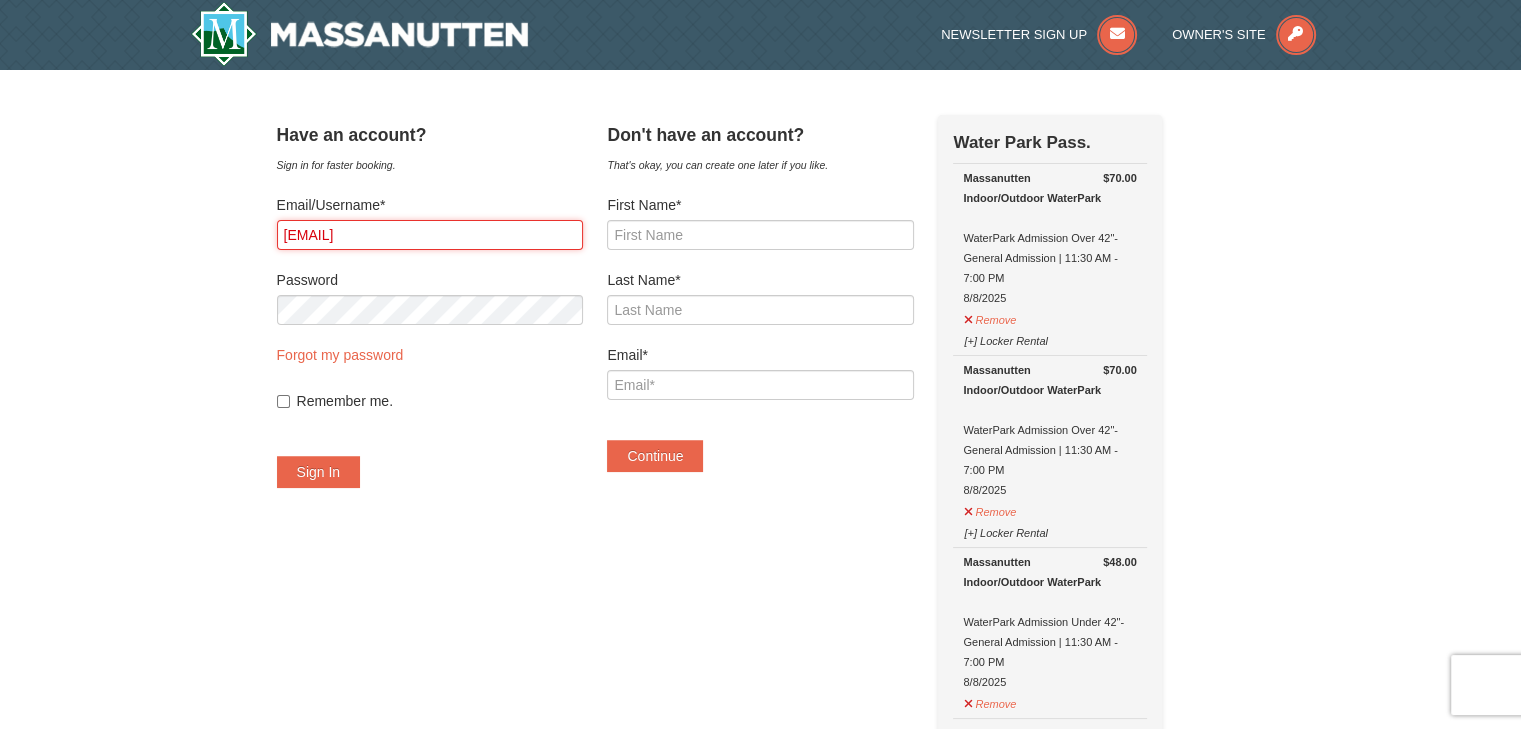 click on "[EMAIL]" at bounding box center [430, 235] 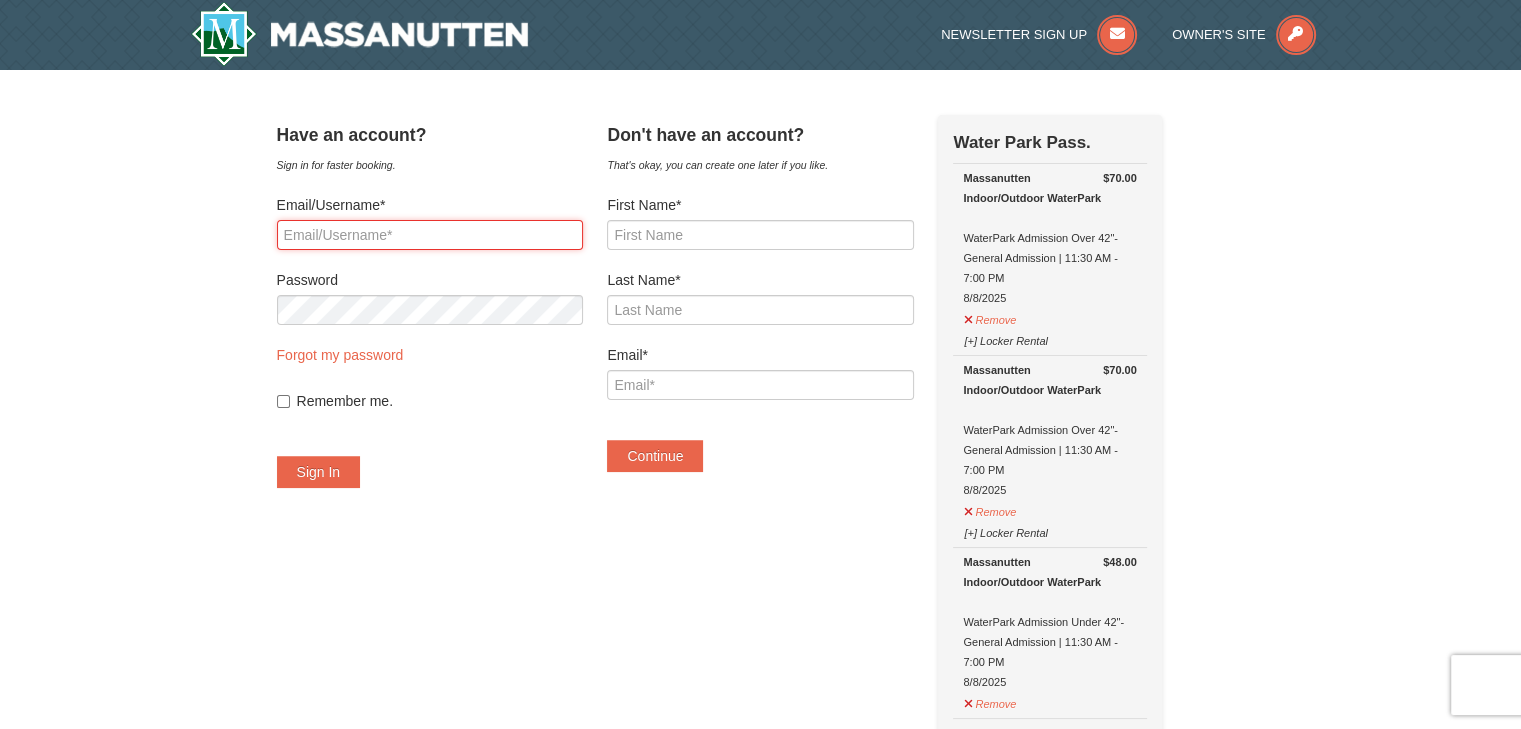 type 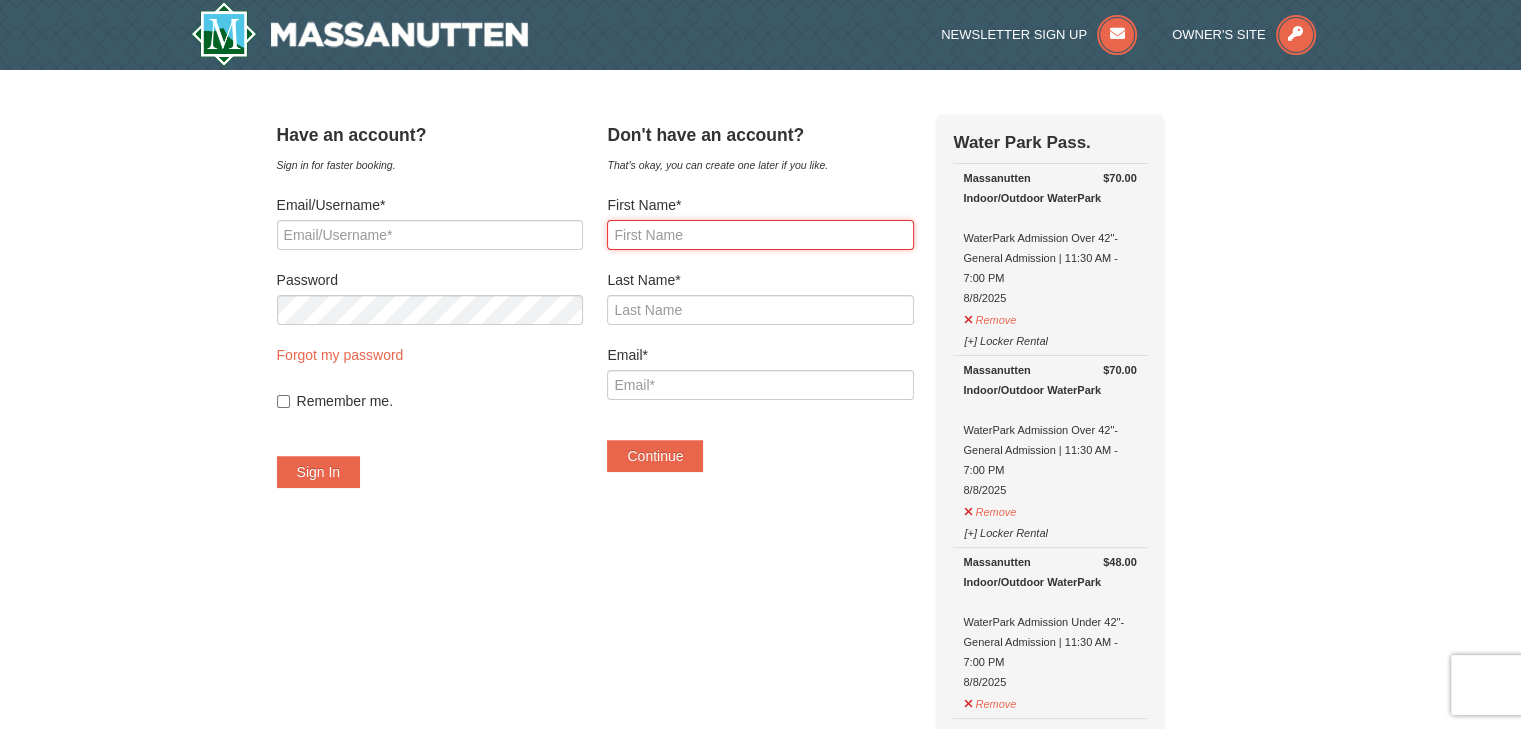 click on "First Name*" at bounding box center [760, 235] 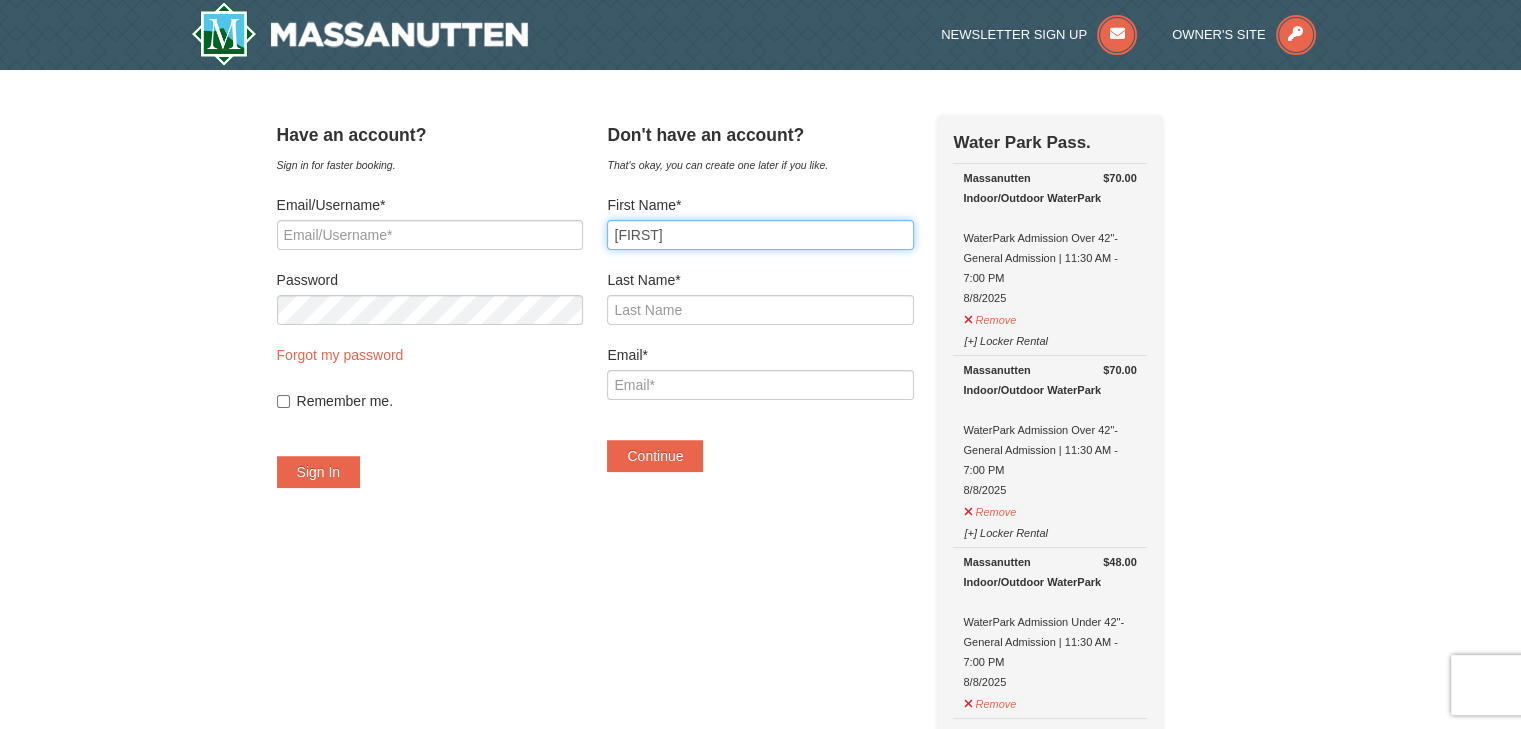 type on "Omer" 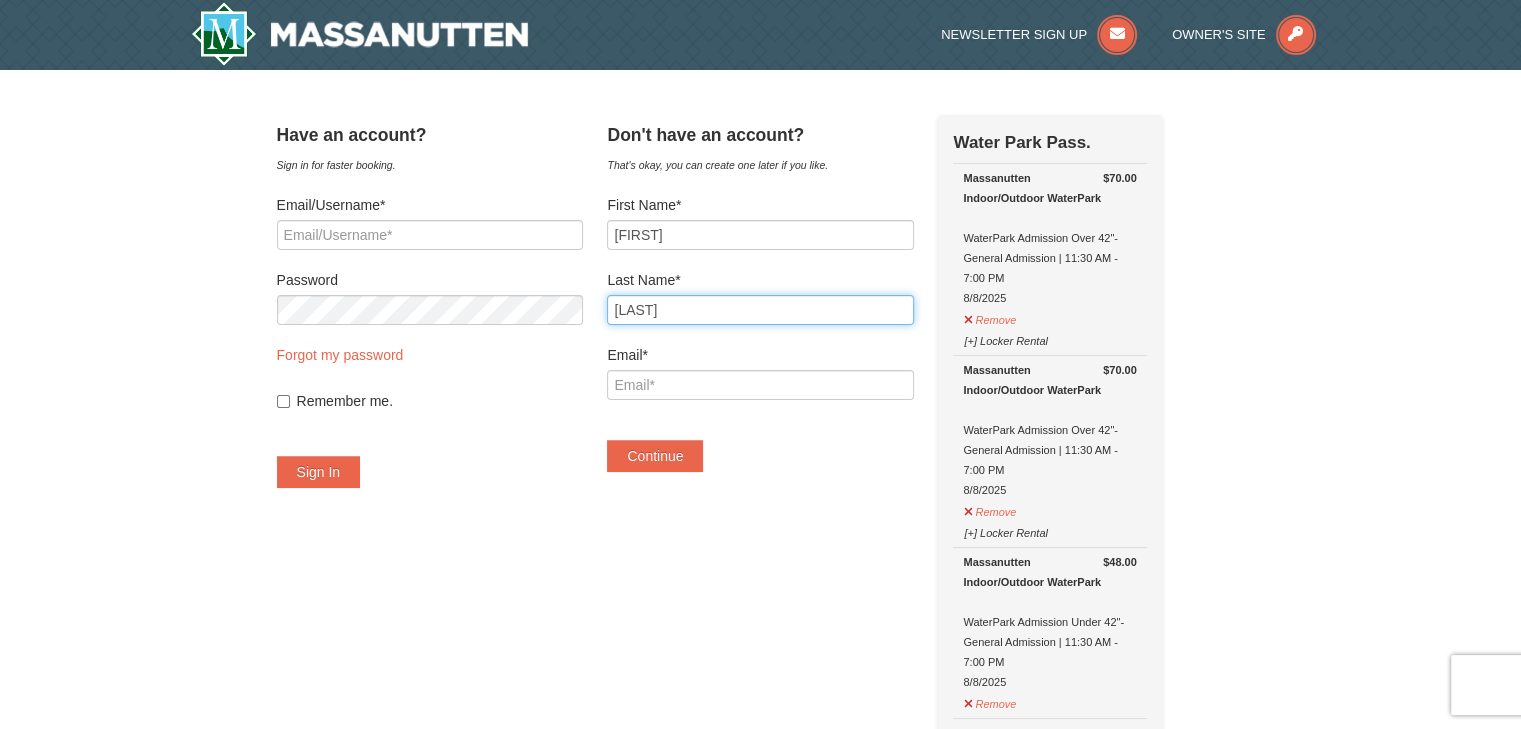 type on "[EMAIL]" 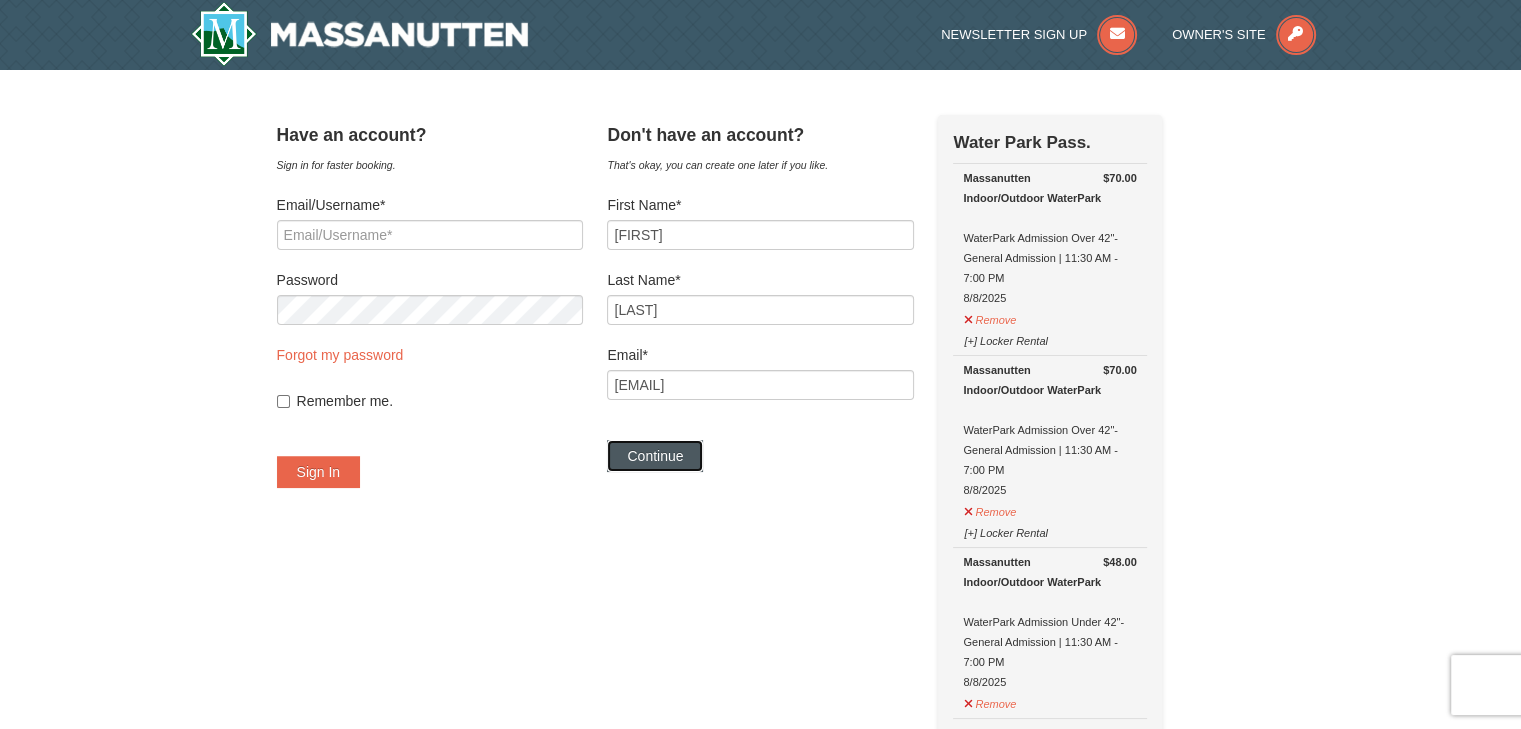 click on "Continue" at bounding box center (655, 456) 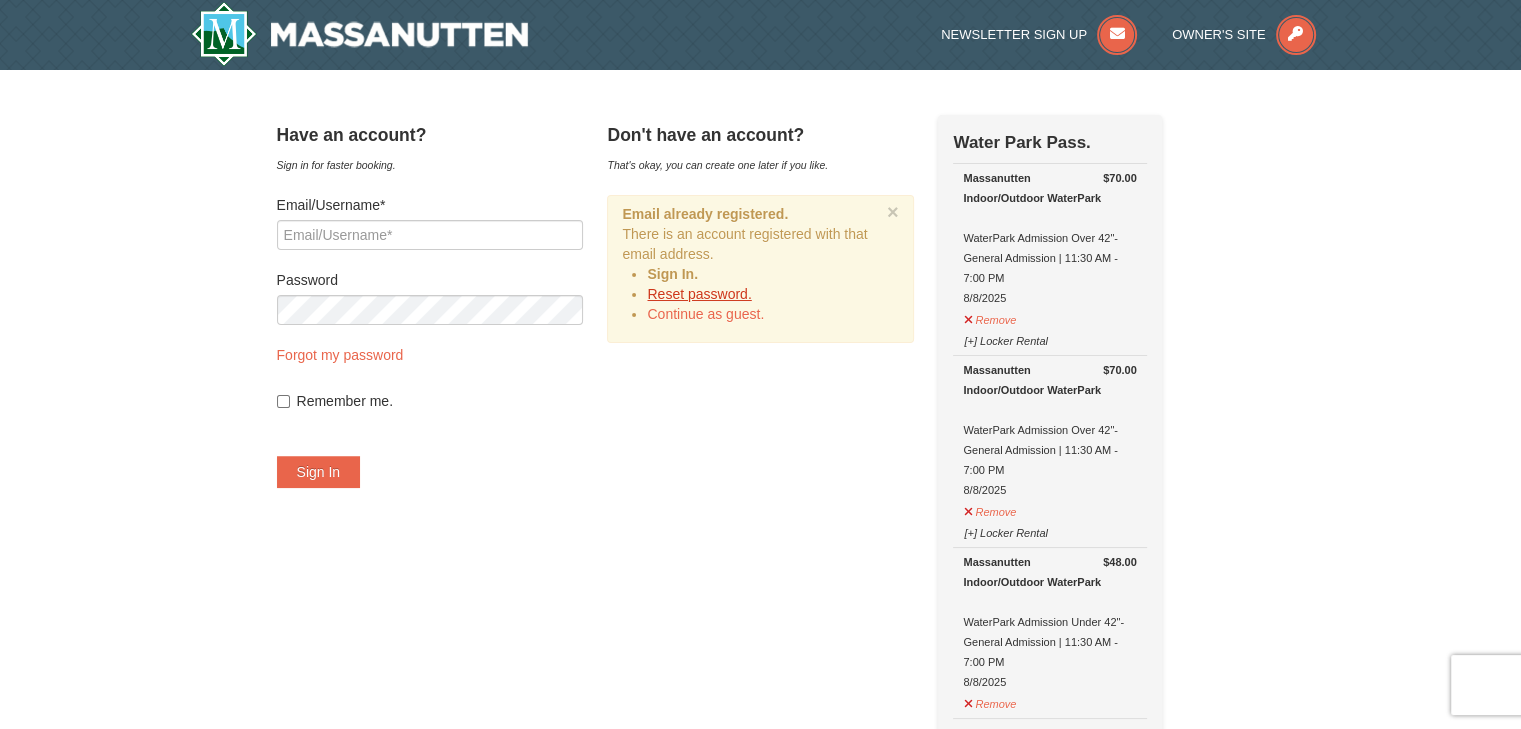 click on "Reset password." at bounding box center [699, 294] 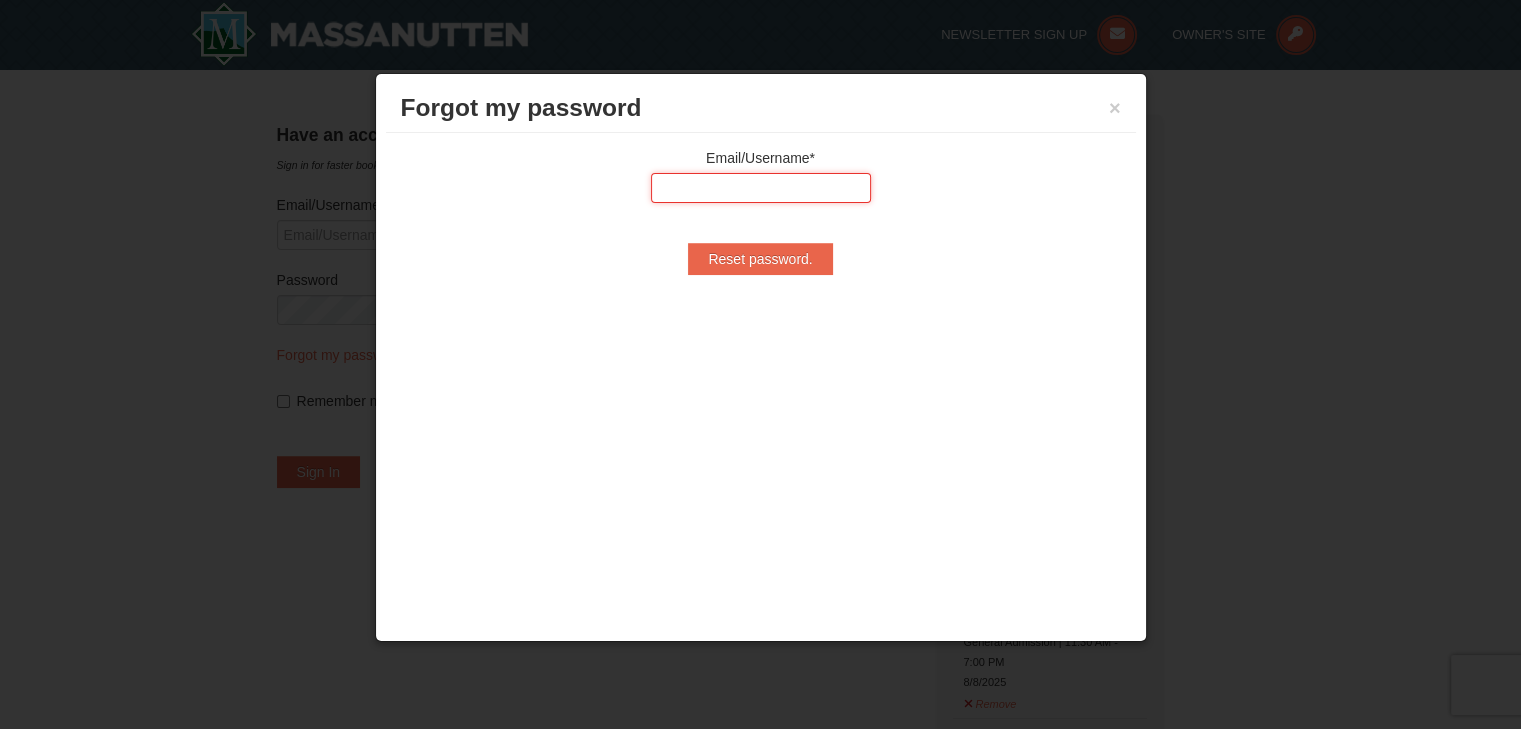 click at bounding box center (761, 188) 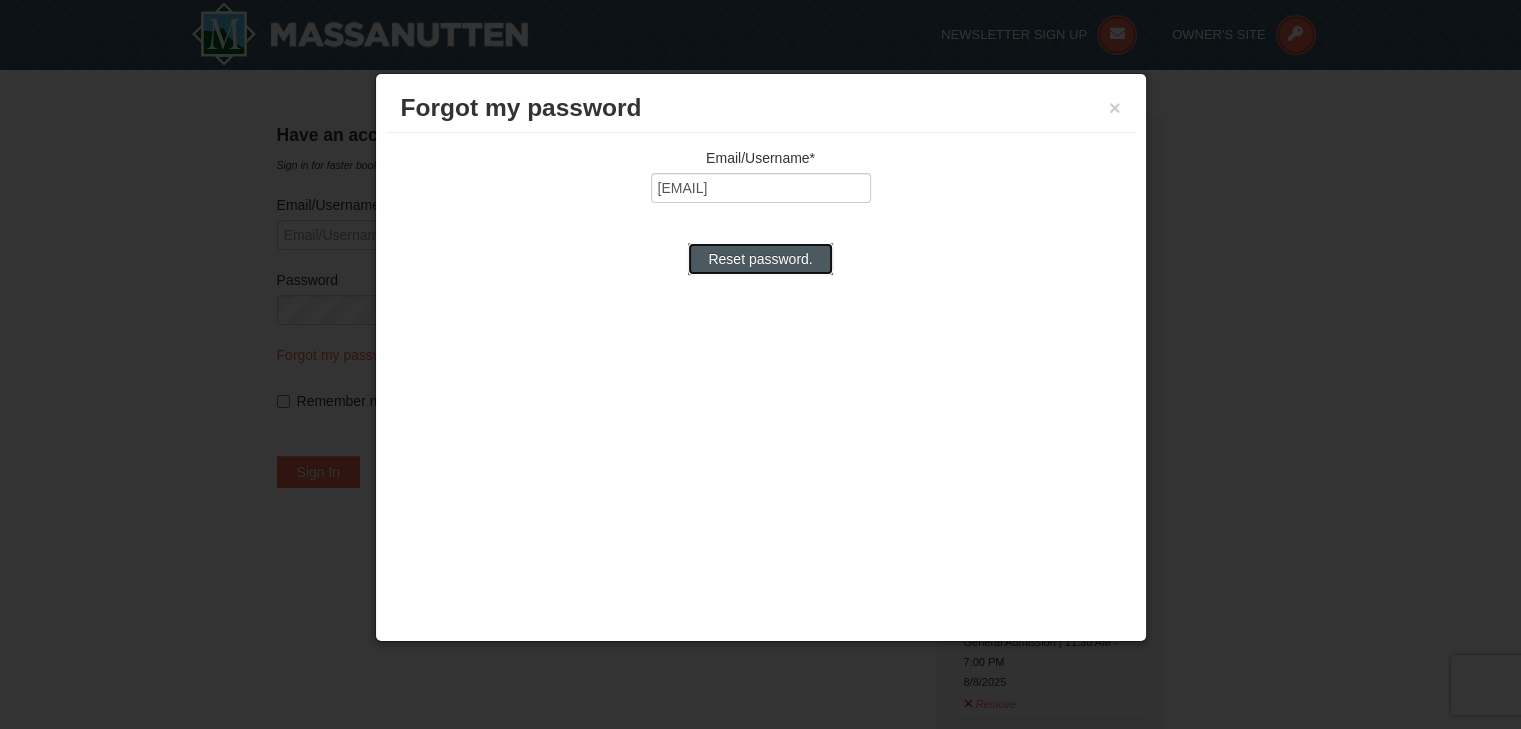 click on "Reset password." at bounding box center [760, 259] 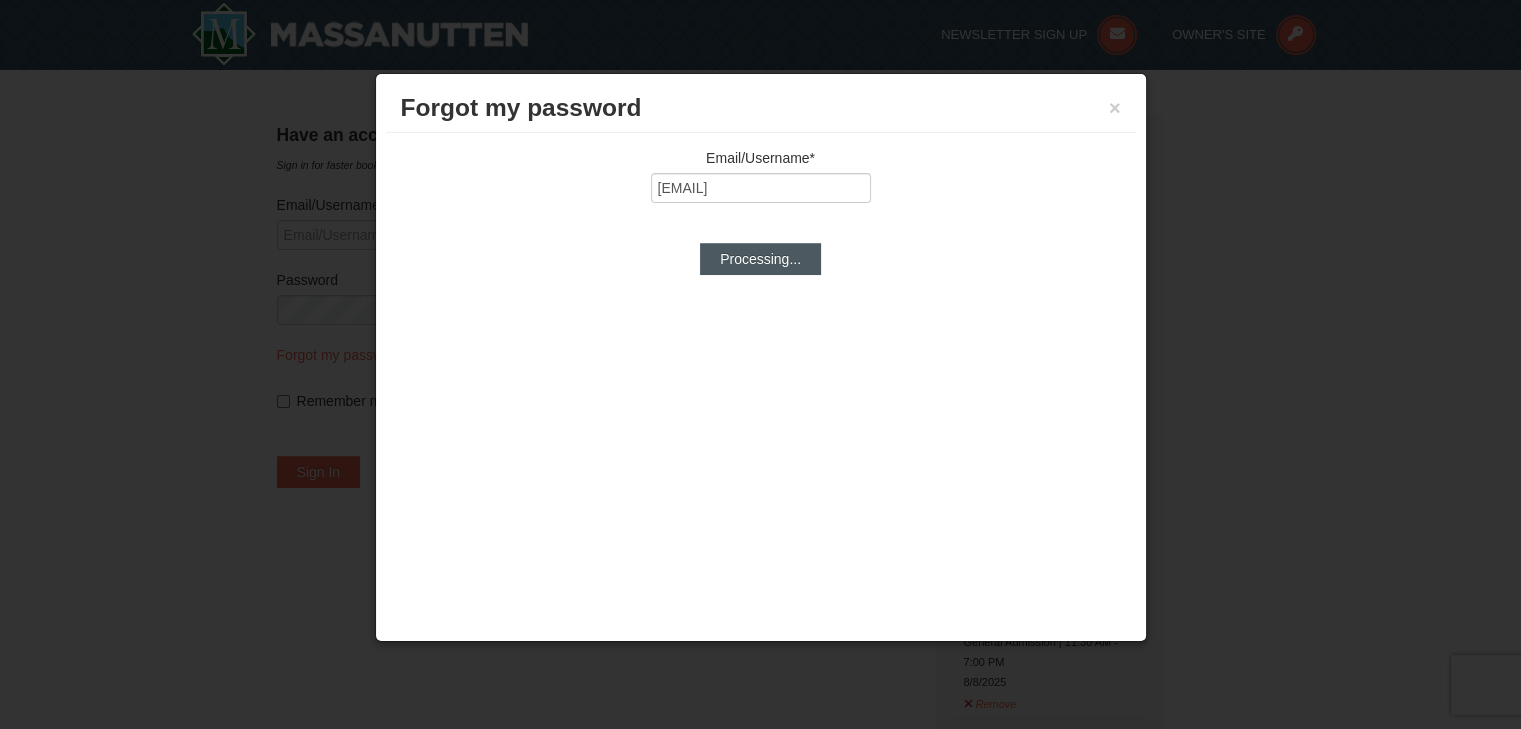 type on "[EMAIL]" 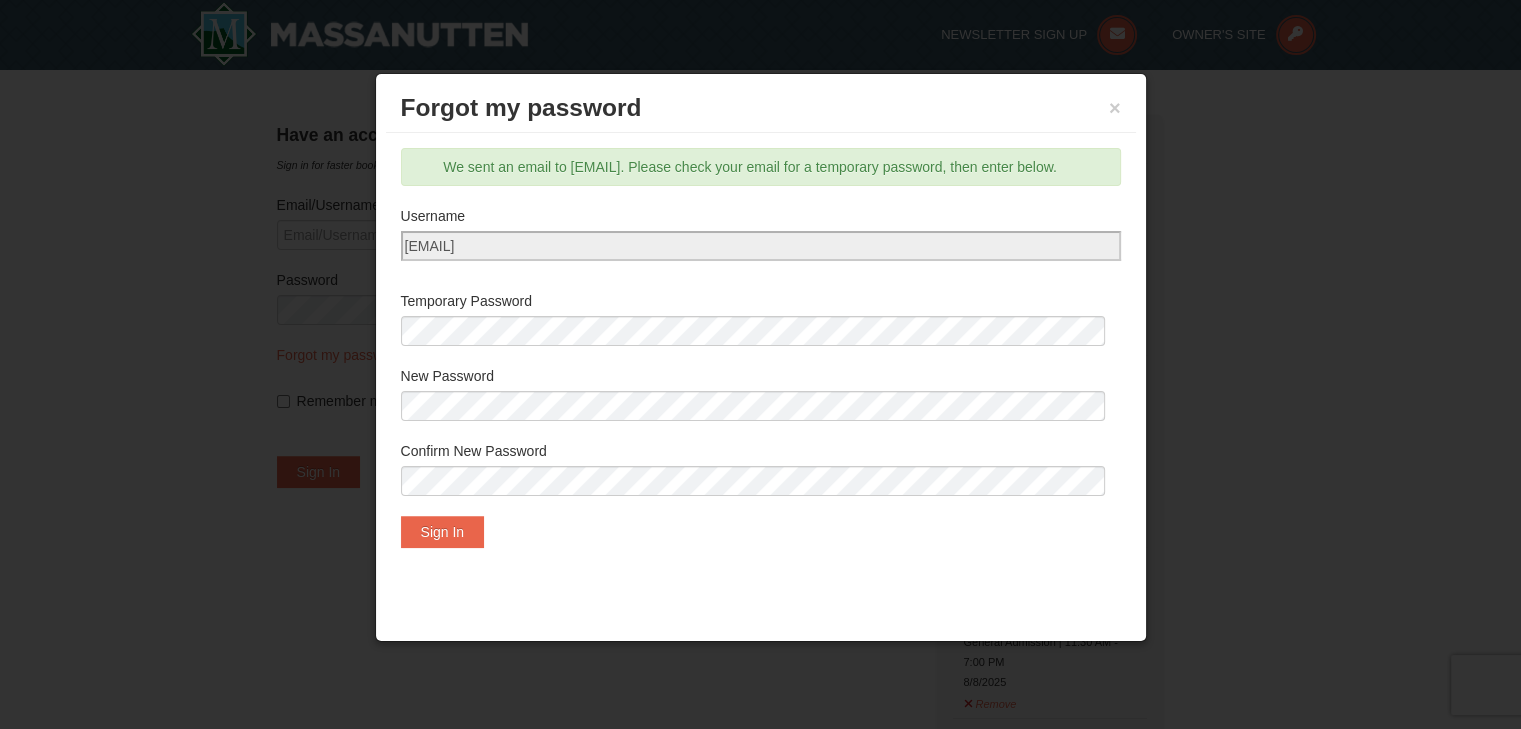 click on "Username
Temporary Password
New Password
Confirm New Password
Sign In" at bounding box center [761, 377] 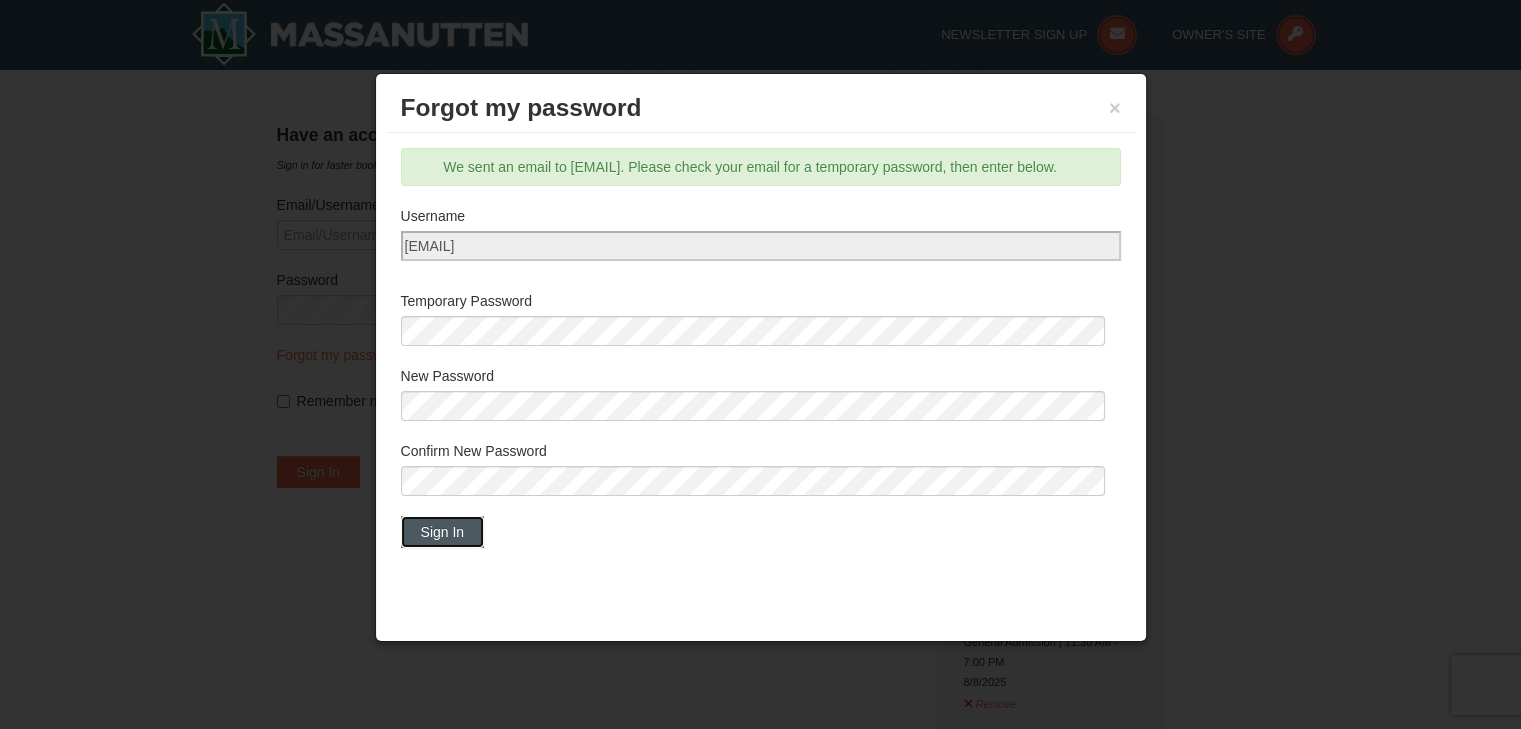 click on "Sign In" at bounding box center (443, 532) 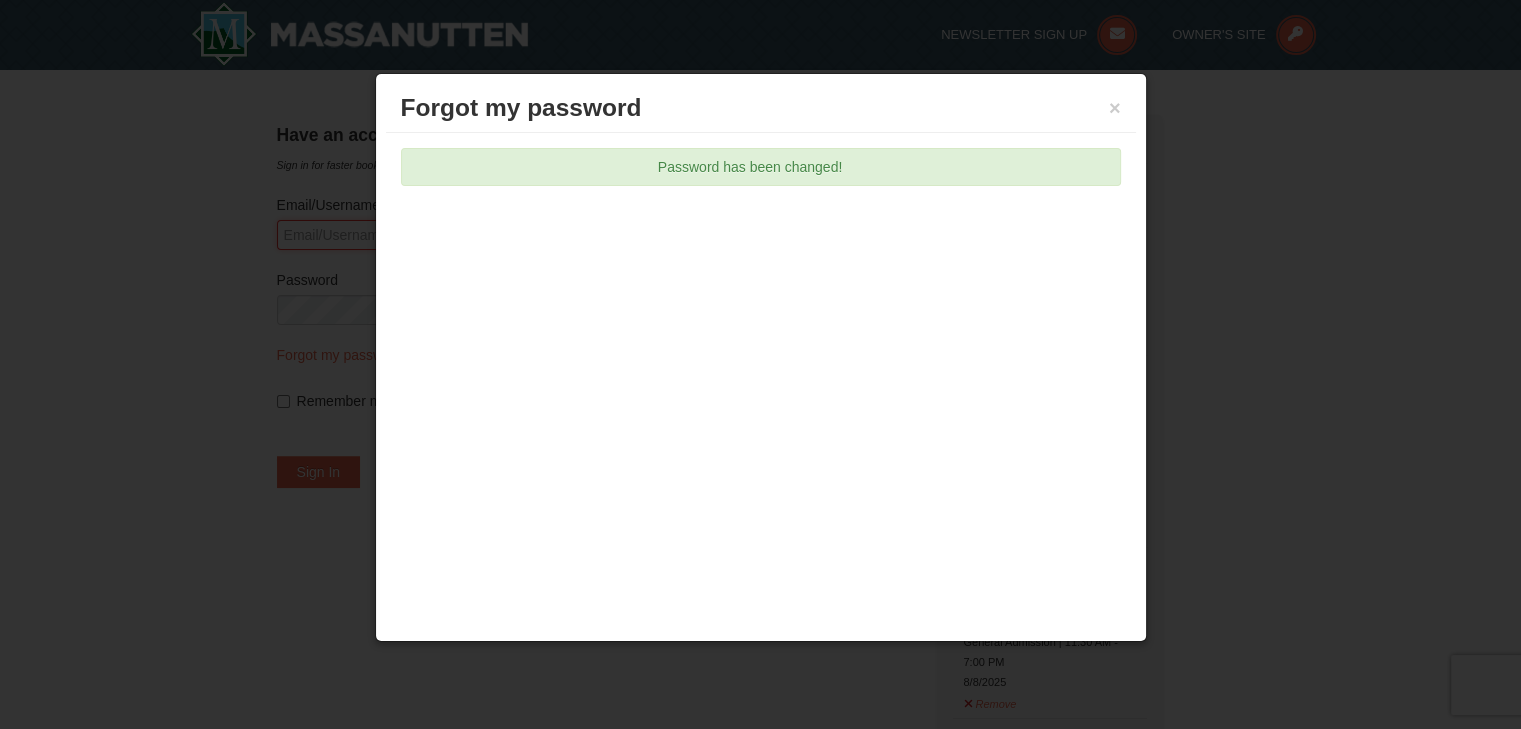 type on "[EMAIL]" 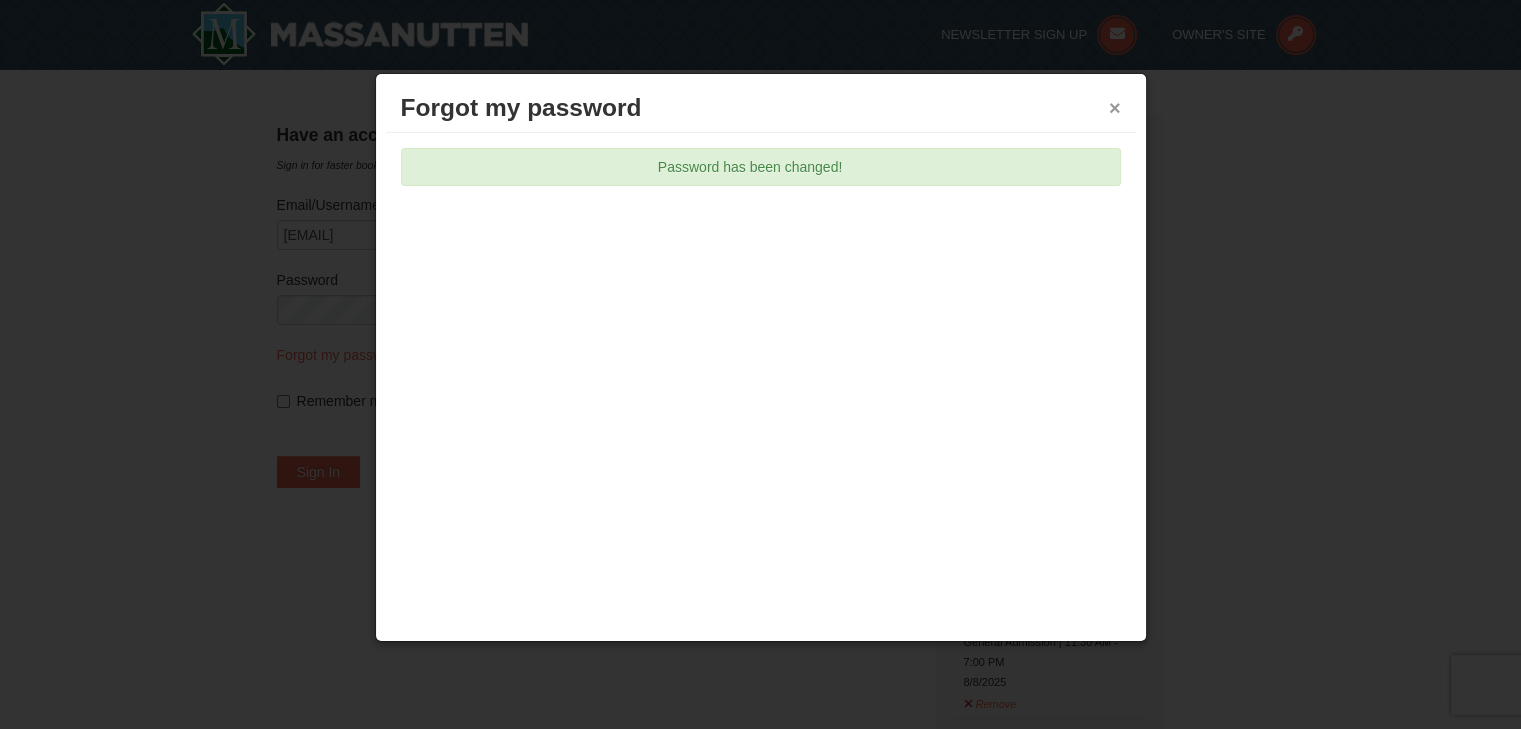 click on "×" at bounding box center [1115, 108] 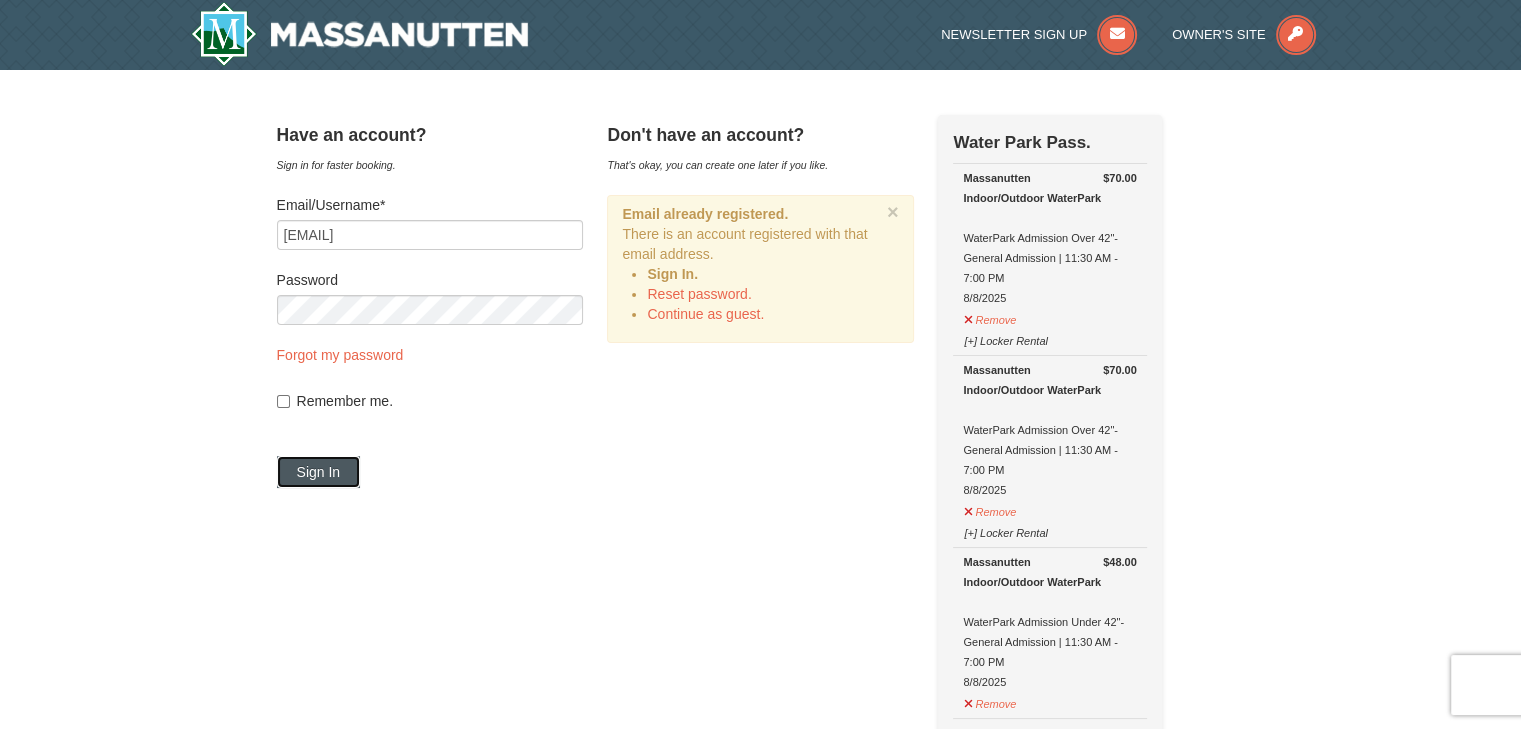 click on "Sign In" at bounding box center (319, 472) 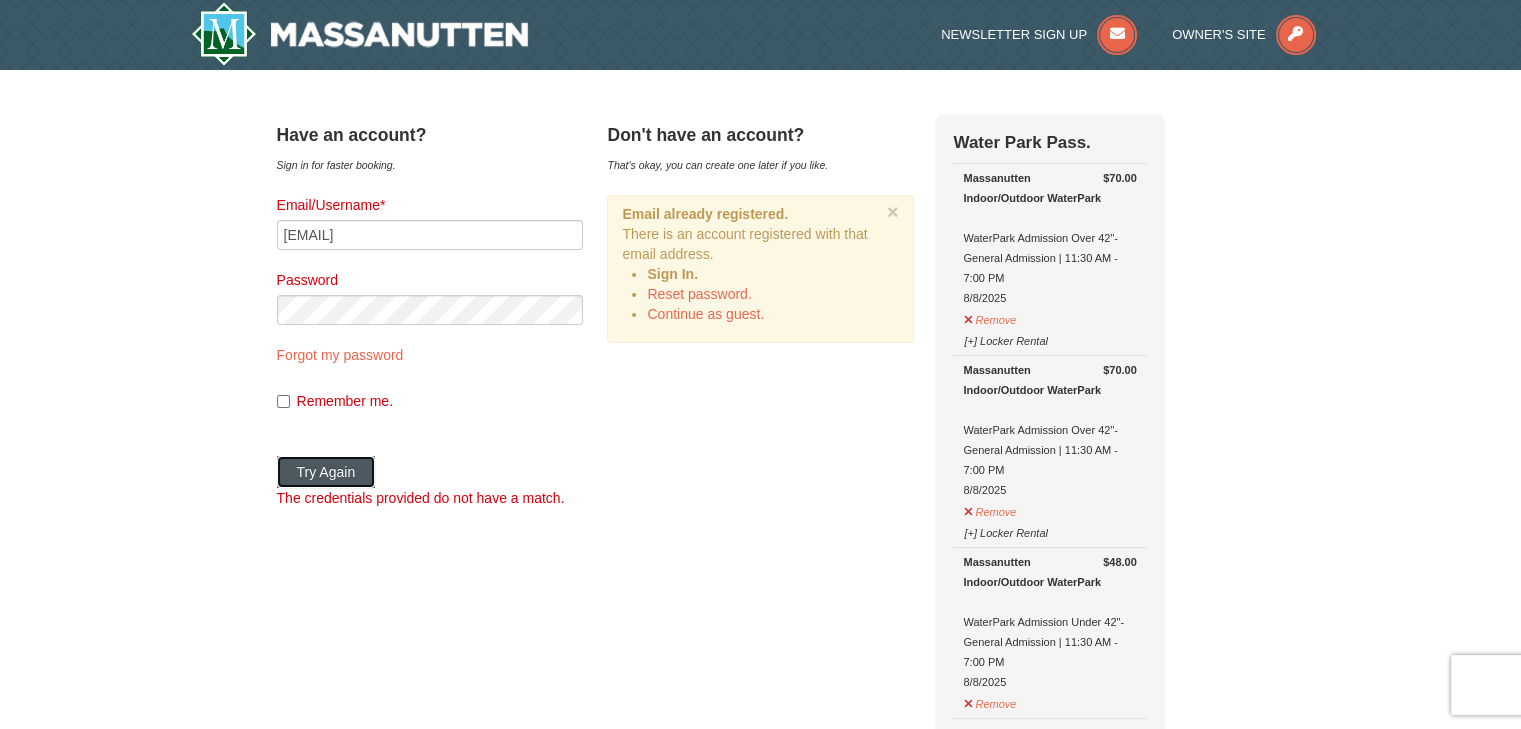 click on "Try Again" at bounding box center (326, 472) 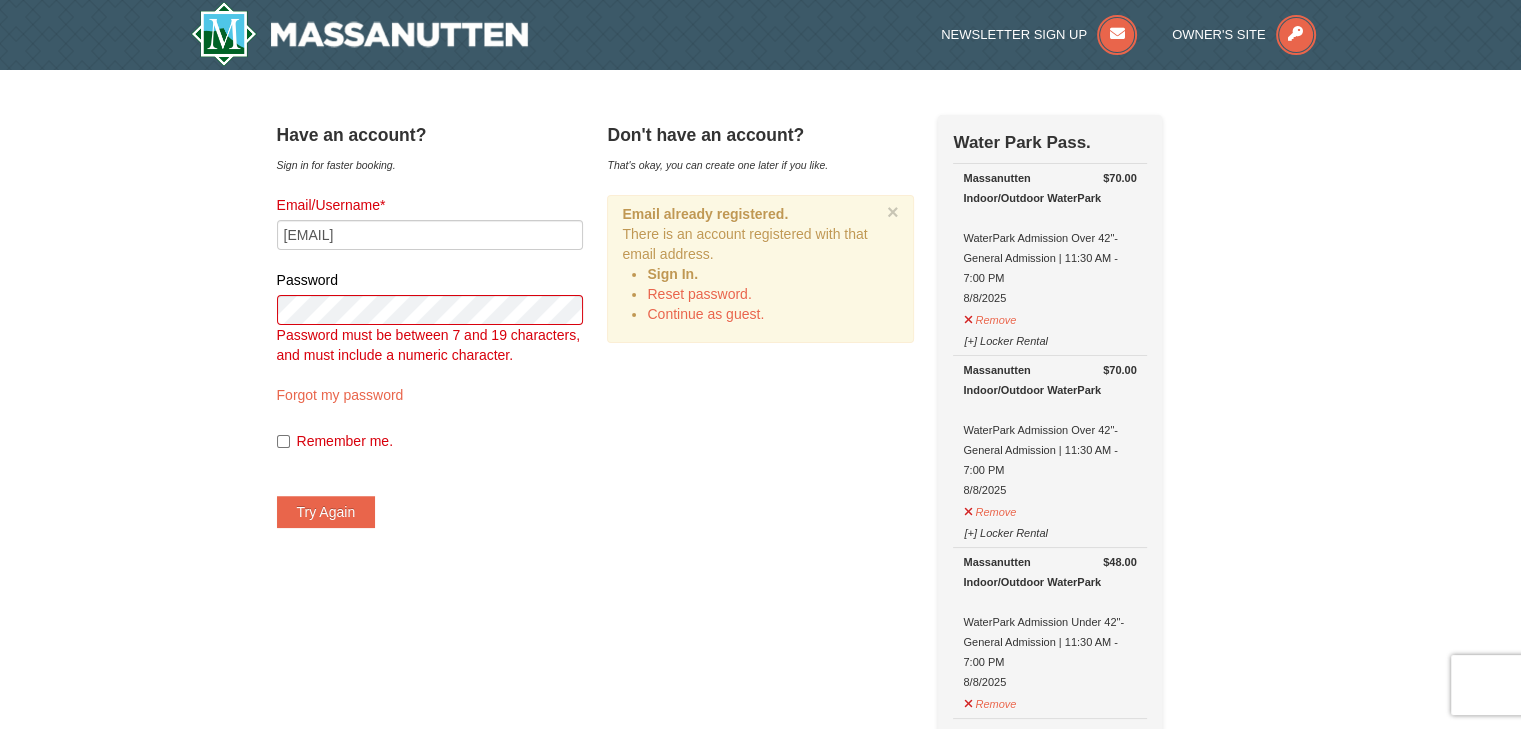 click on "Remember me." at bounding box center [440, 441] 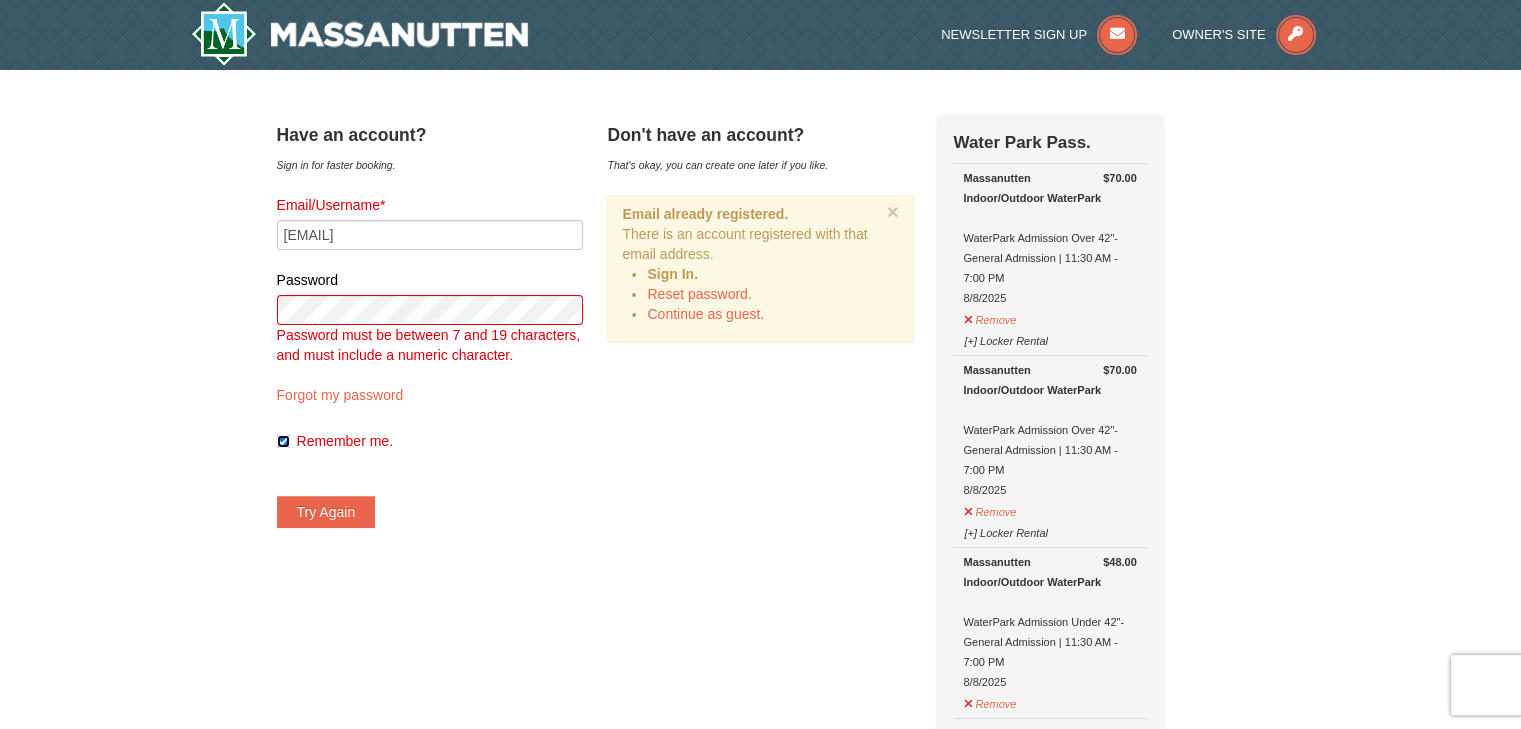 click on "Remember me." at bounding box center [283, 441] 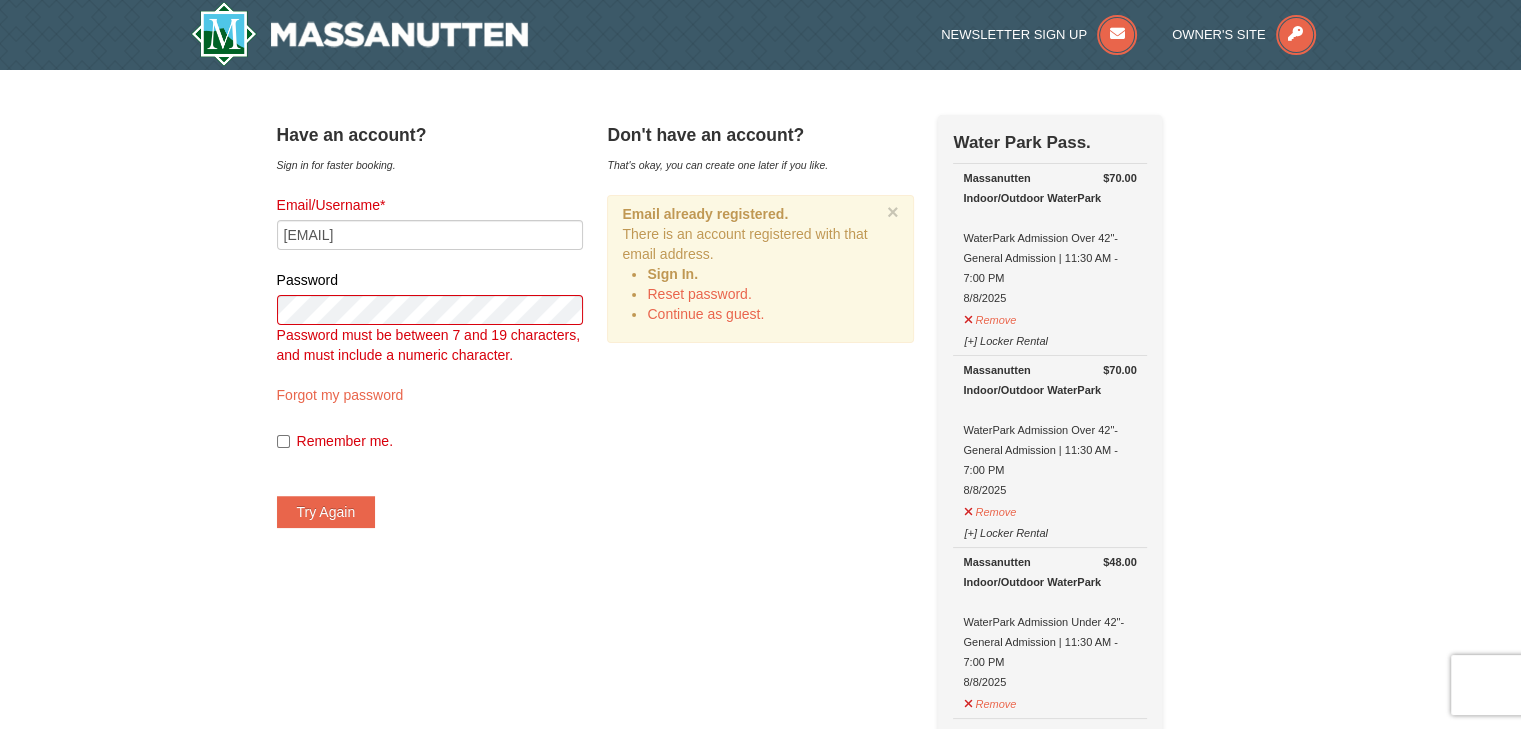 click on "Password must be between 7 and 19 characters, and must include a numeric character." at bounding box center [429, 345] 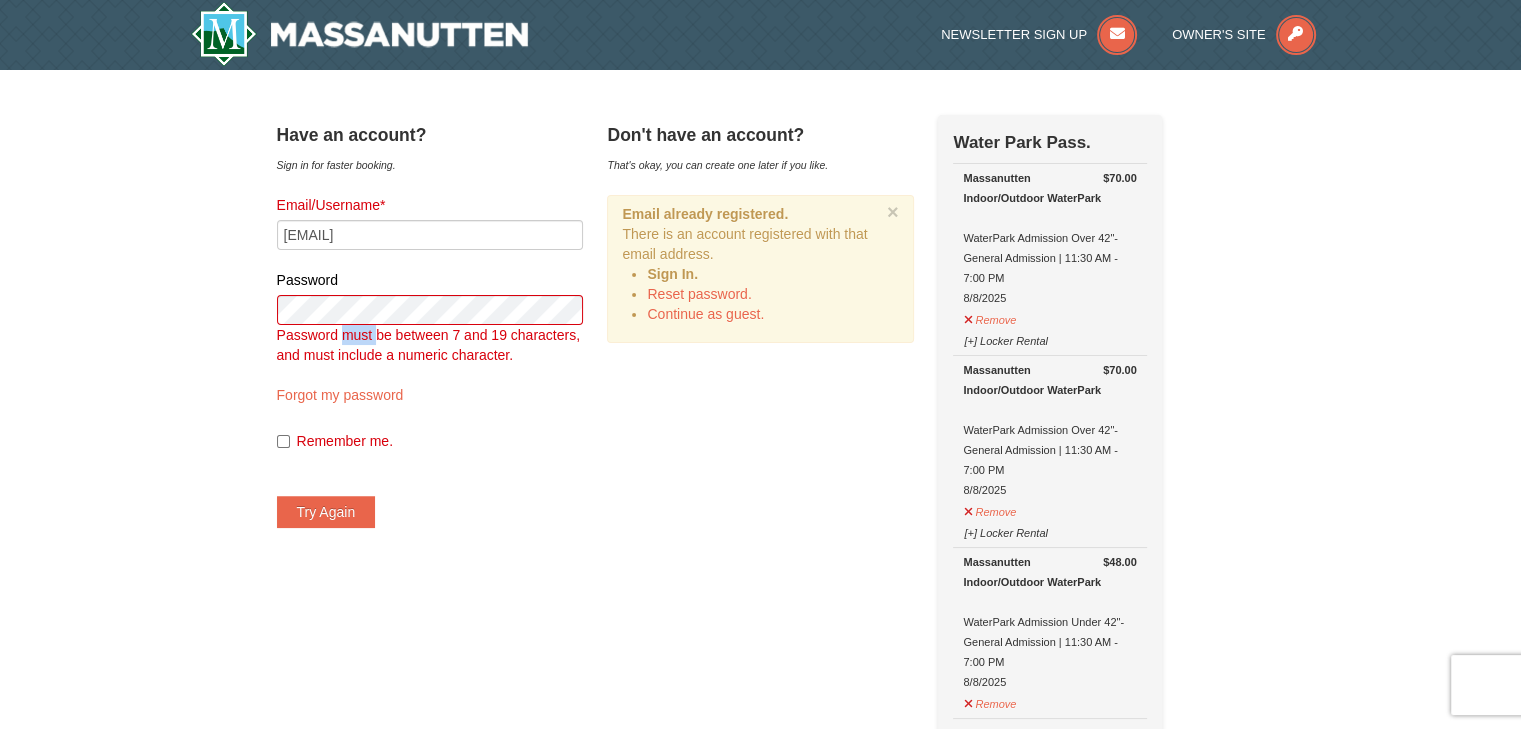 click on "Password must be between 7 and 19 characters, and must include a numeric character." at bounding box center [429, 345] 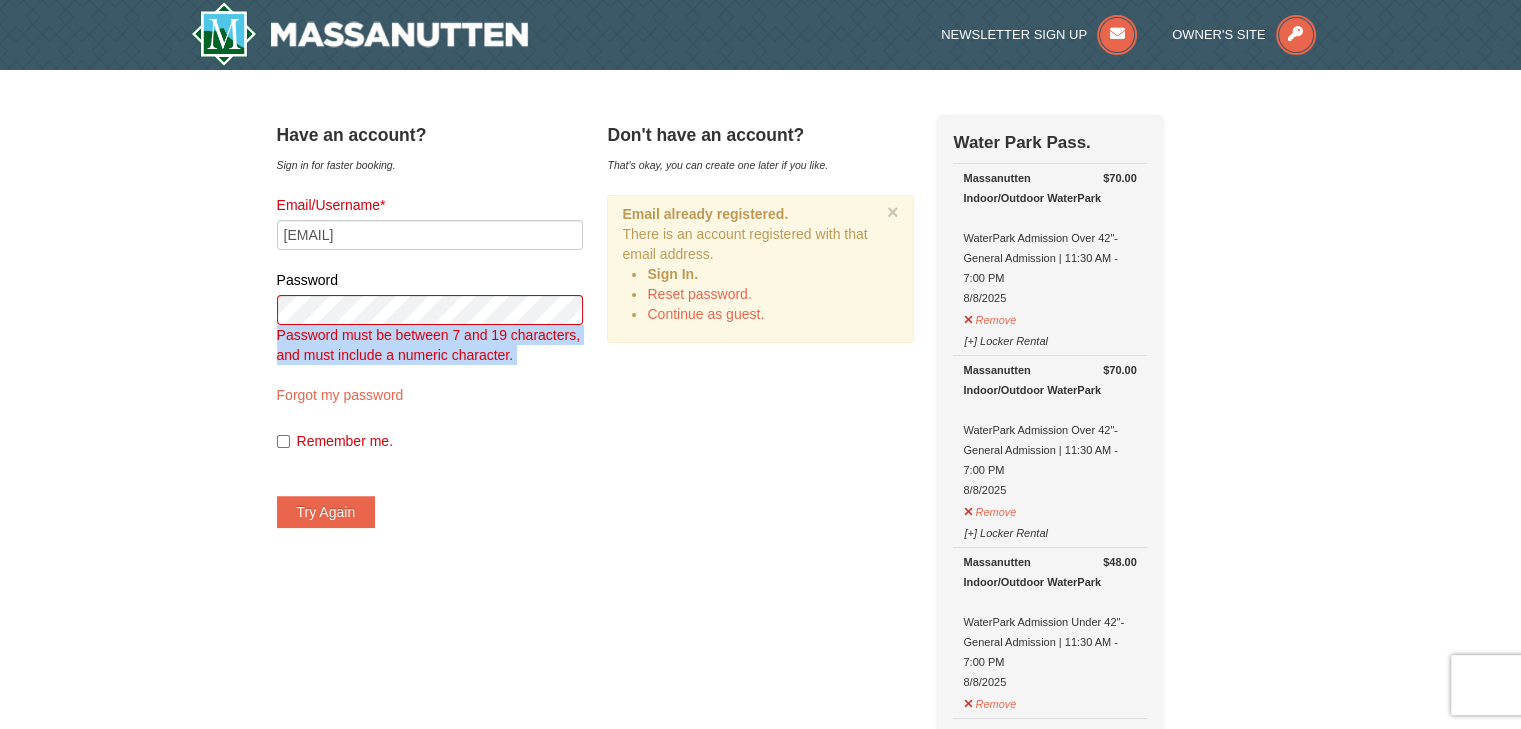 click on "Password must be between 7 and 19 characters, and must include a numeric character." at bounding box center (429, 345) 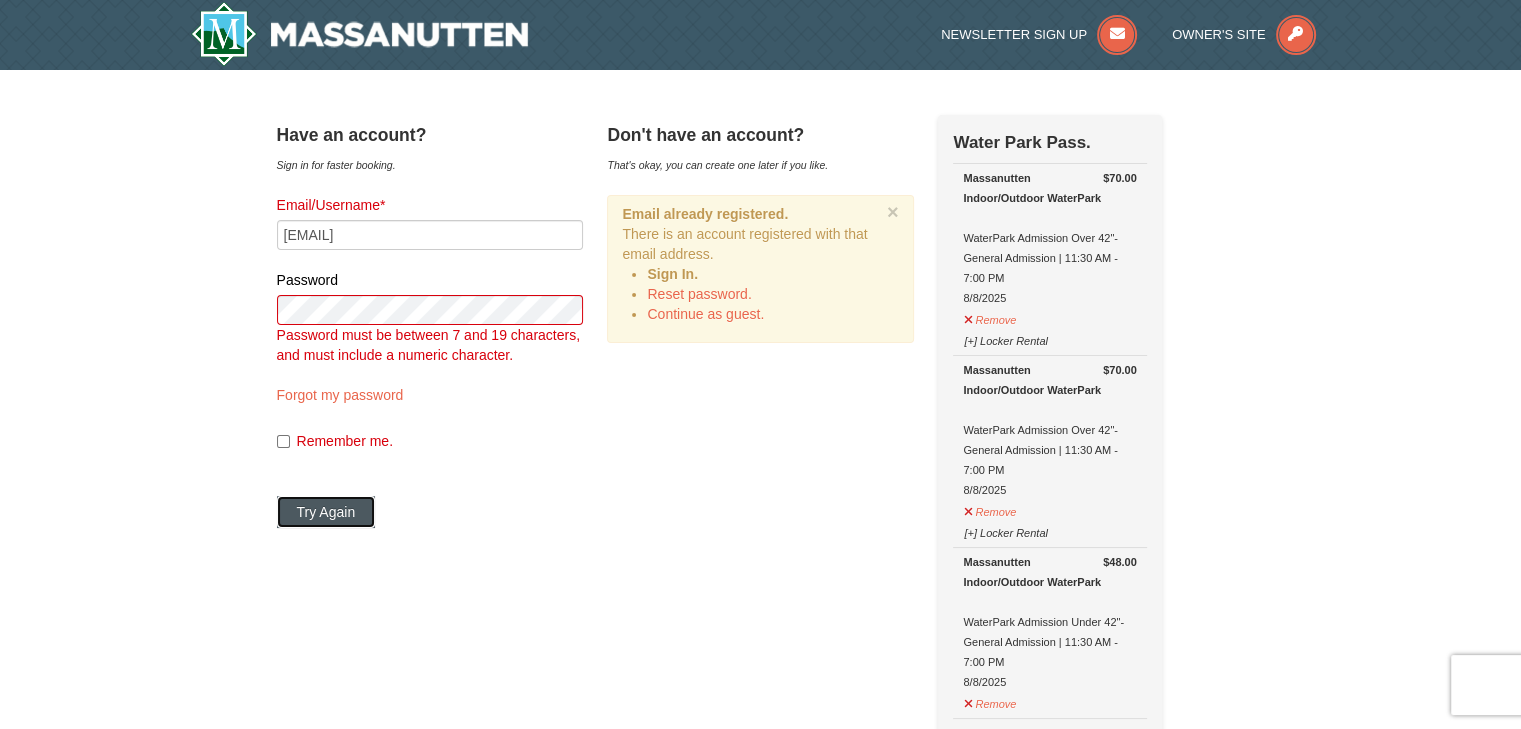 click on "Try Again" at bounding box center [326, 512] 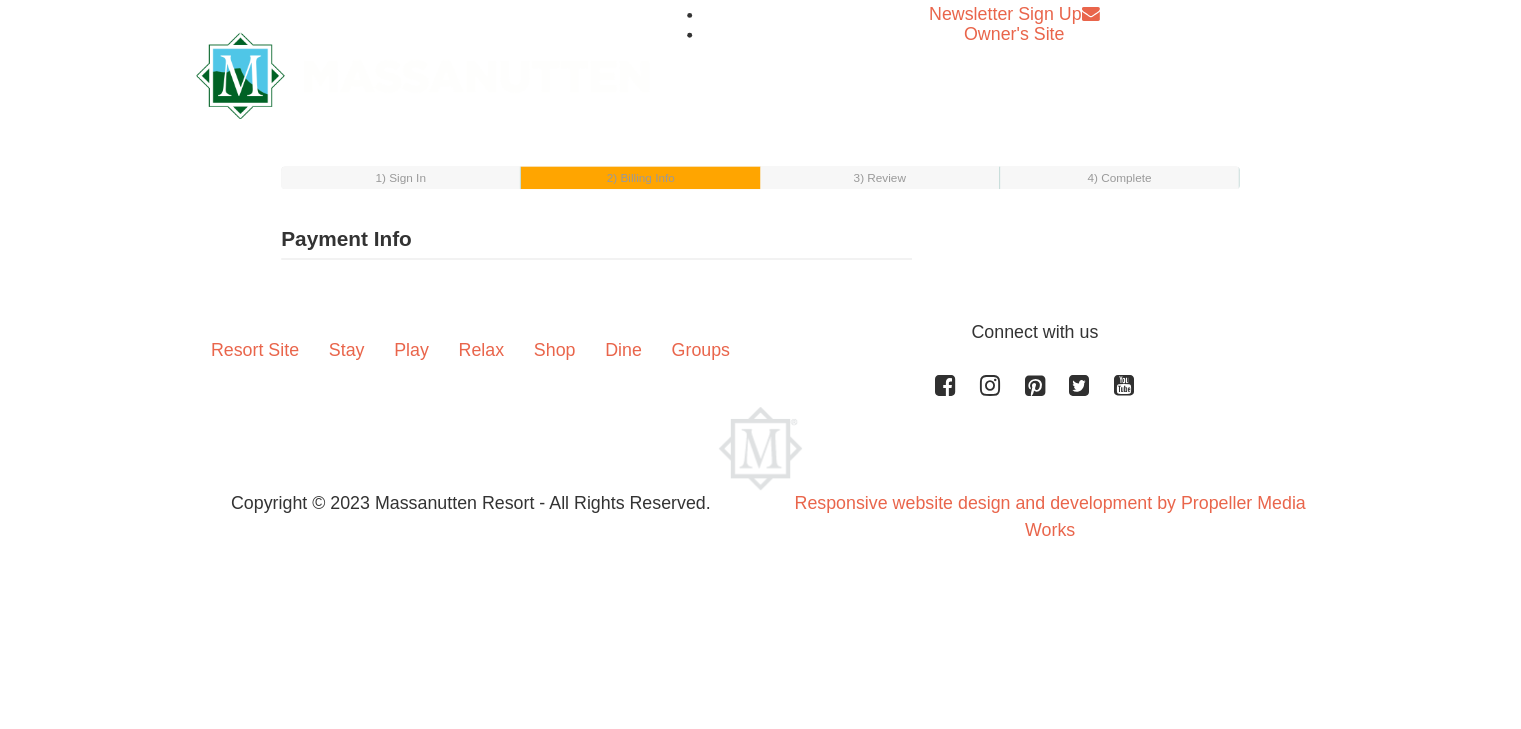 scroll, scrollTop: 0, scrollLeft: 0, axis: both 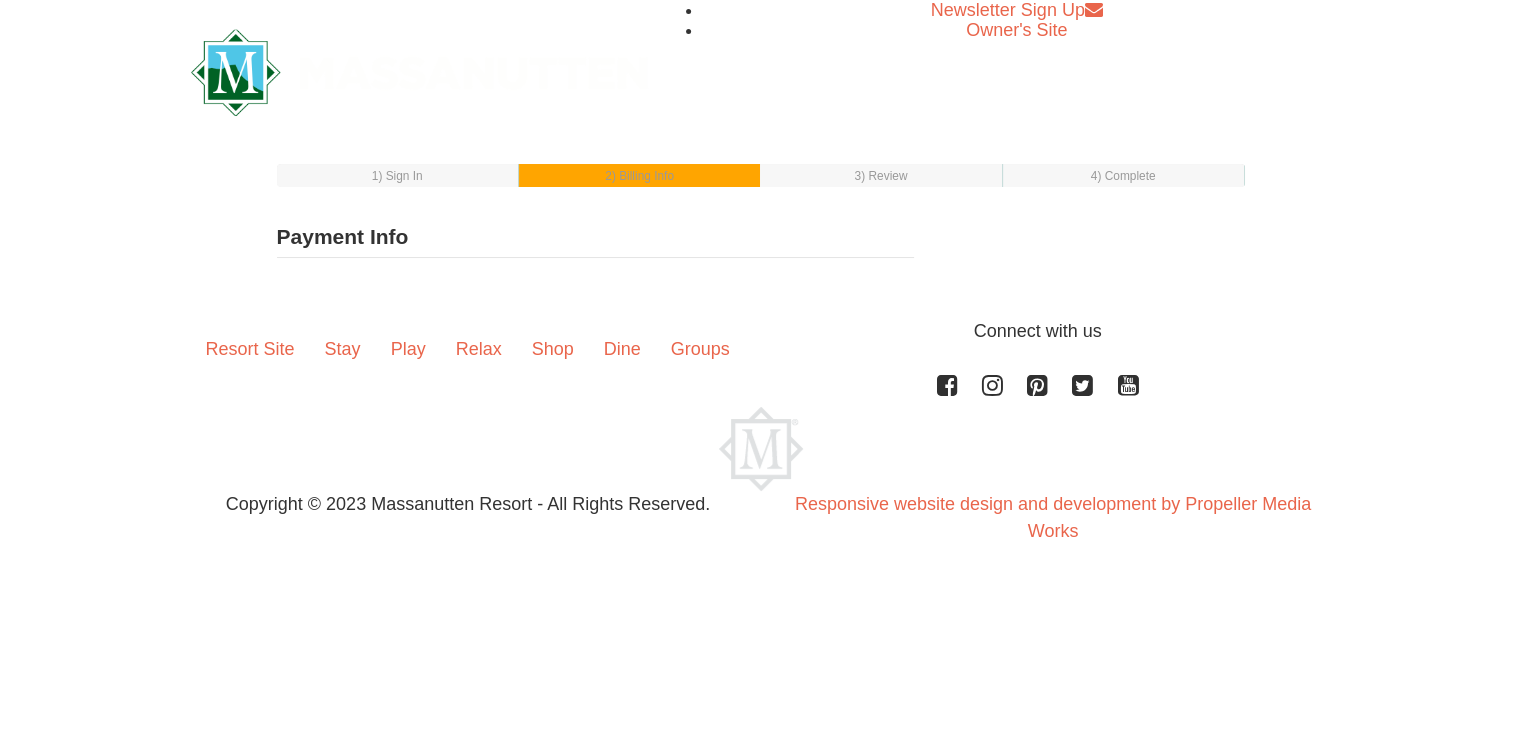 select on "1" 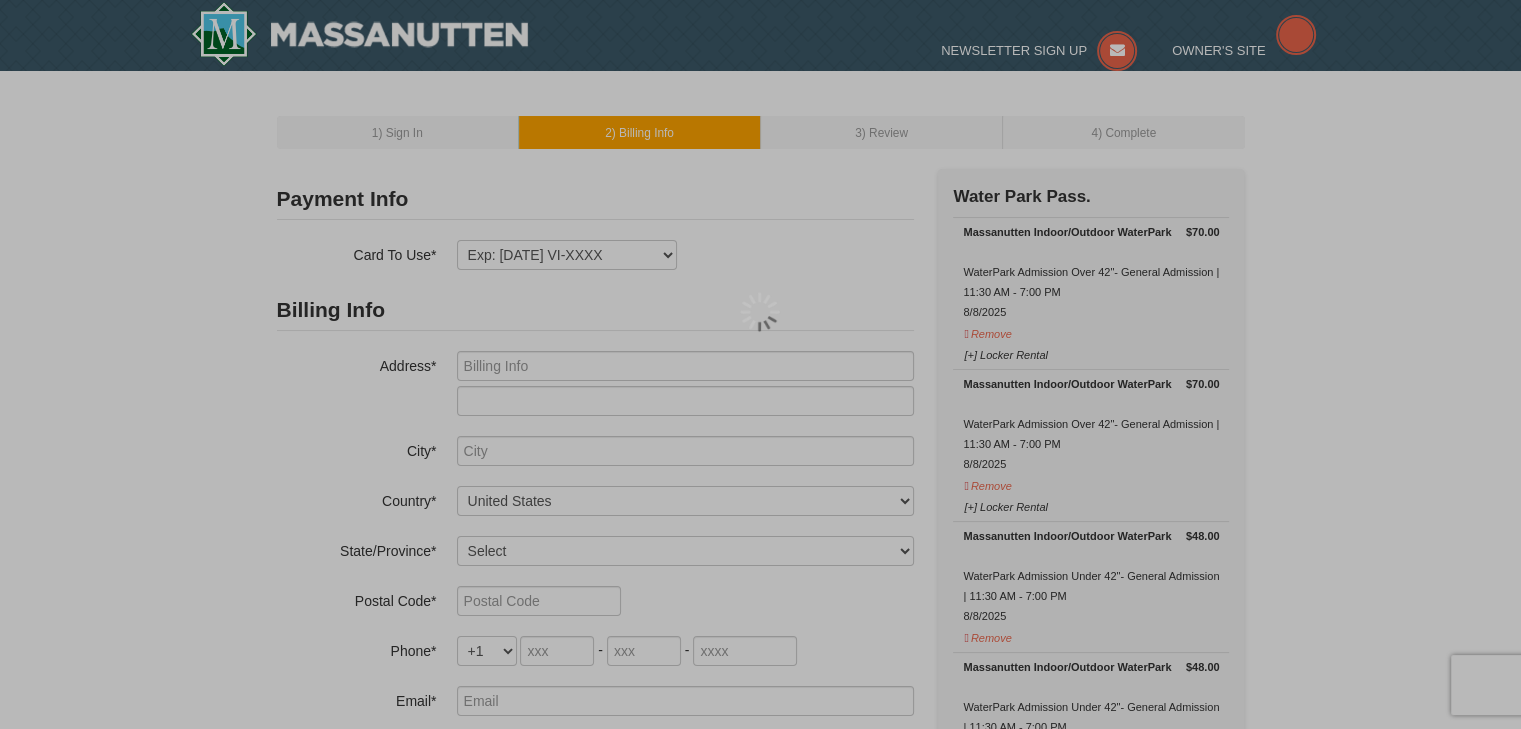 type on "[NUMBER] [STREET]" 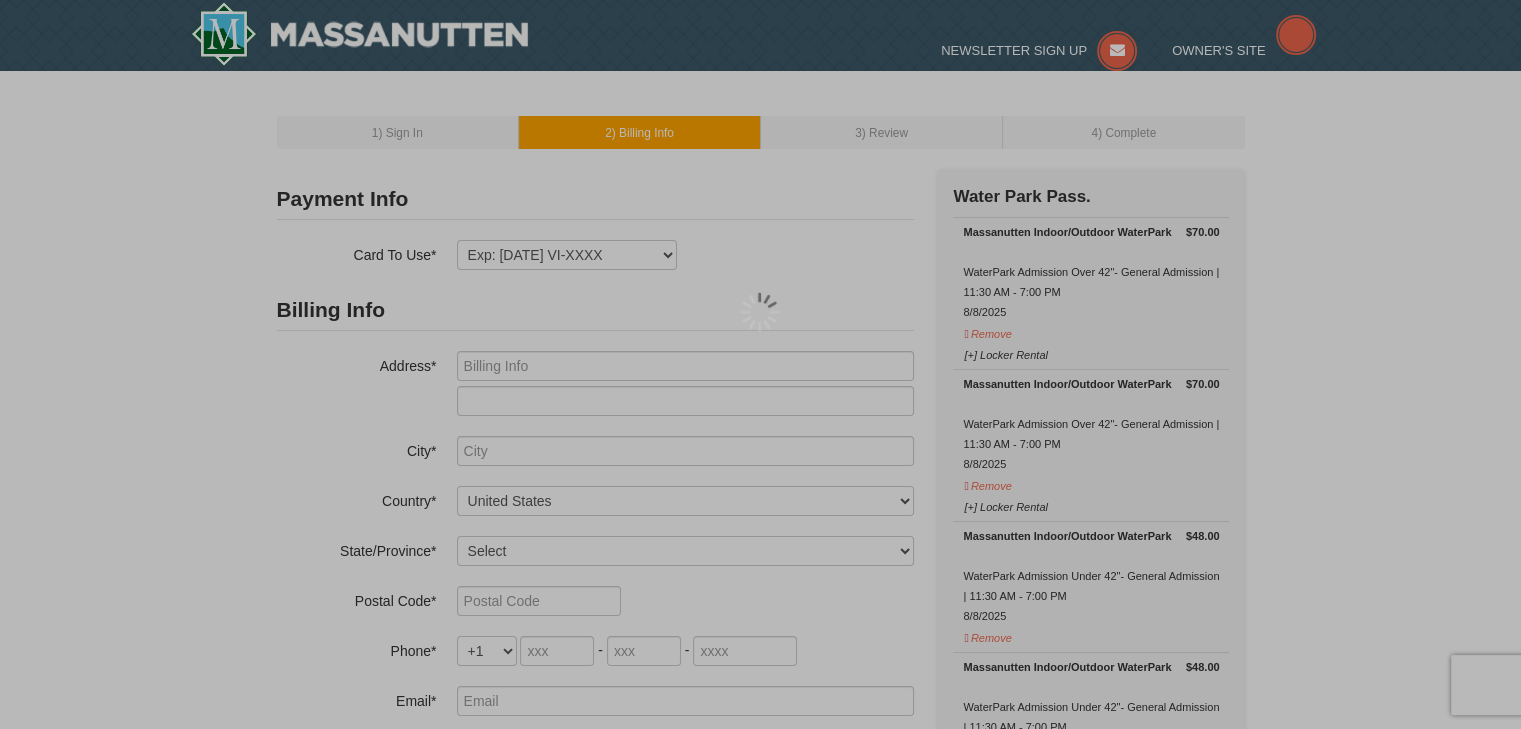 select on "VA" 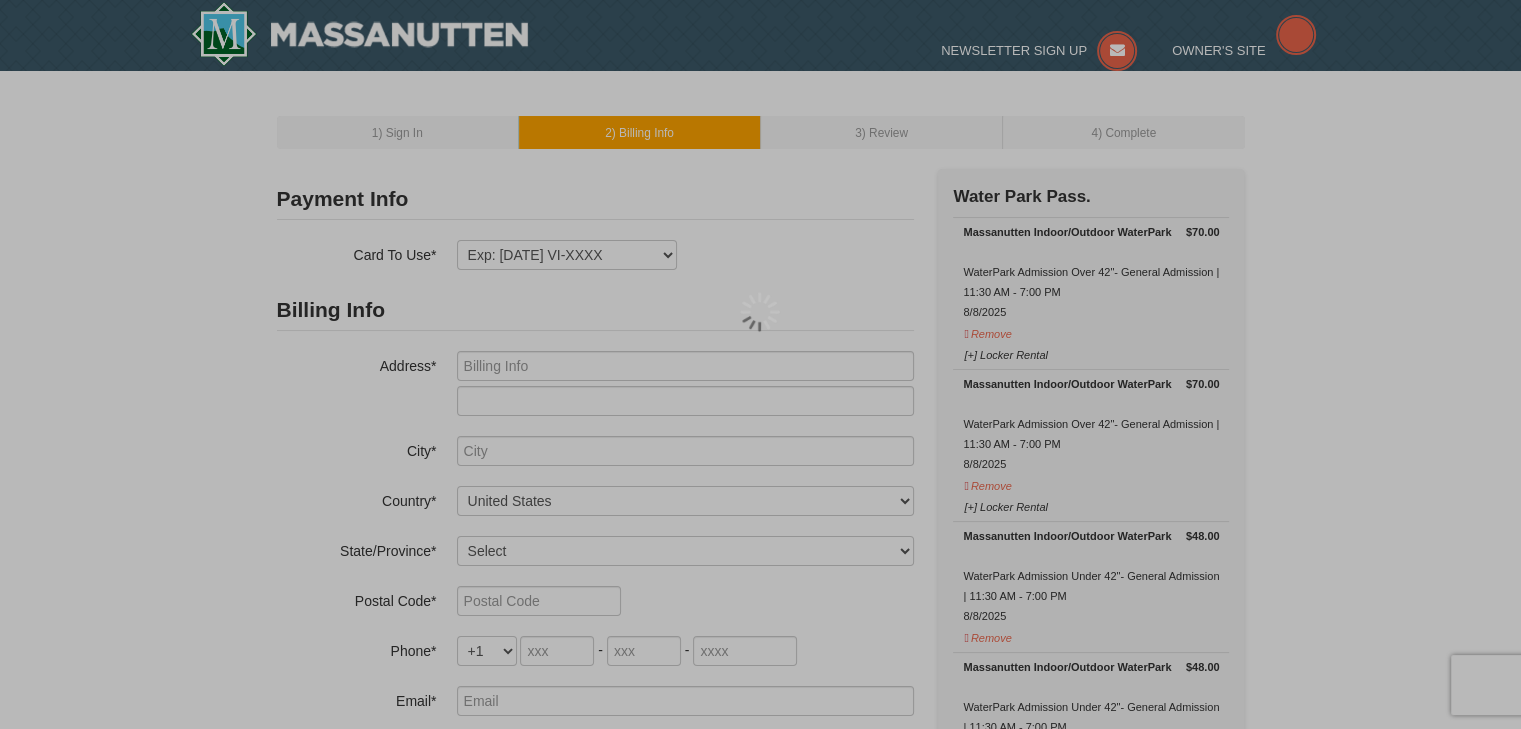type on "20148" 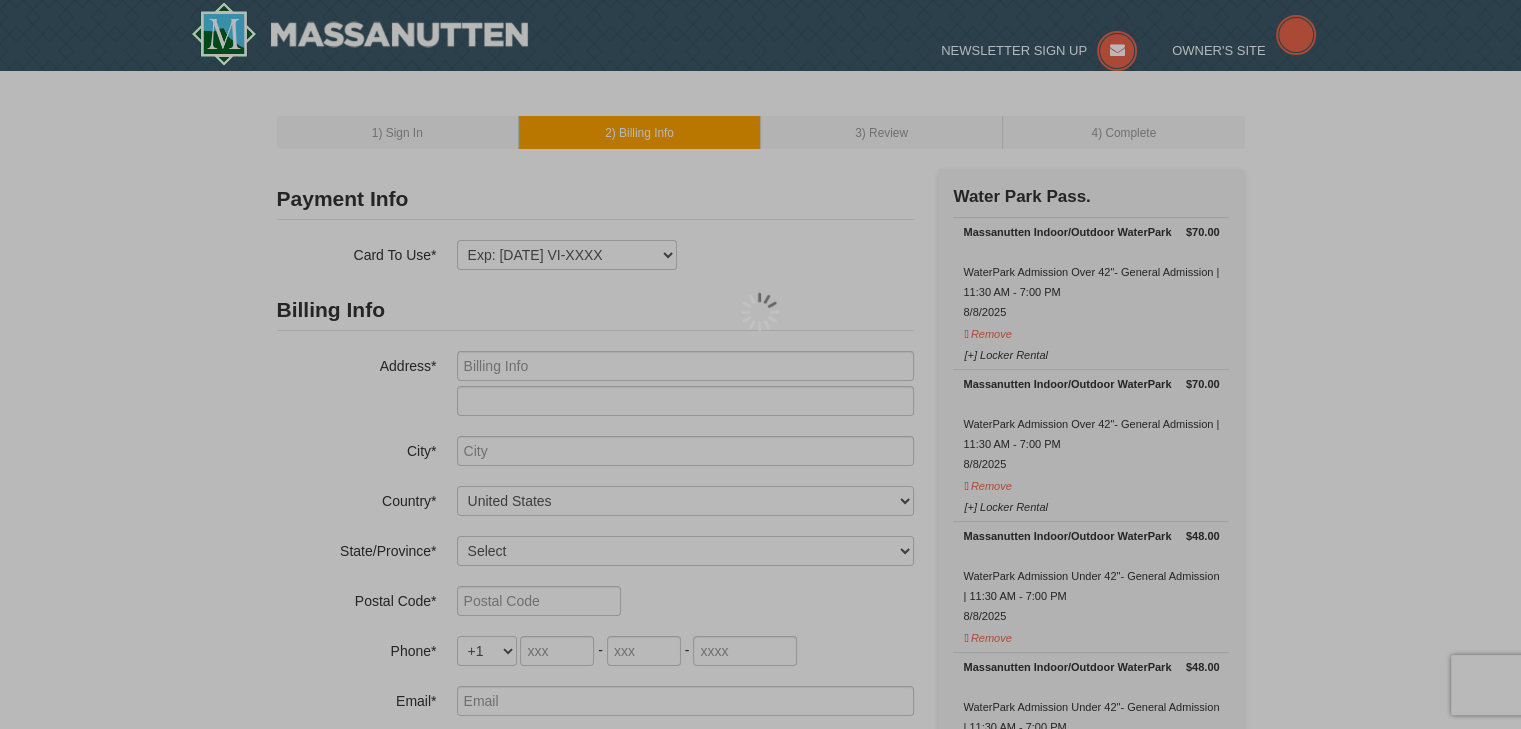 type on "571" 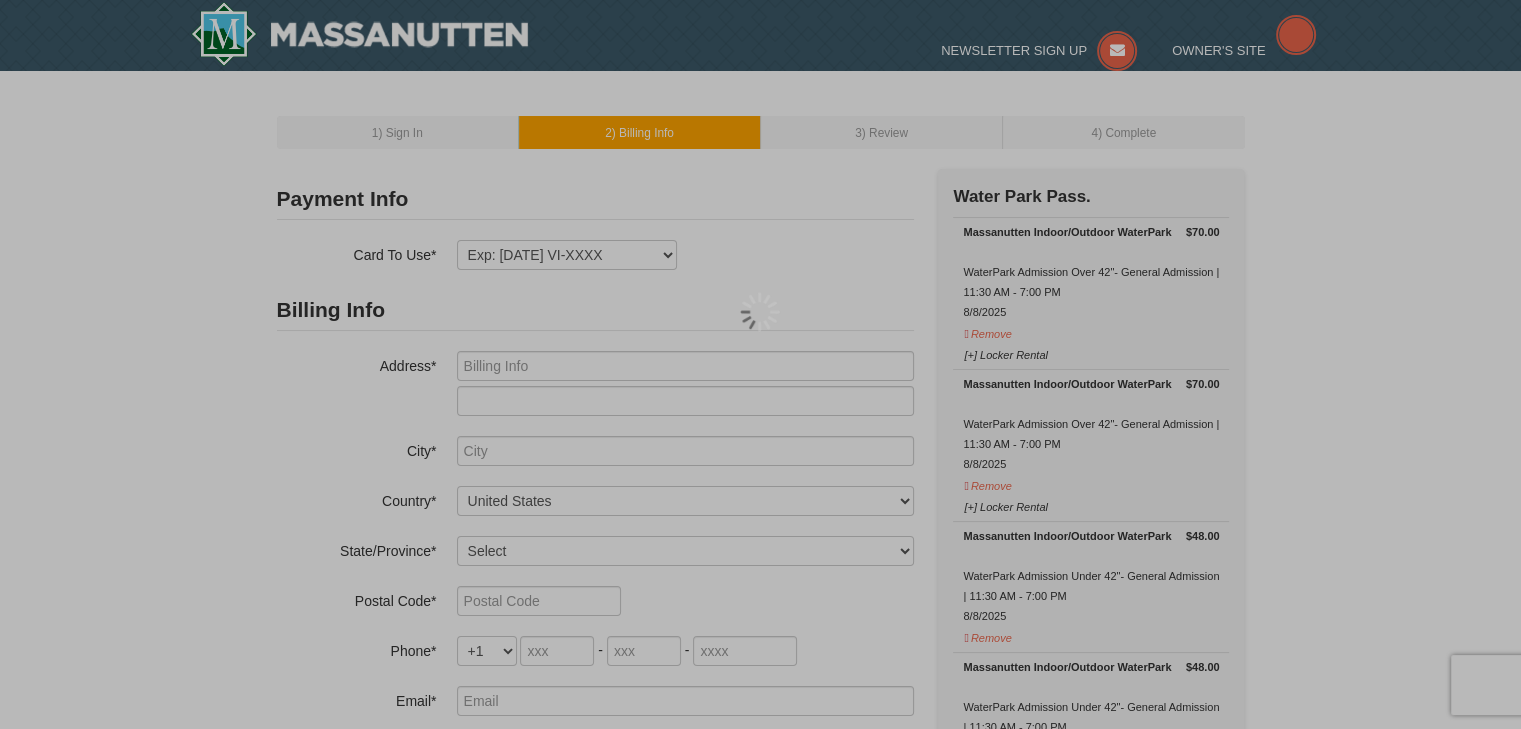 type on "296" 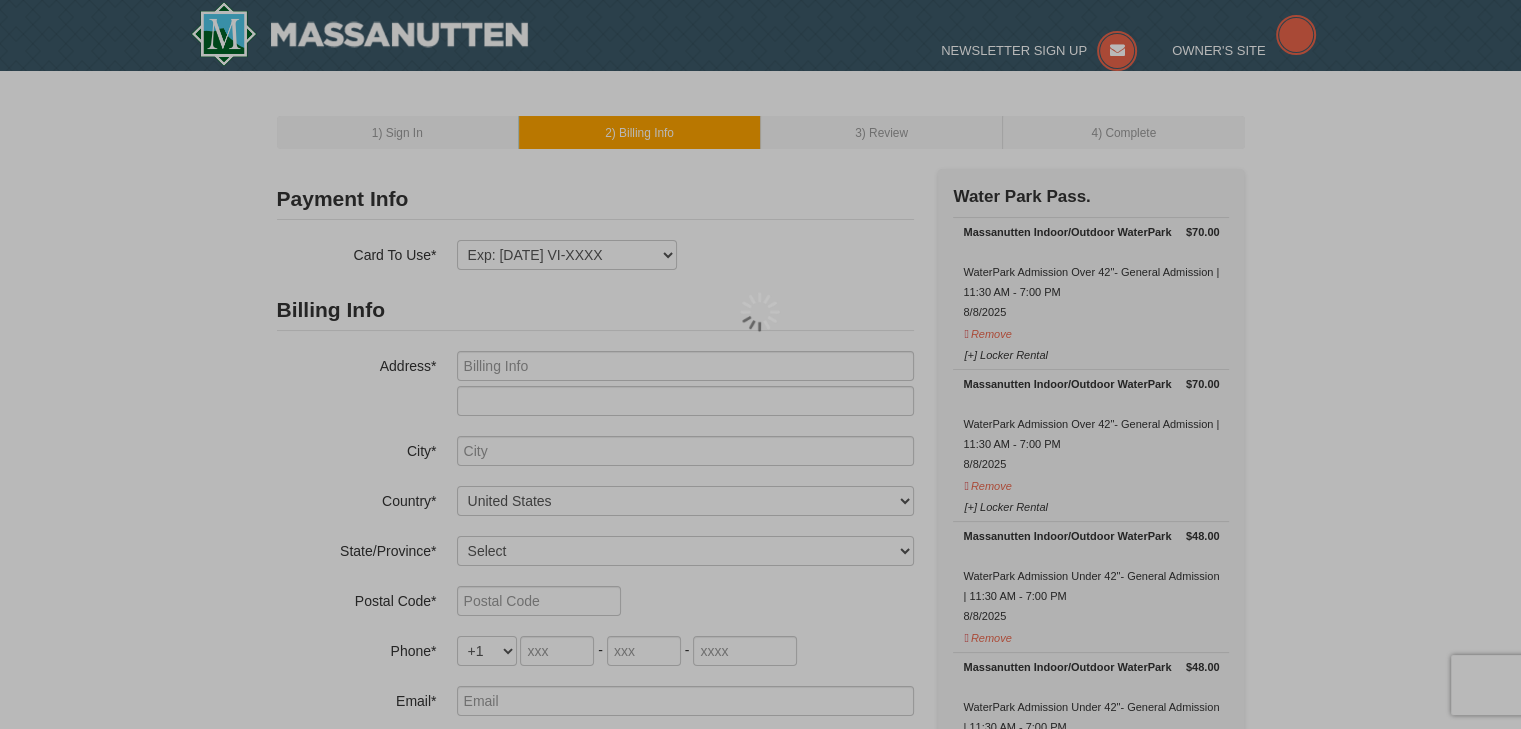 type on "3789" 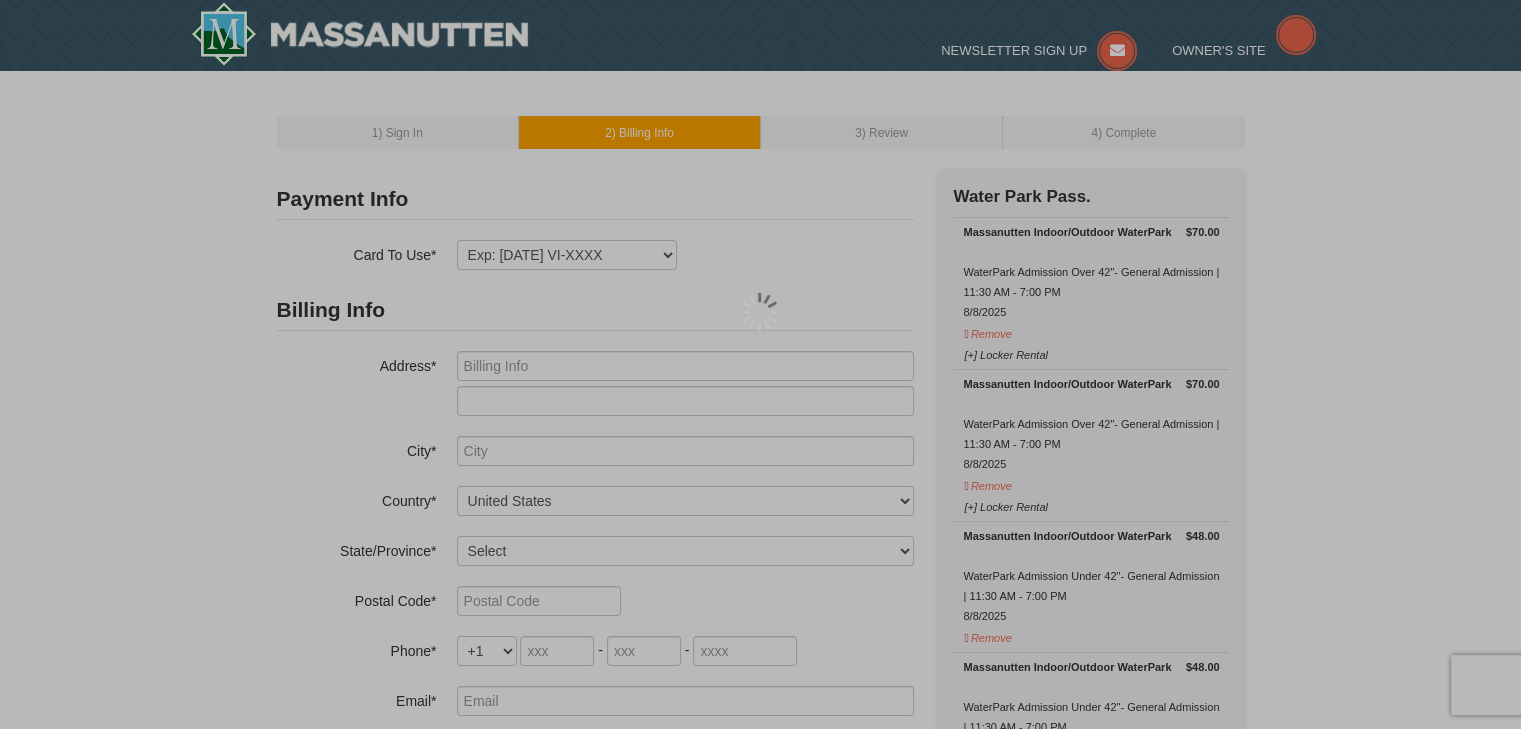 type on "[EMAIL]" 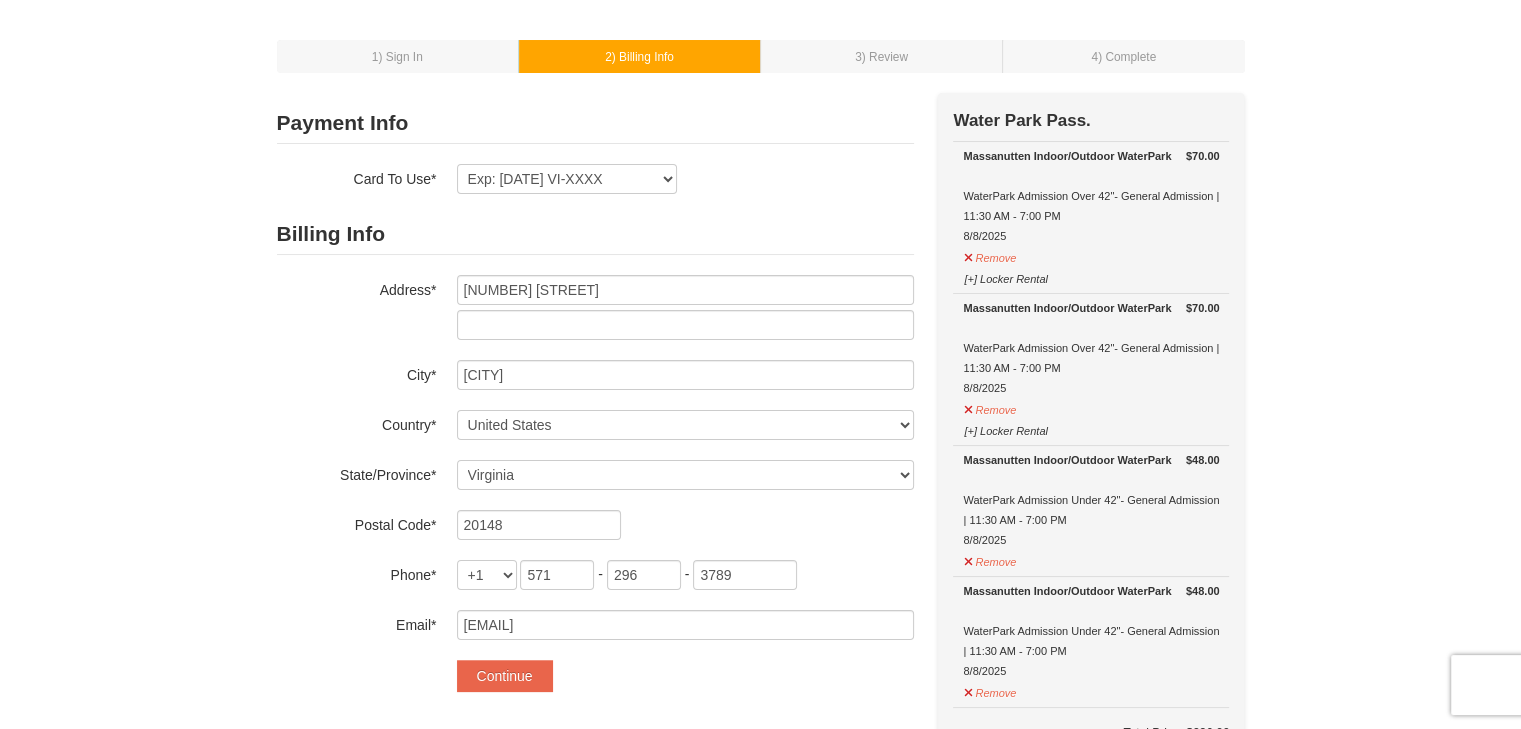 scroll, scrollTop: 78, scrollLeft: 0, axis: vertical 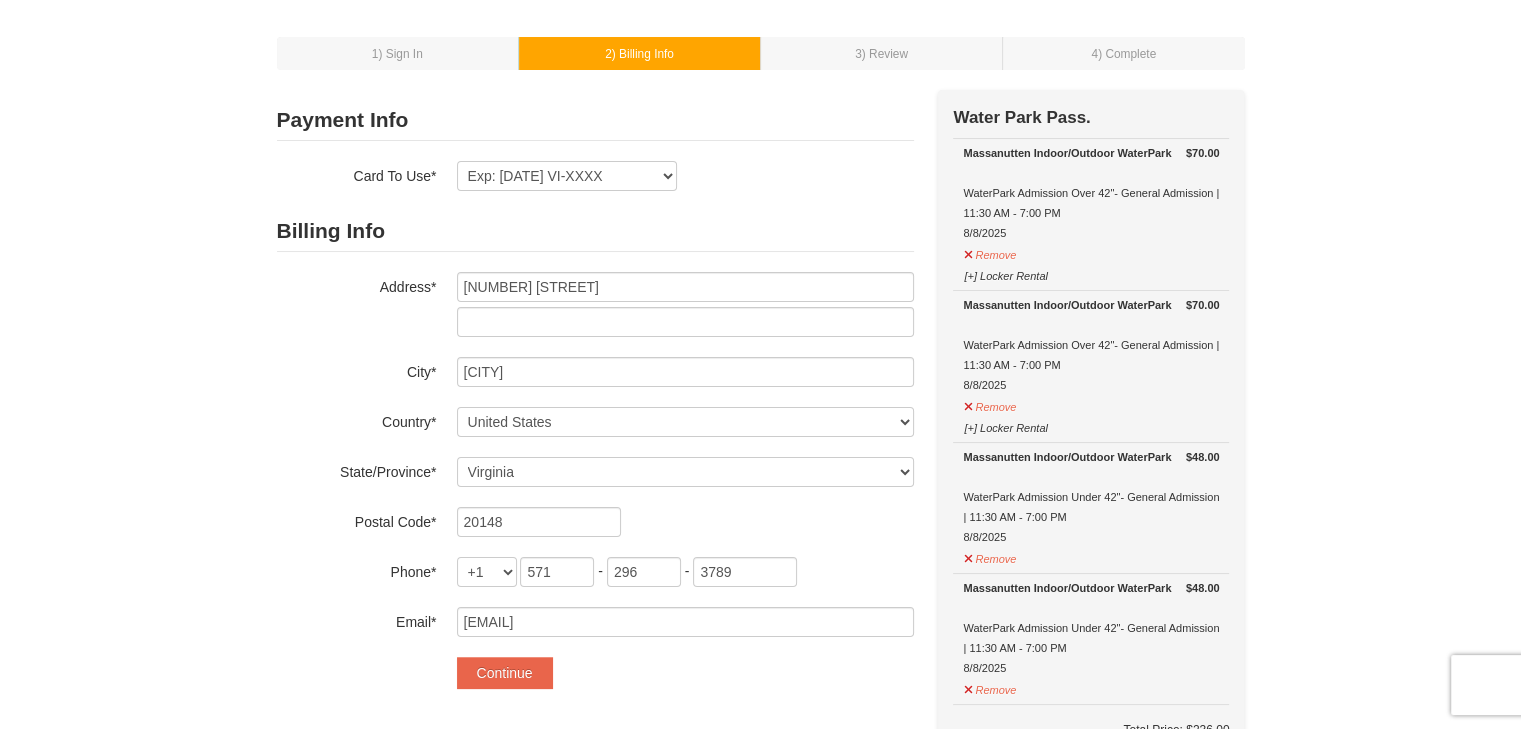 drag, startPoint x: 243, startPoint y: 406, endPoint x: 170, endPoint y: 415, distance: 73.552704 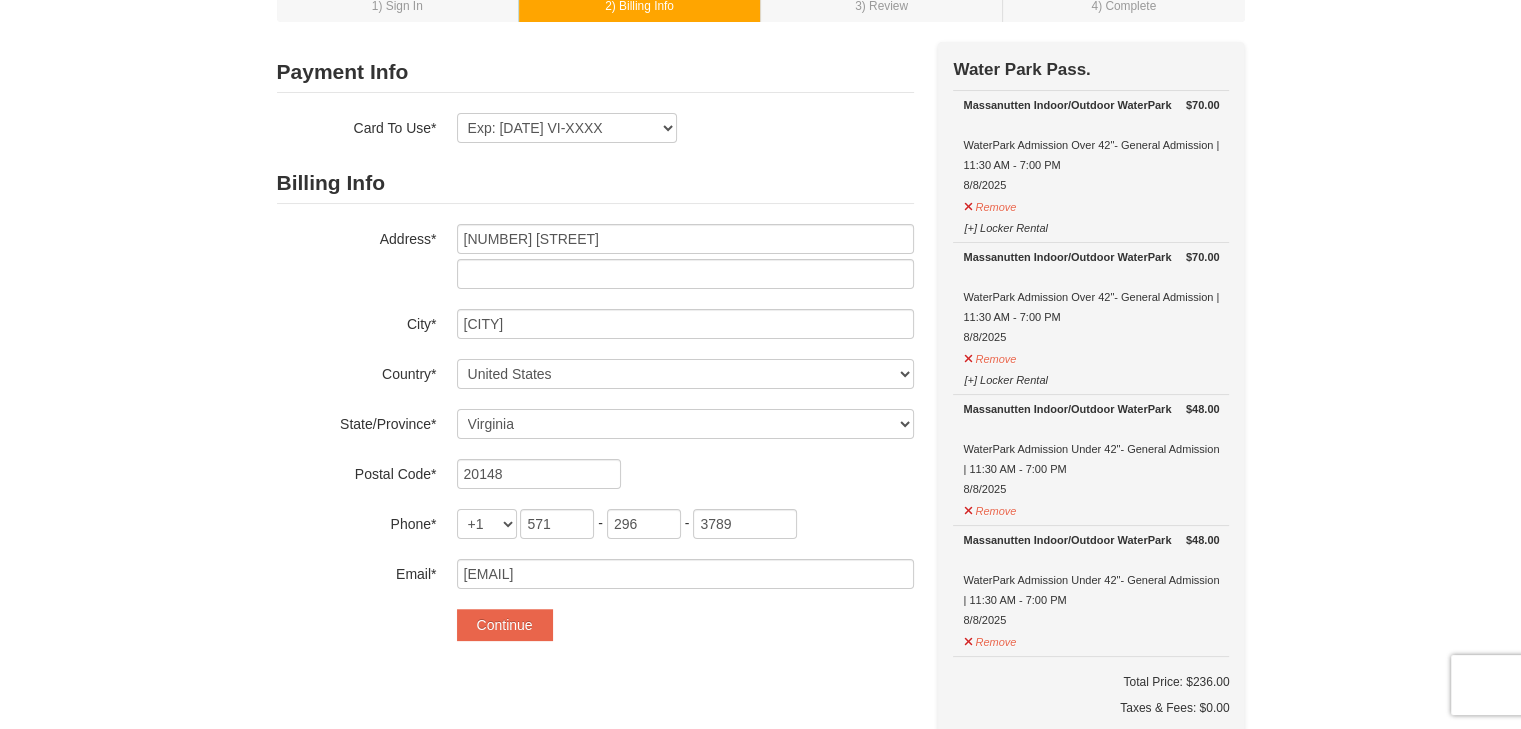 scroll, scrollTop: 125, scrollLeft: 0, axis: vertical 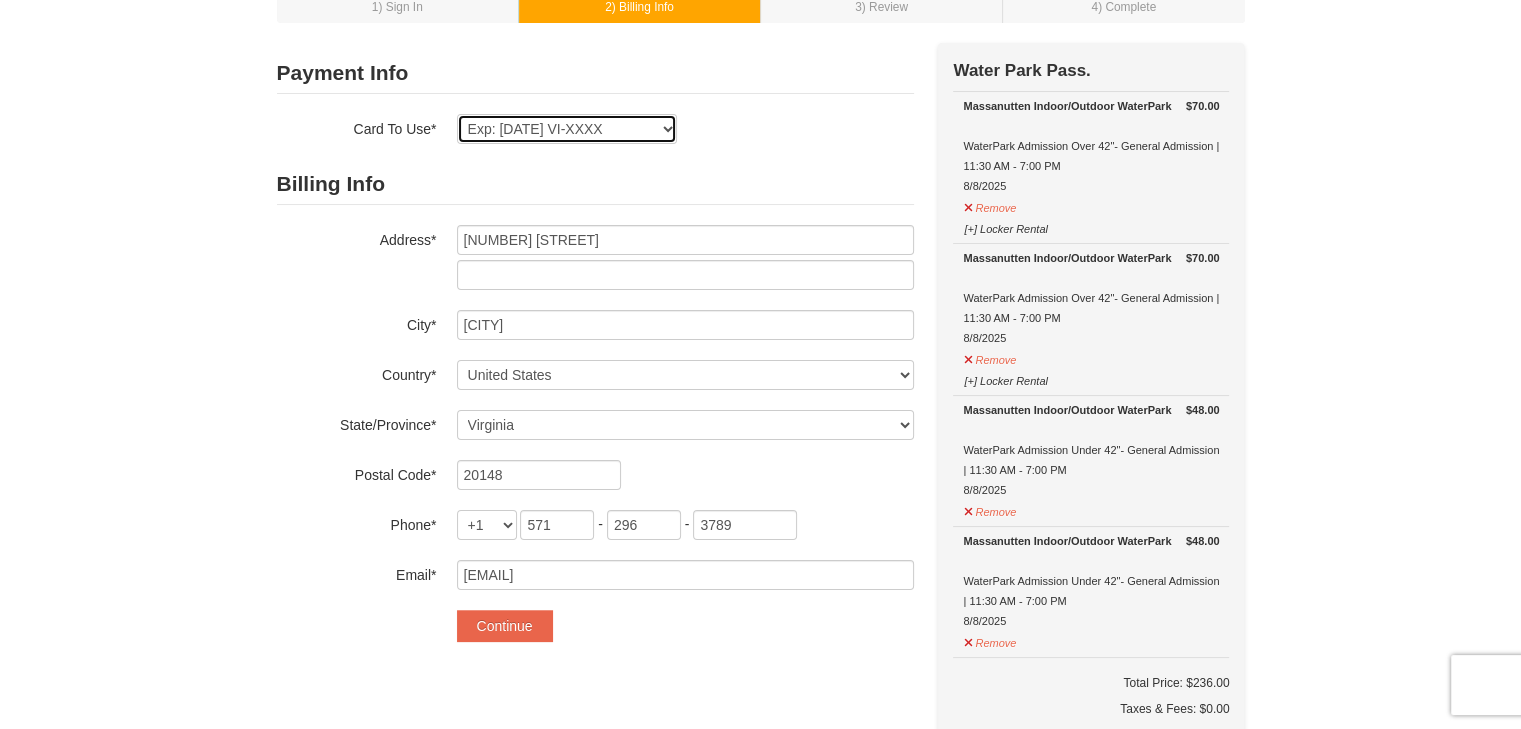click on "Exp: 12/29      VI-XXXX New Card" at bounding box center [567, 129] 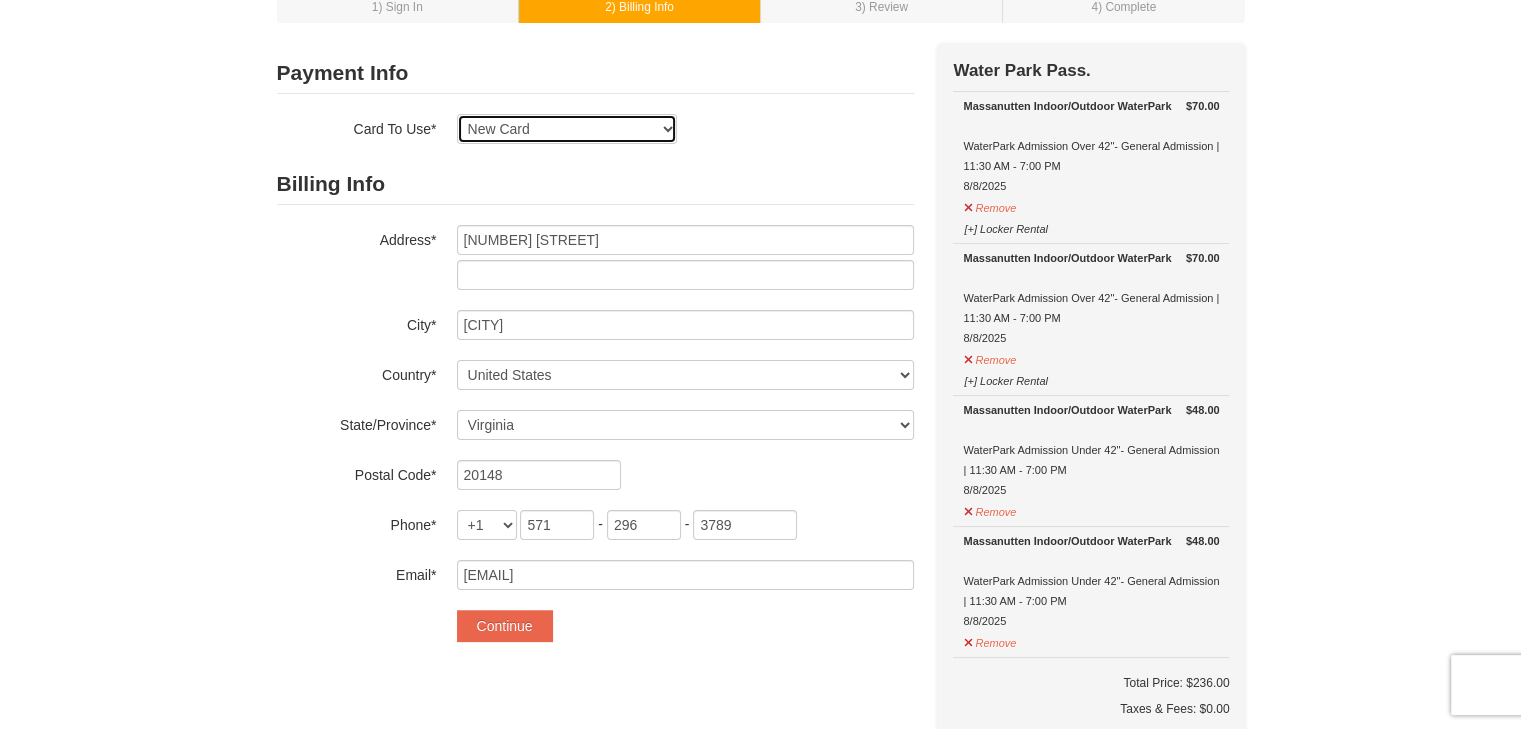 click on "Exp: 12/29      VI-XXXX New Card" at bounding box center [567, 129] 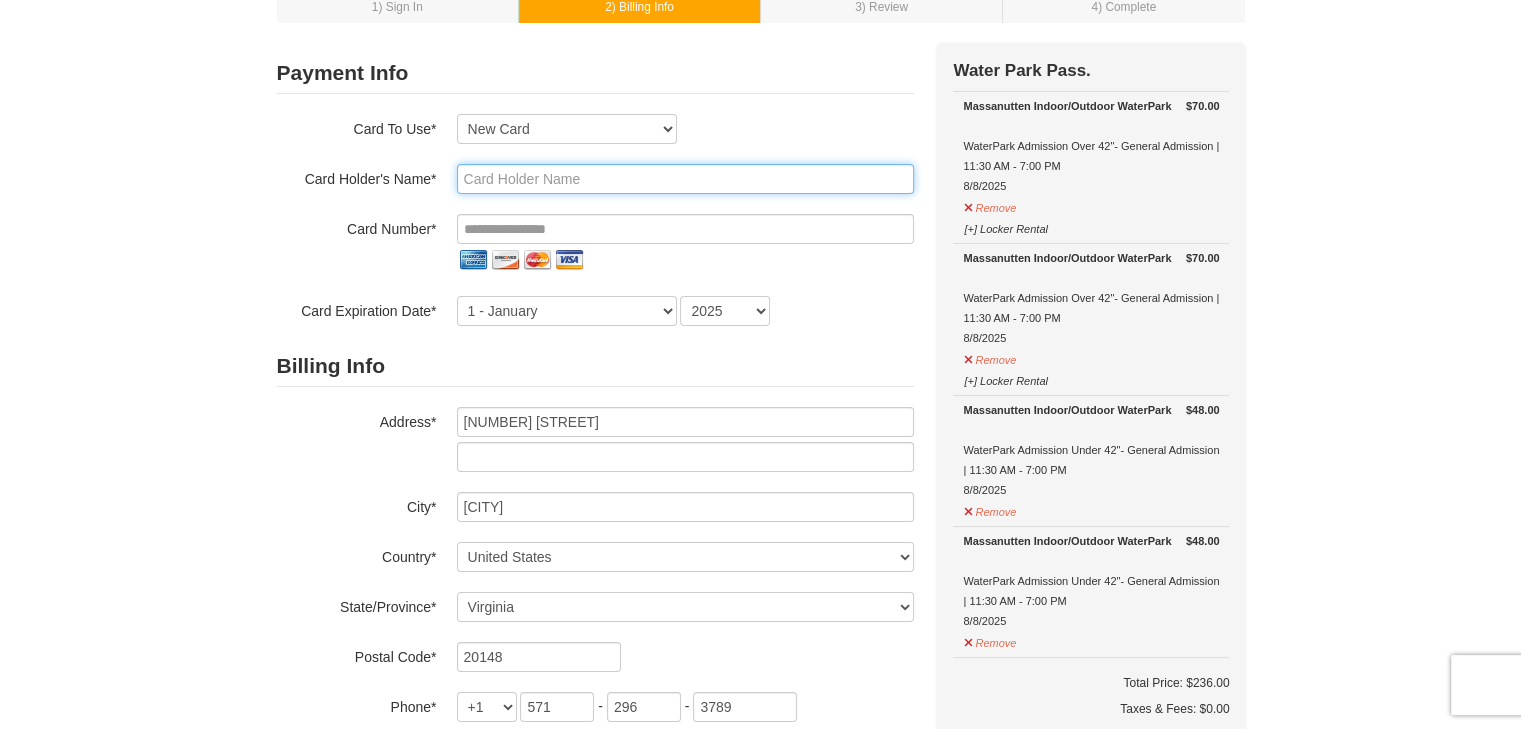 click at bounding box center [685, 179] 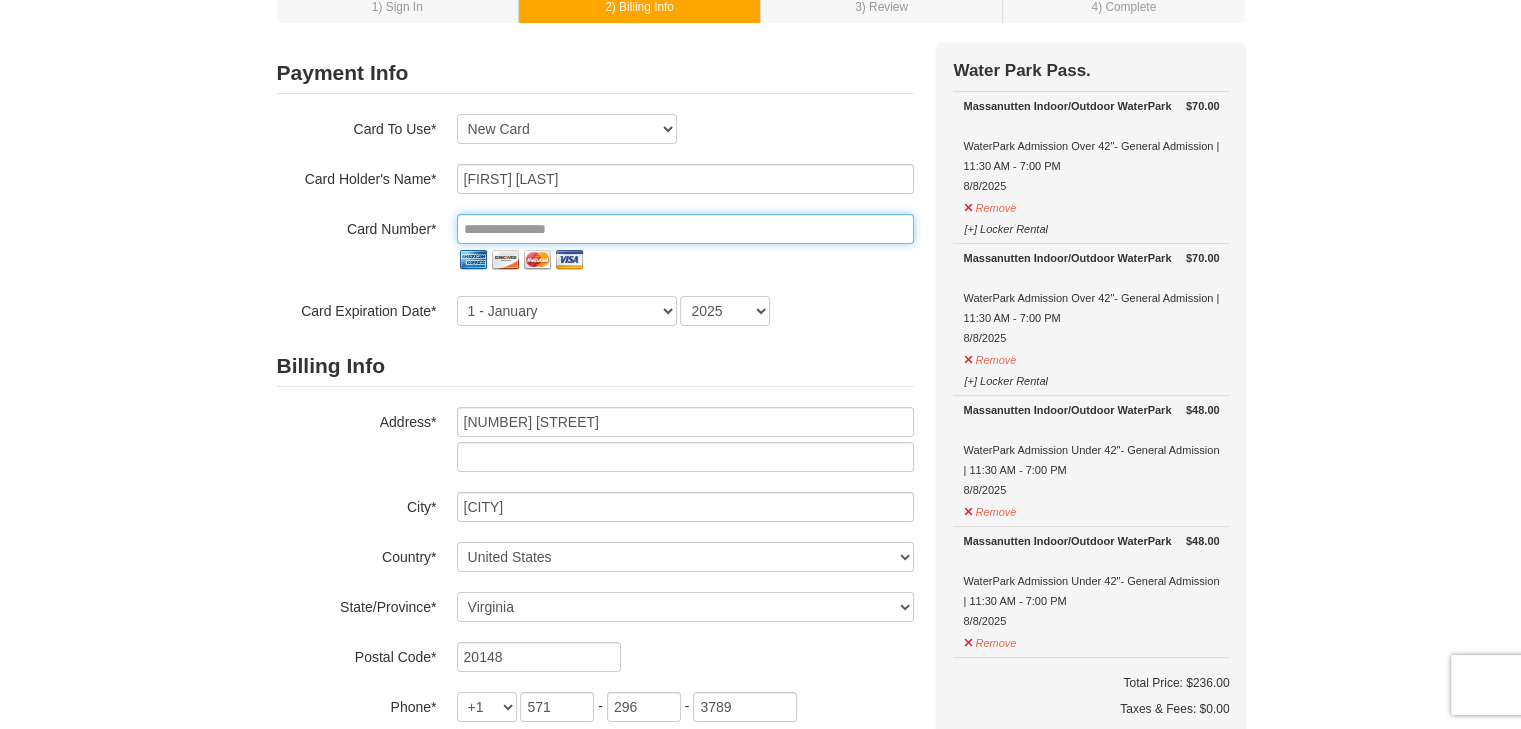 type on "**********" 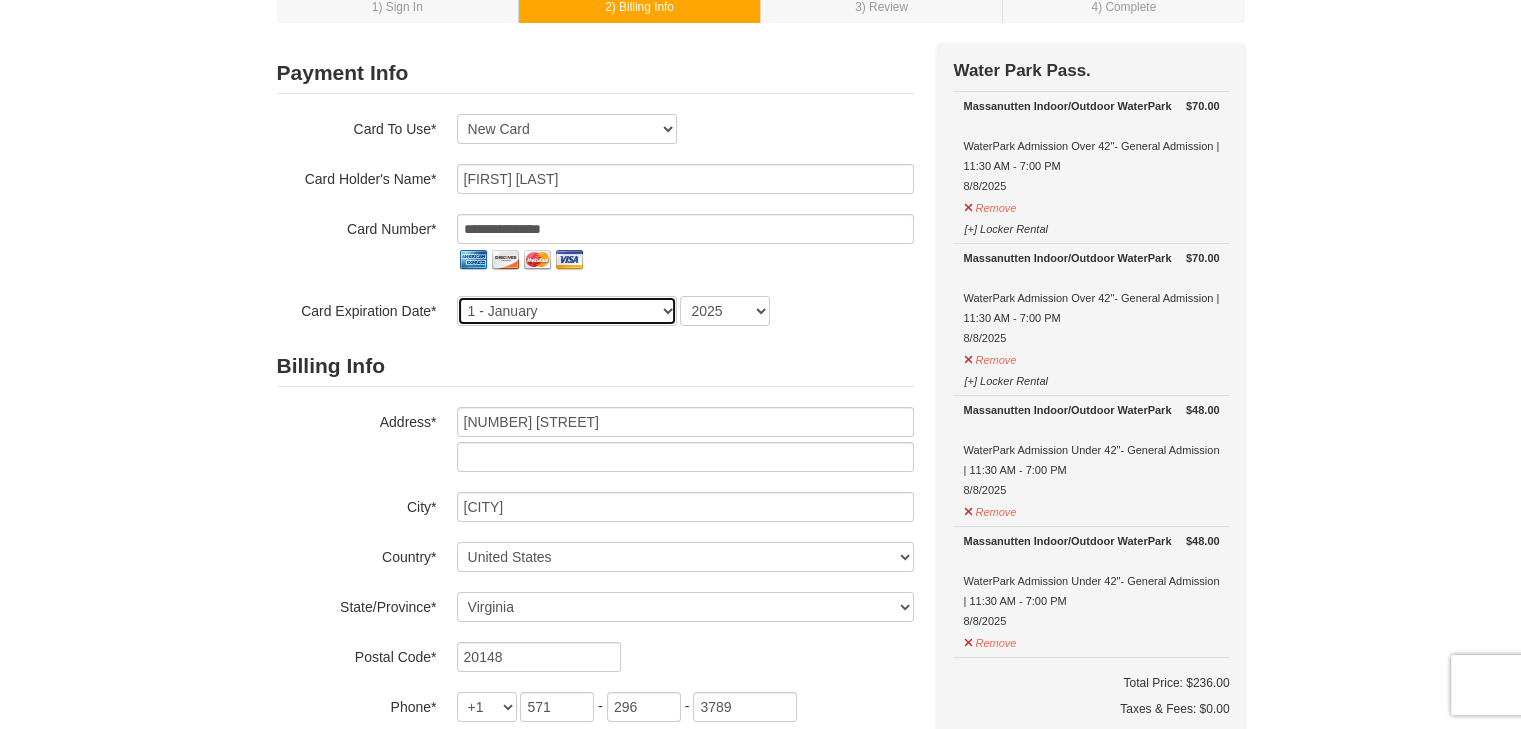 select on "5" 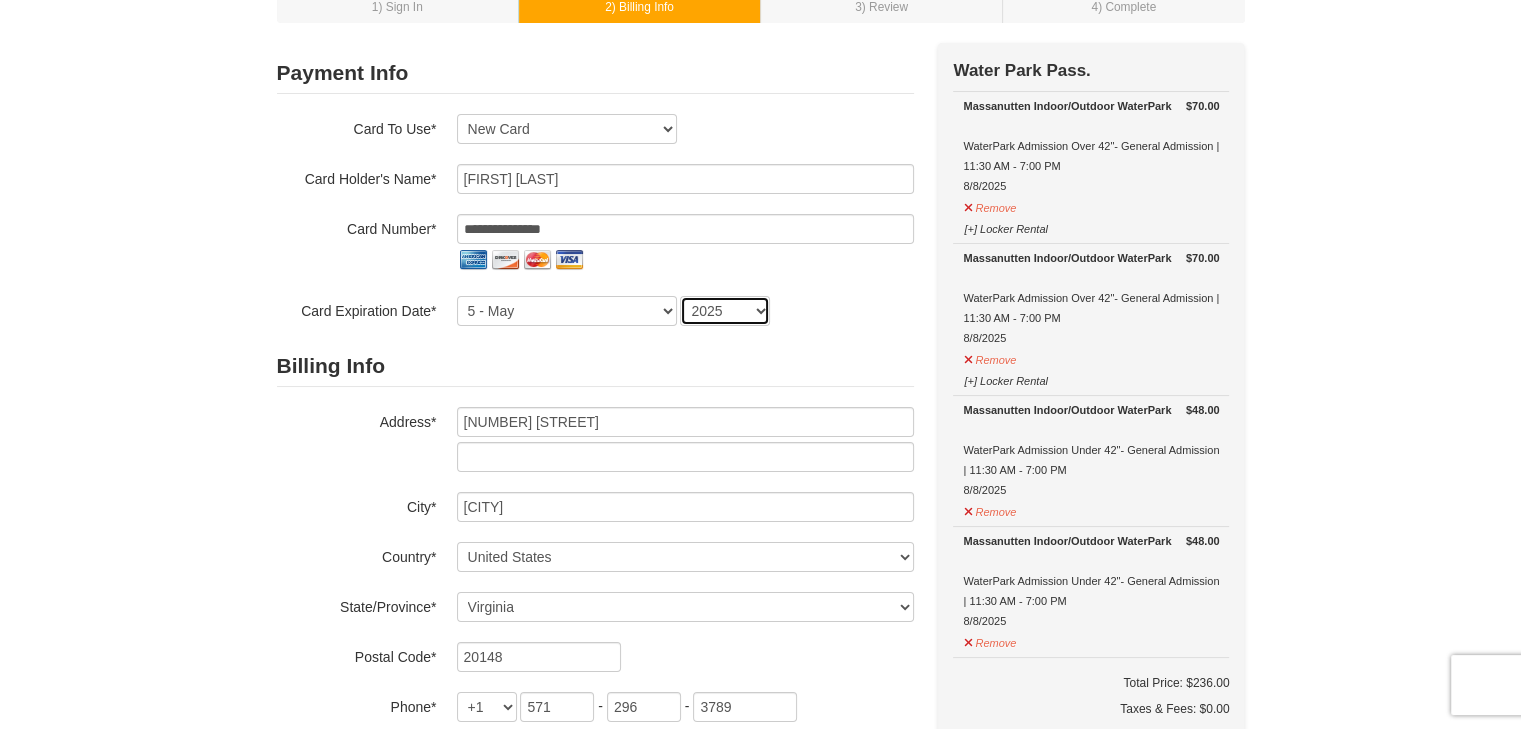 select on "2027" 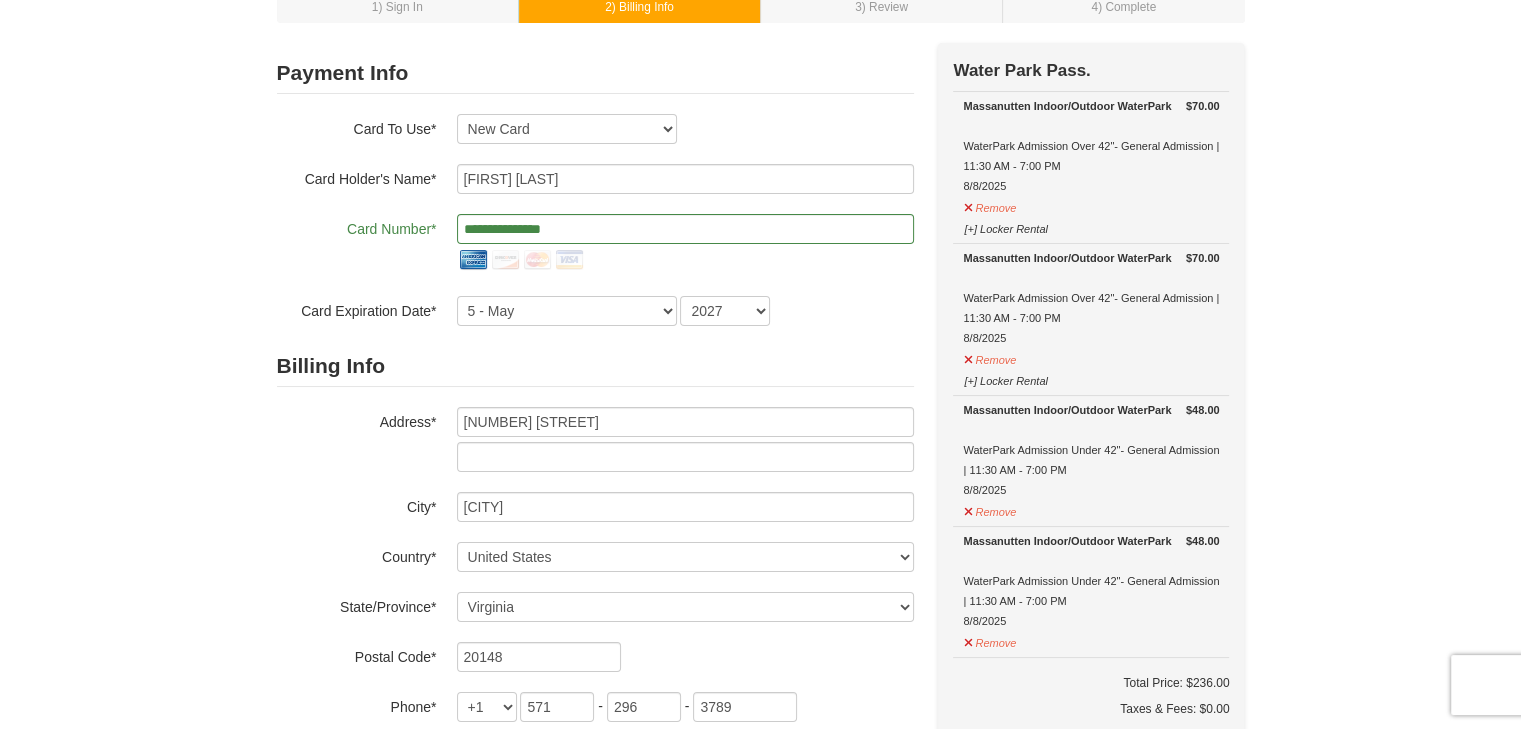 click on "Billing Info" at bounding box center (595, 366) 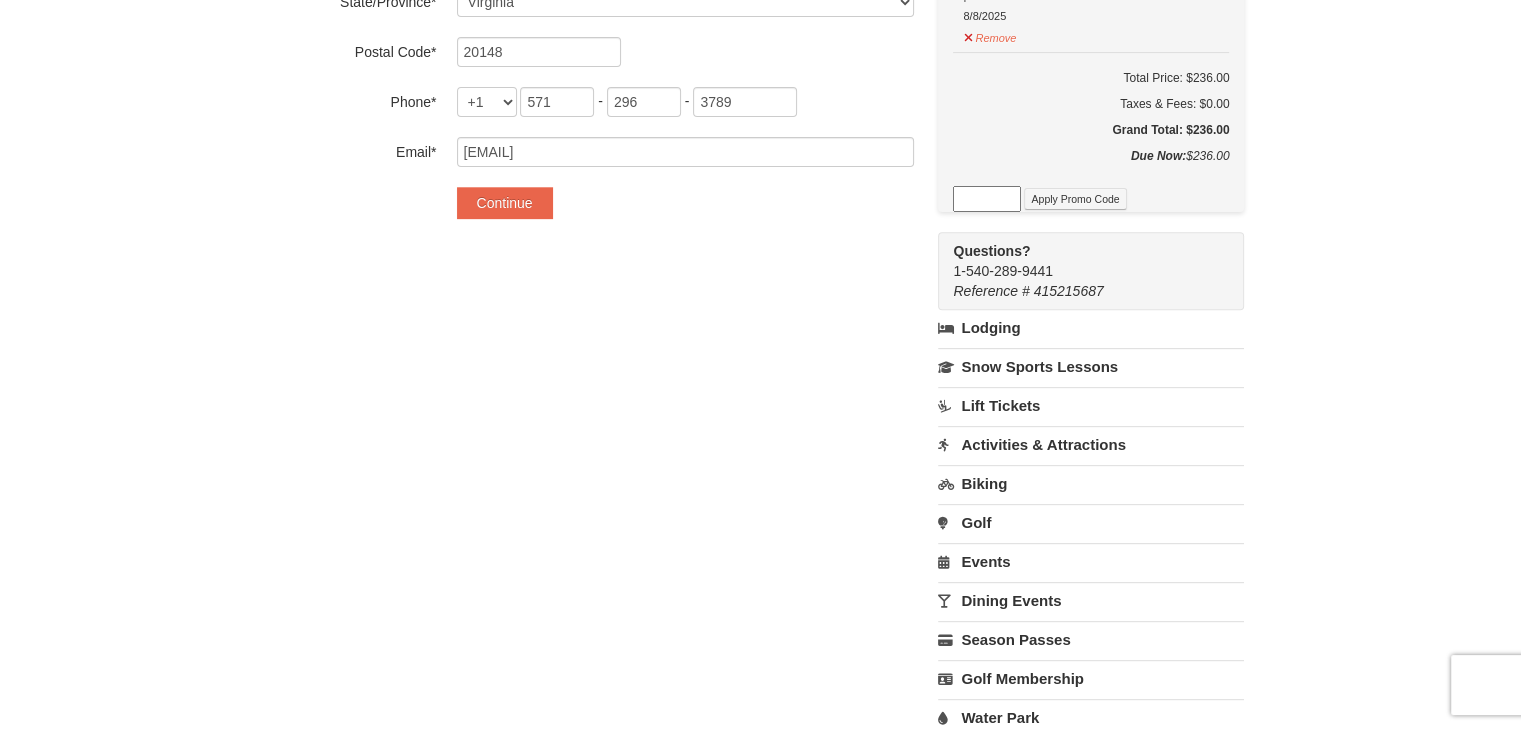scroll, scrollTop: 729, scrollLeft: 0, axis: vertical 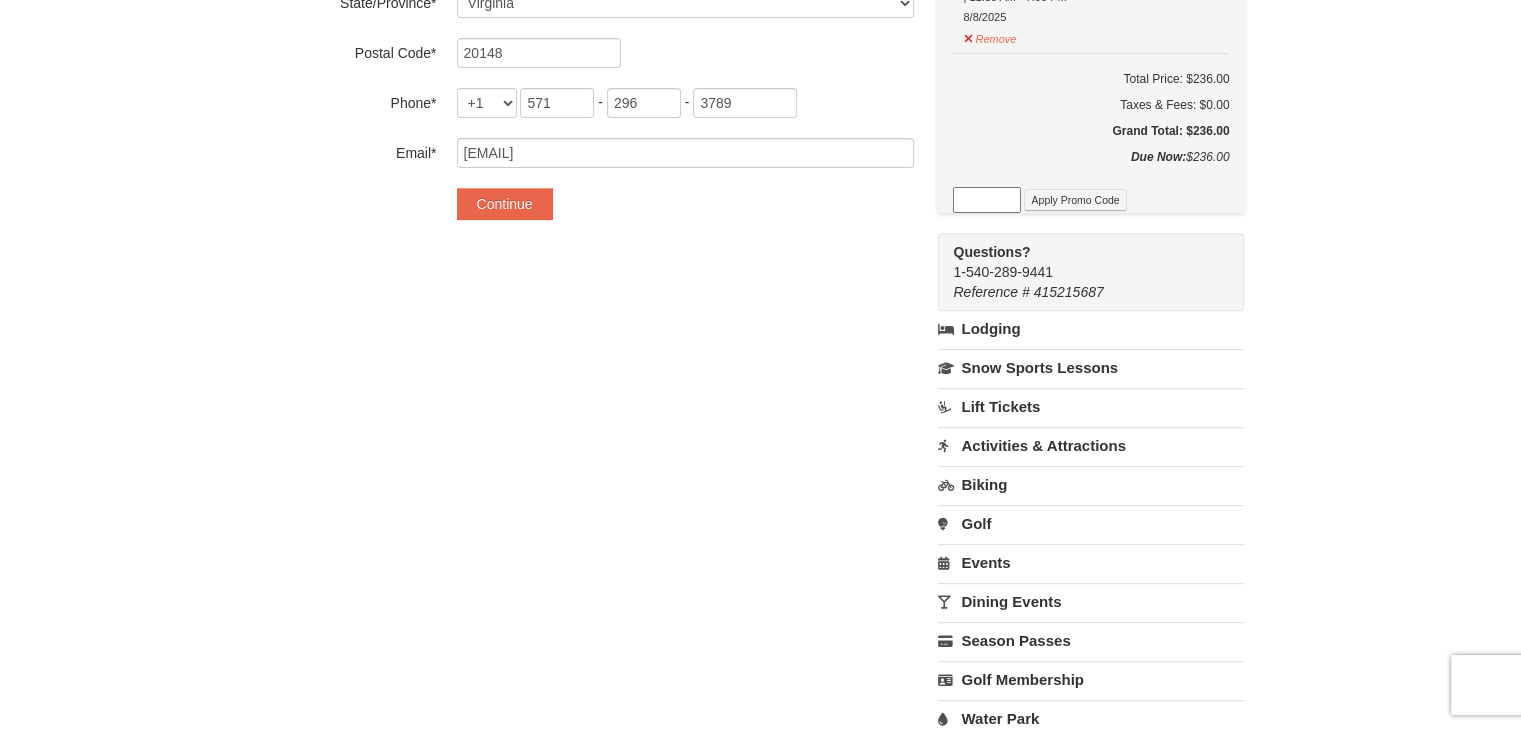 click at bounding box center [987, 200] 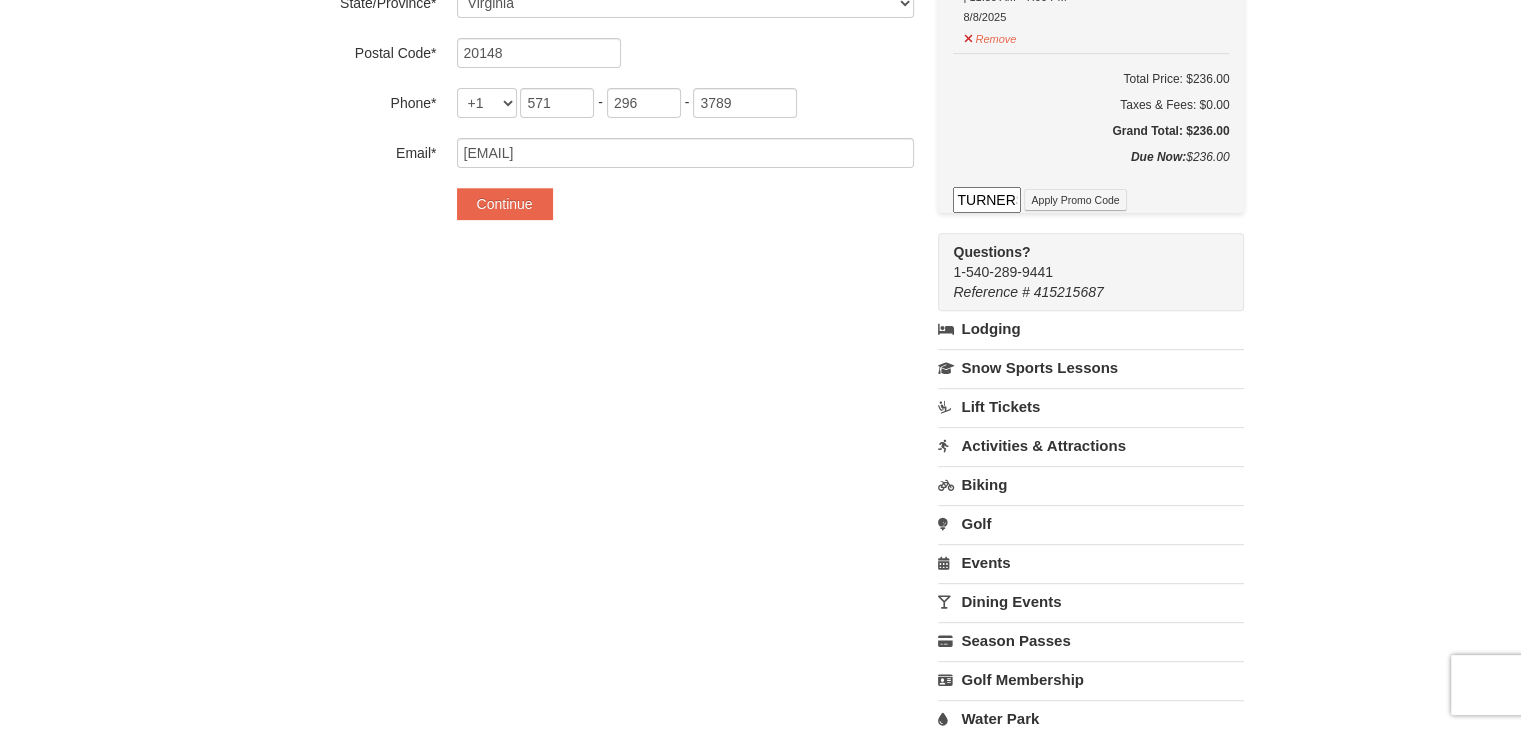 scroll, scrollTop: 0, scrollLeft: 48, axis: horizontal 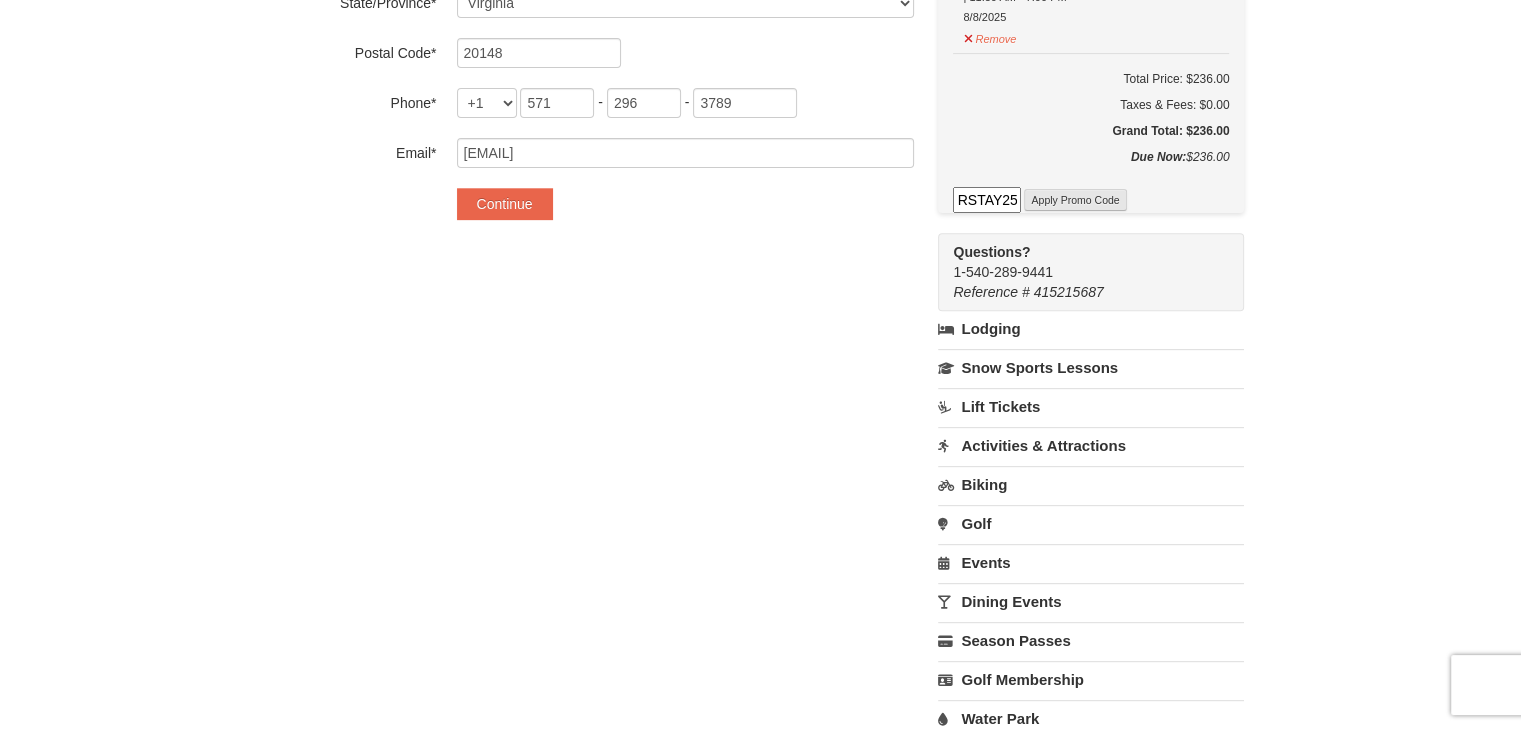 type on "TURNERSTAY25" 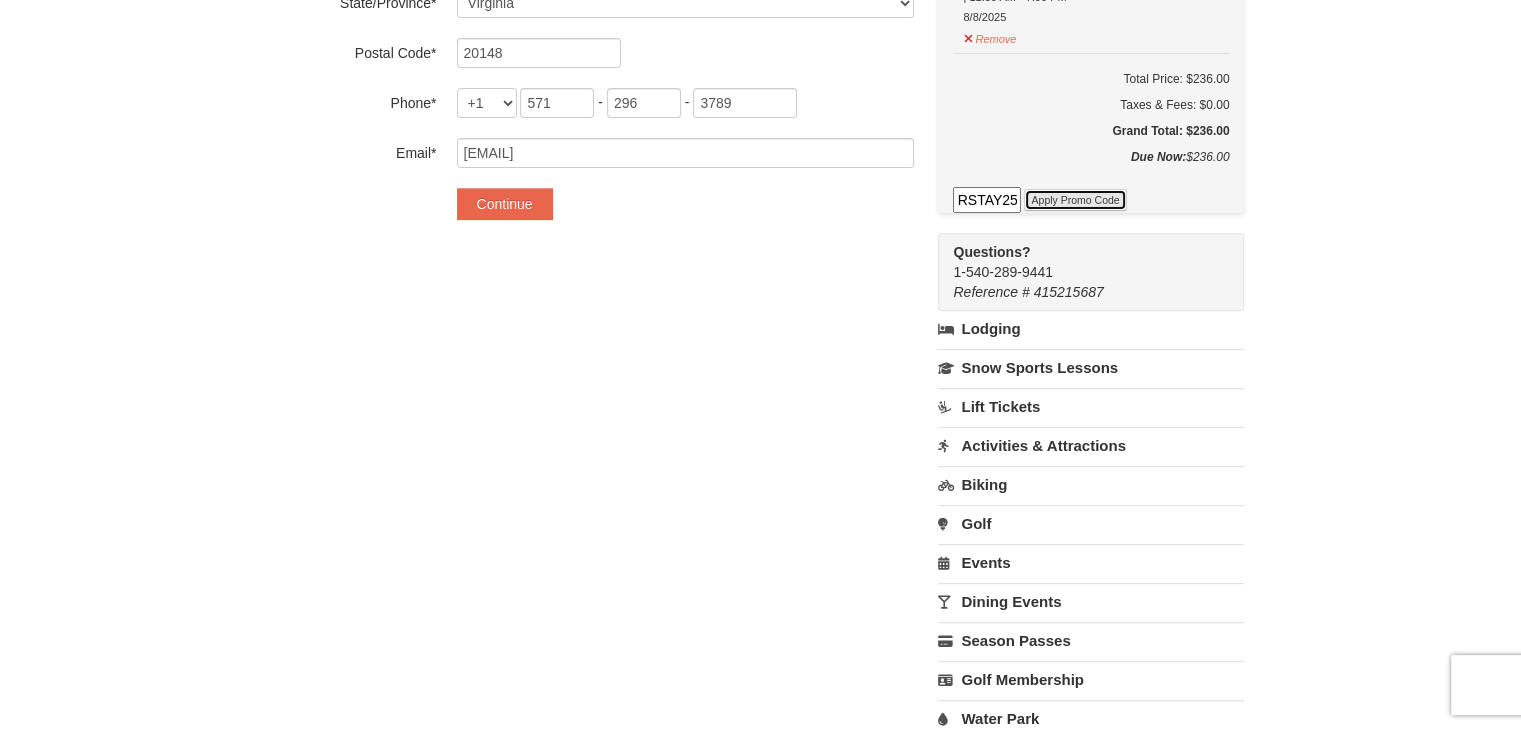 click on "Apply Promo Code" at bounding box center (1075, 200) 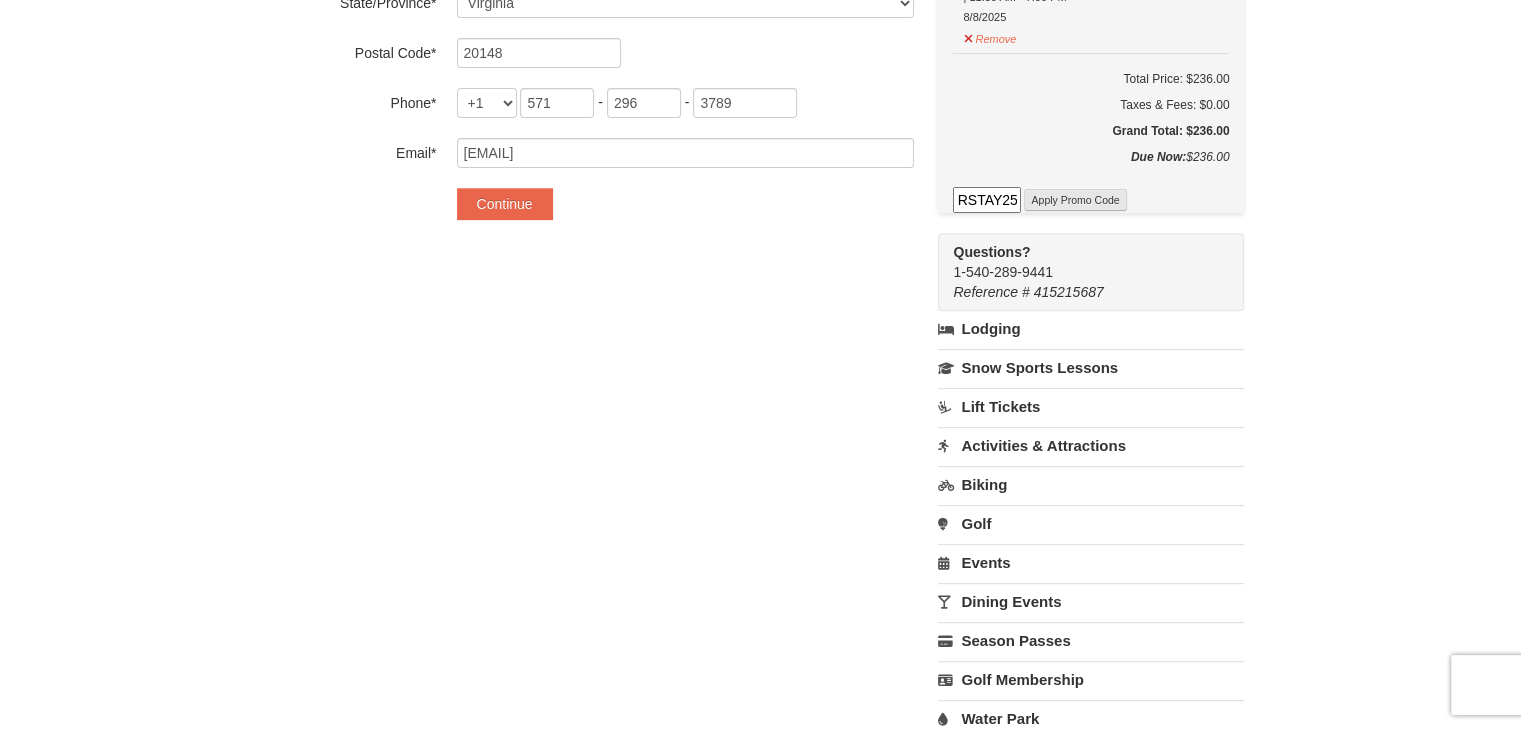scroll, scrollTop: 0, scrollLeft: 0, axis: both 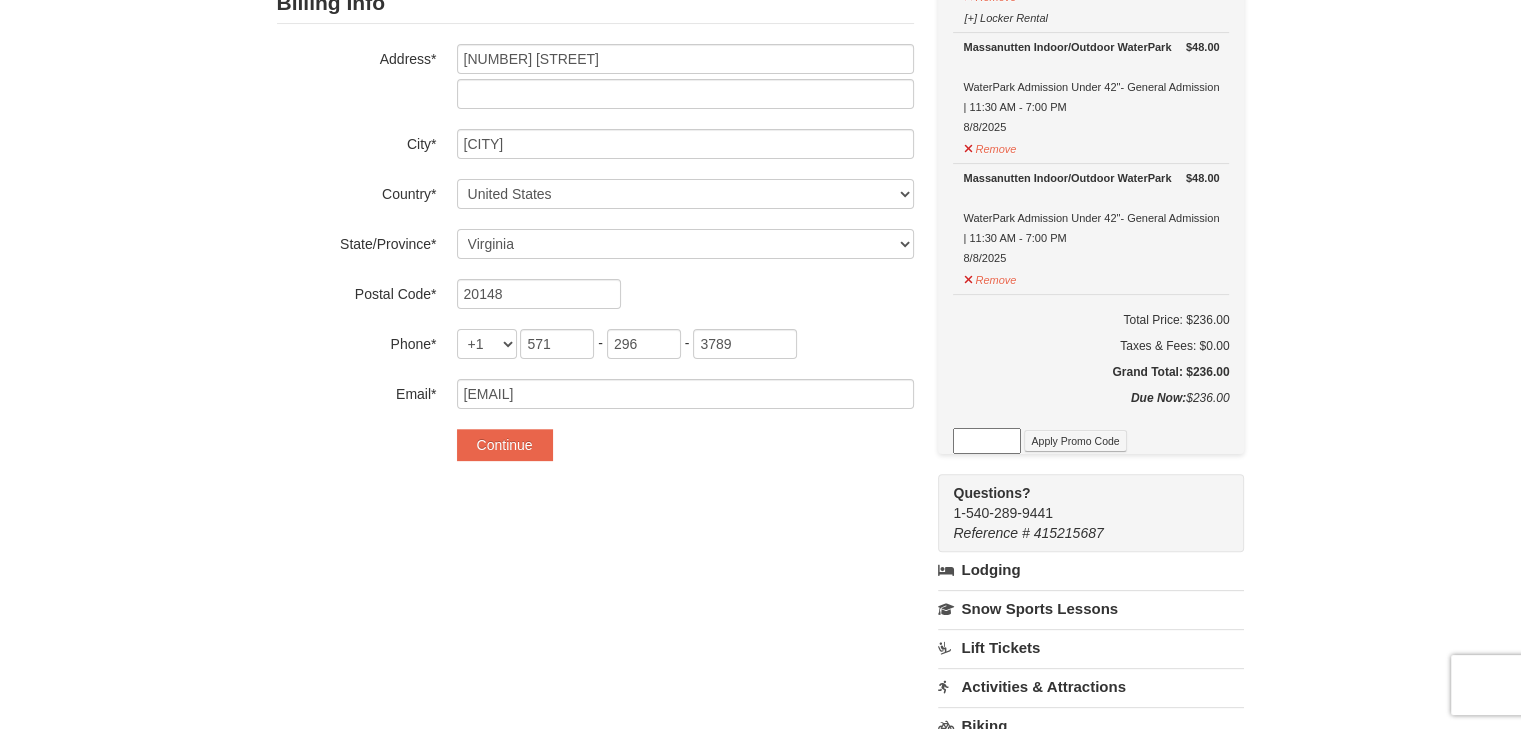 click at bounding box center [987, 441] 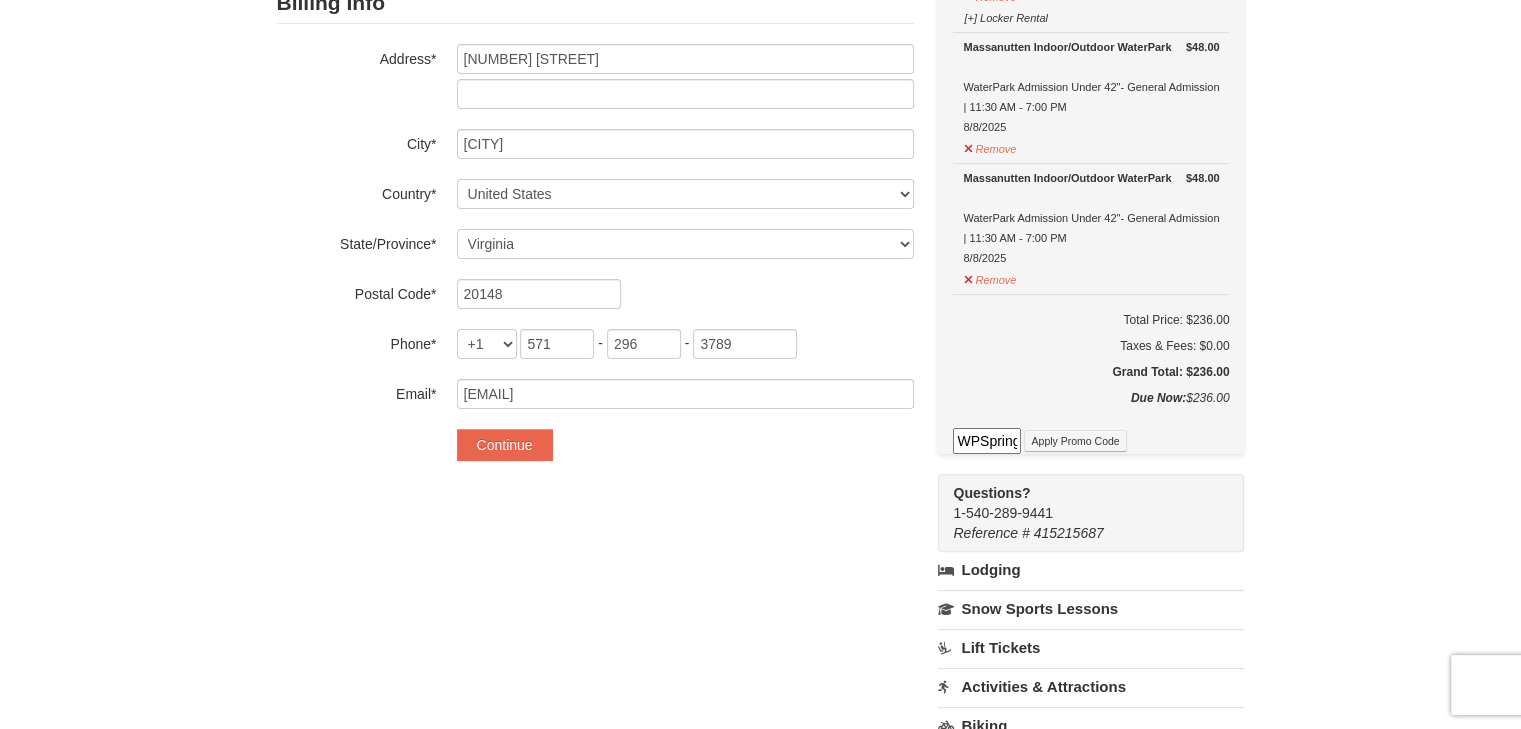 scroll, scrollTop: 0, scrollLeft: 70, axis: horizontal 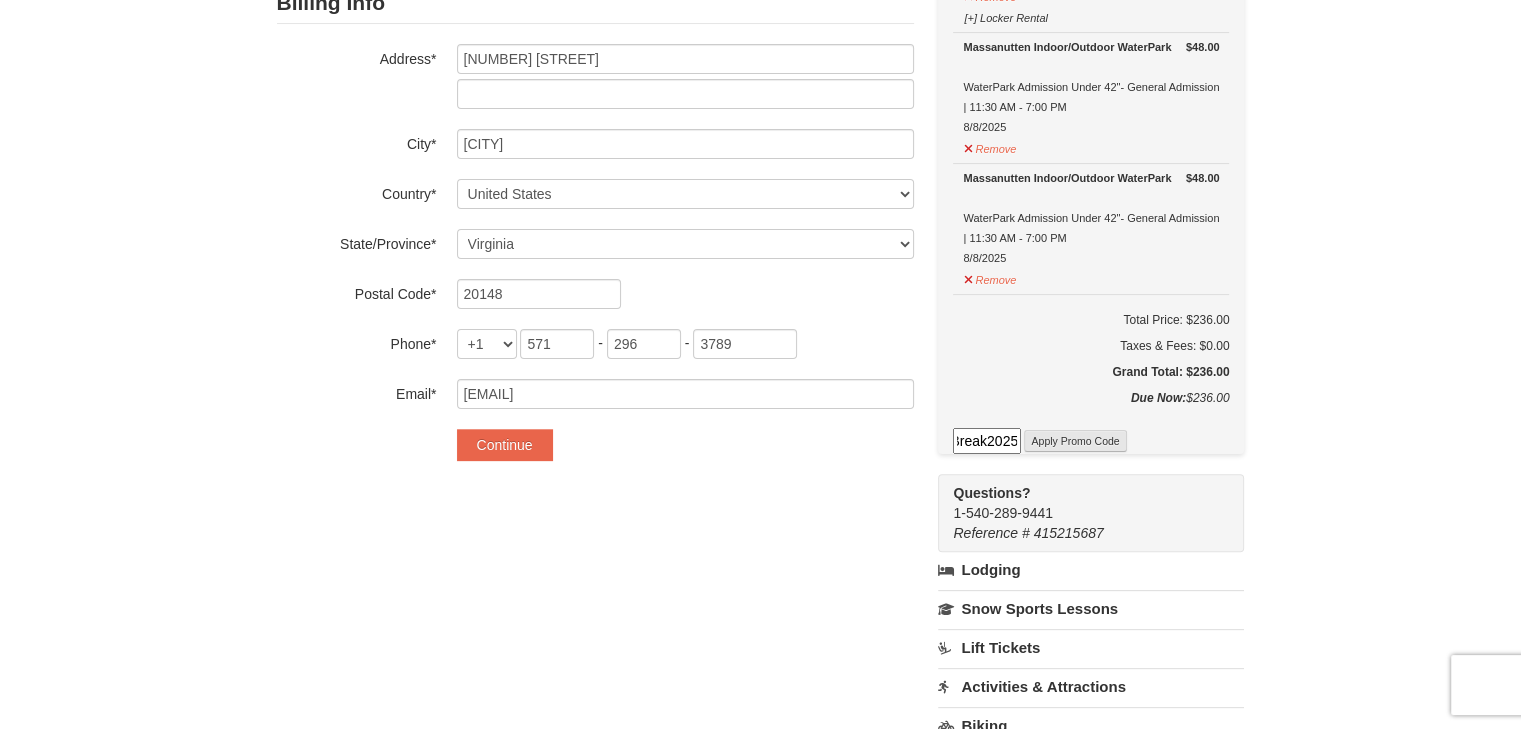 type on "WPSpringBreak2025" 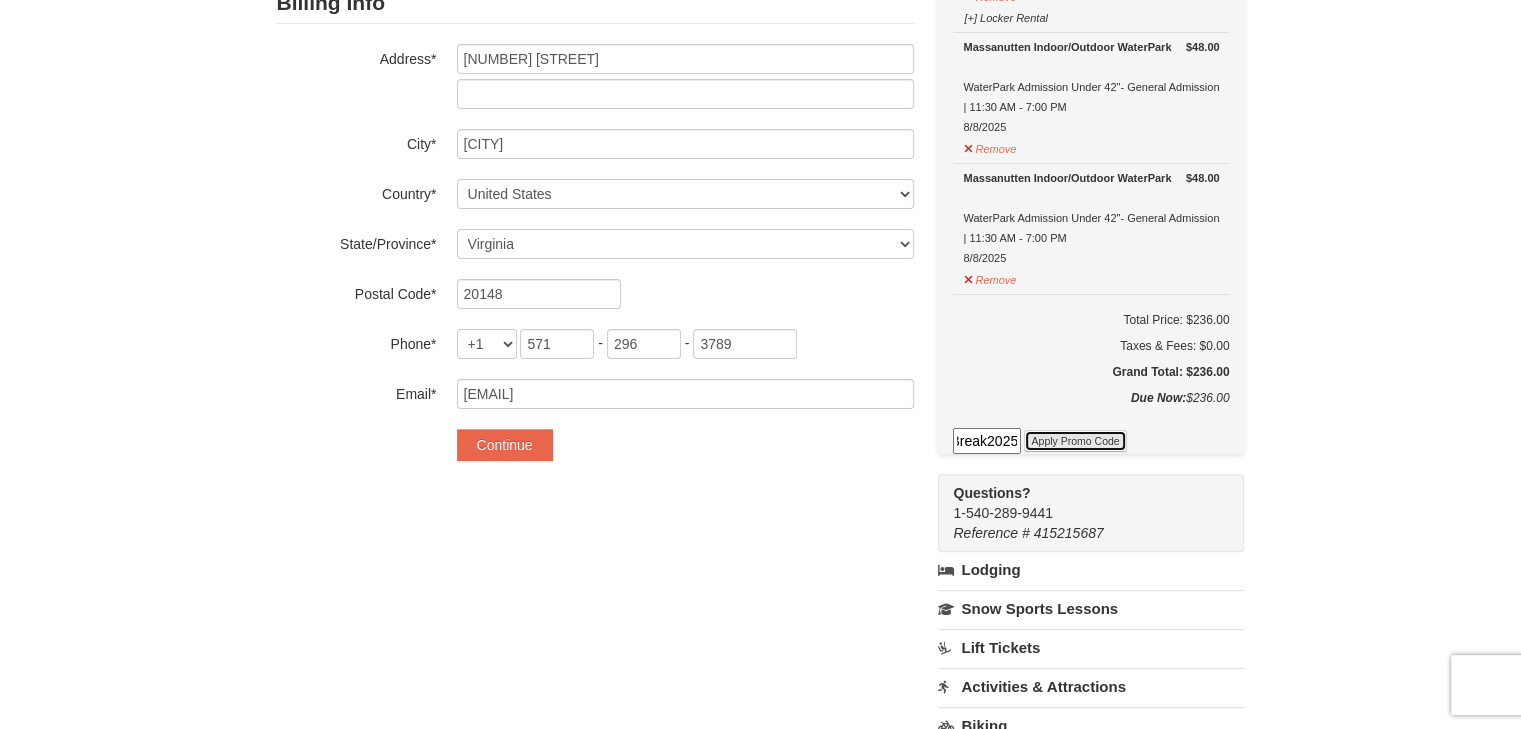 click on "Apply Promo Code" at bounding box center (1075, 441) 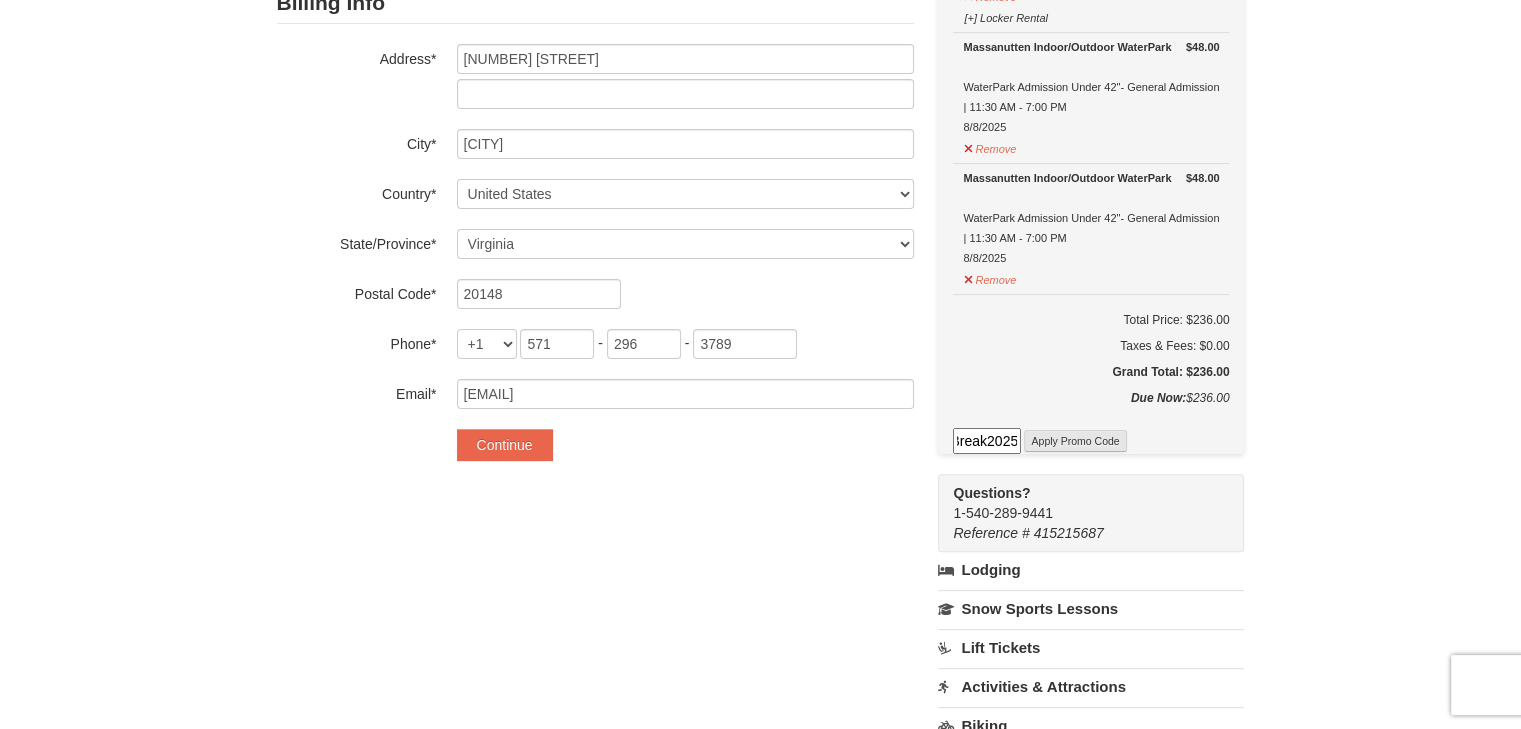 scroll, scrollTop: 0, scrollLeft: 0, axis: both 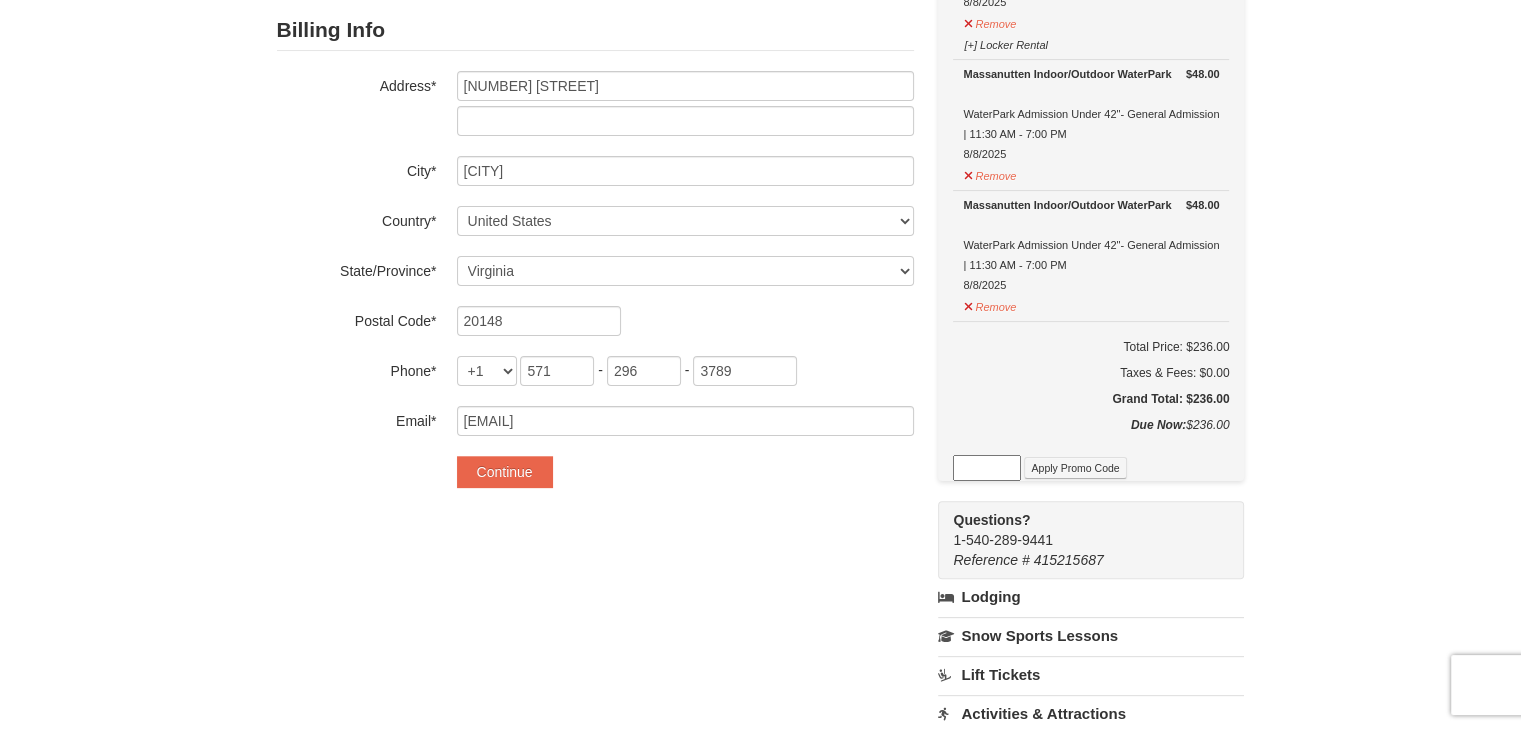 click at bounding box center (987, 468) 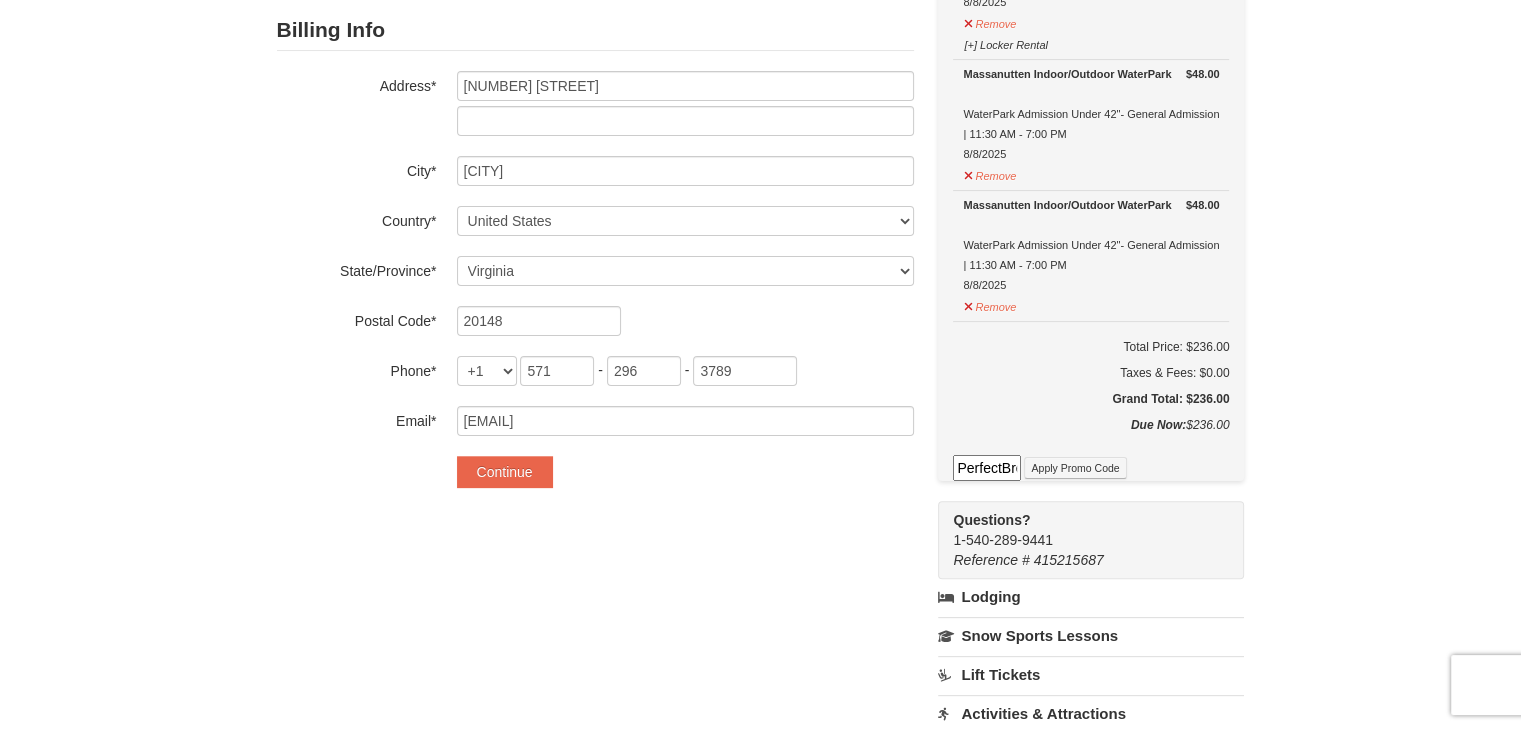 scroll, scrollTop: 0, scrollLeft: 54, axis: horizontal 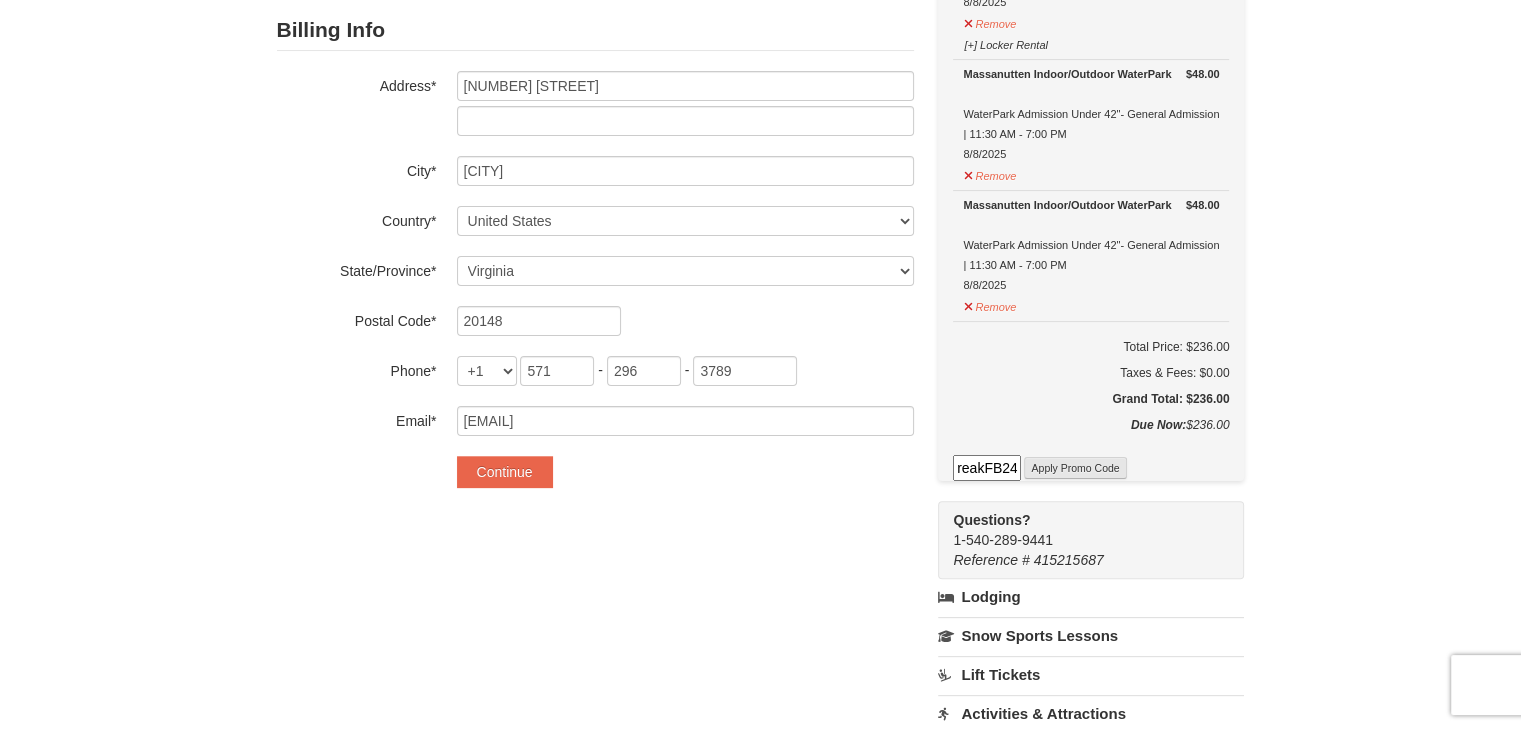 type on "PerfectBreakFB24" 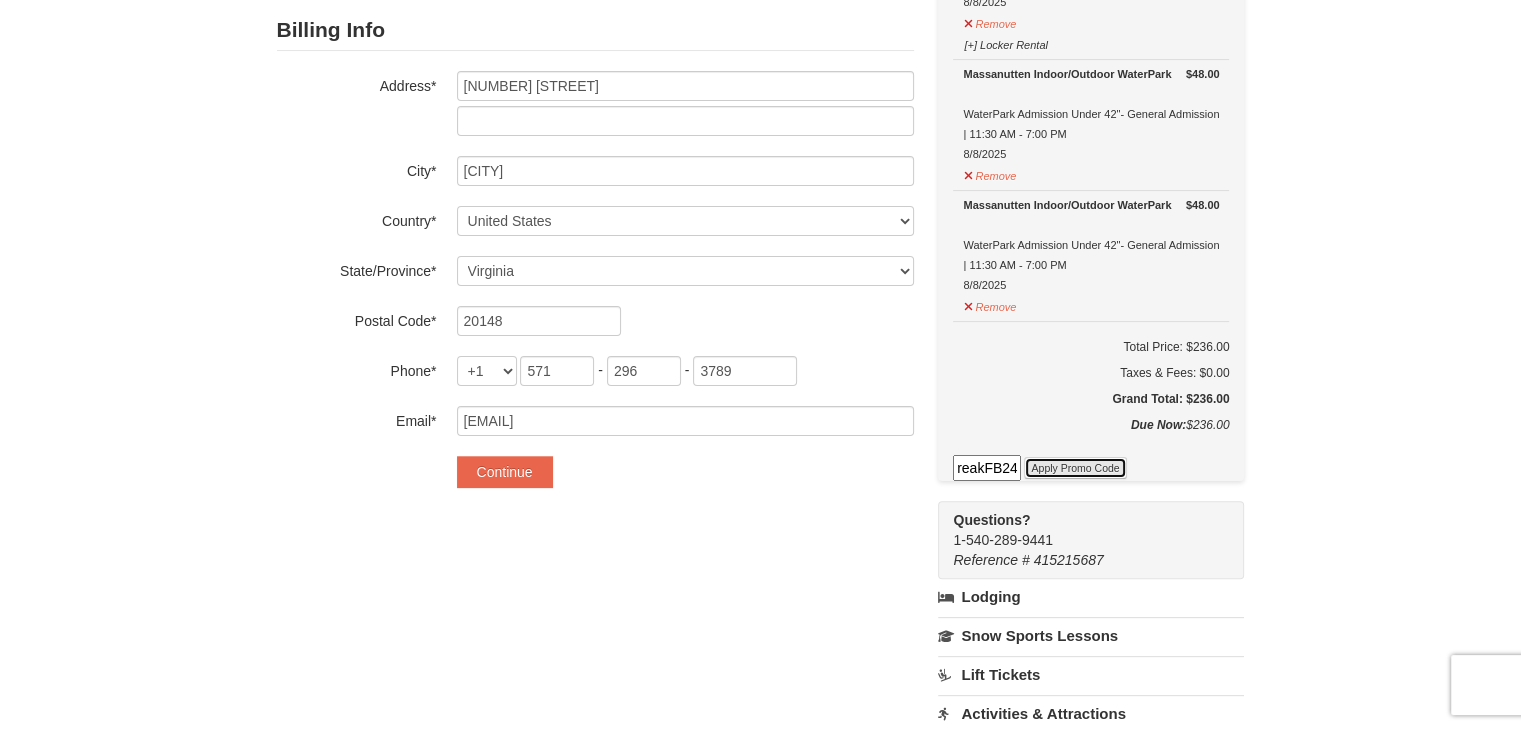 scroll, scrollTop: 0, scrollLeft: 0, axis: both 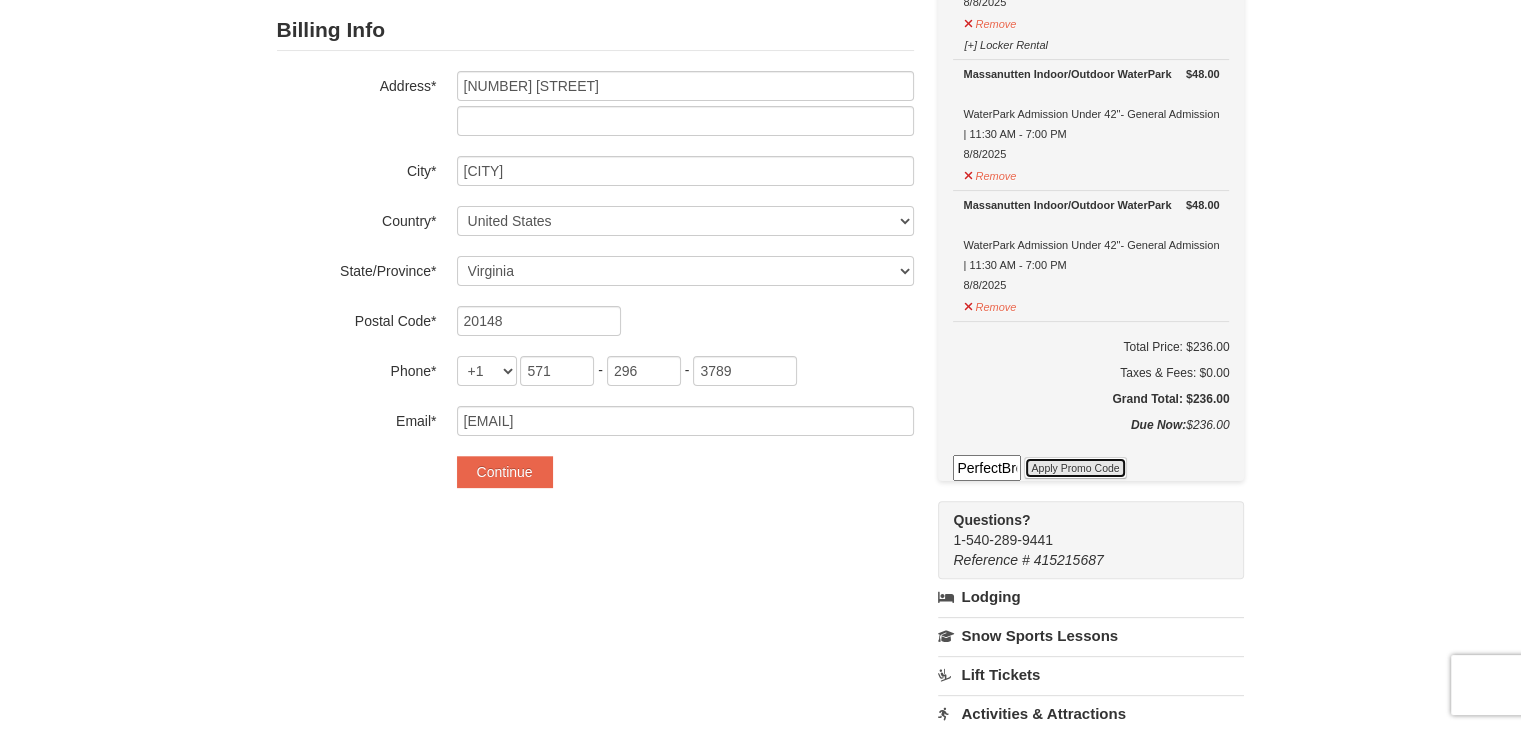 drag, startPoint x: 1080, startPoint y: 465, endPoint x: 1053, endPoint y: 465, distance: 27 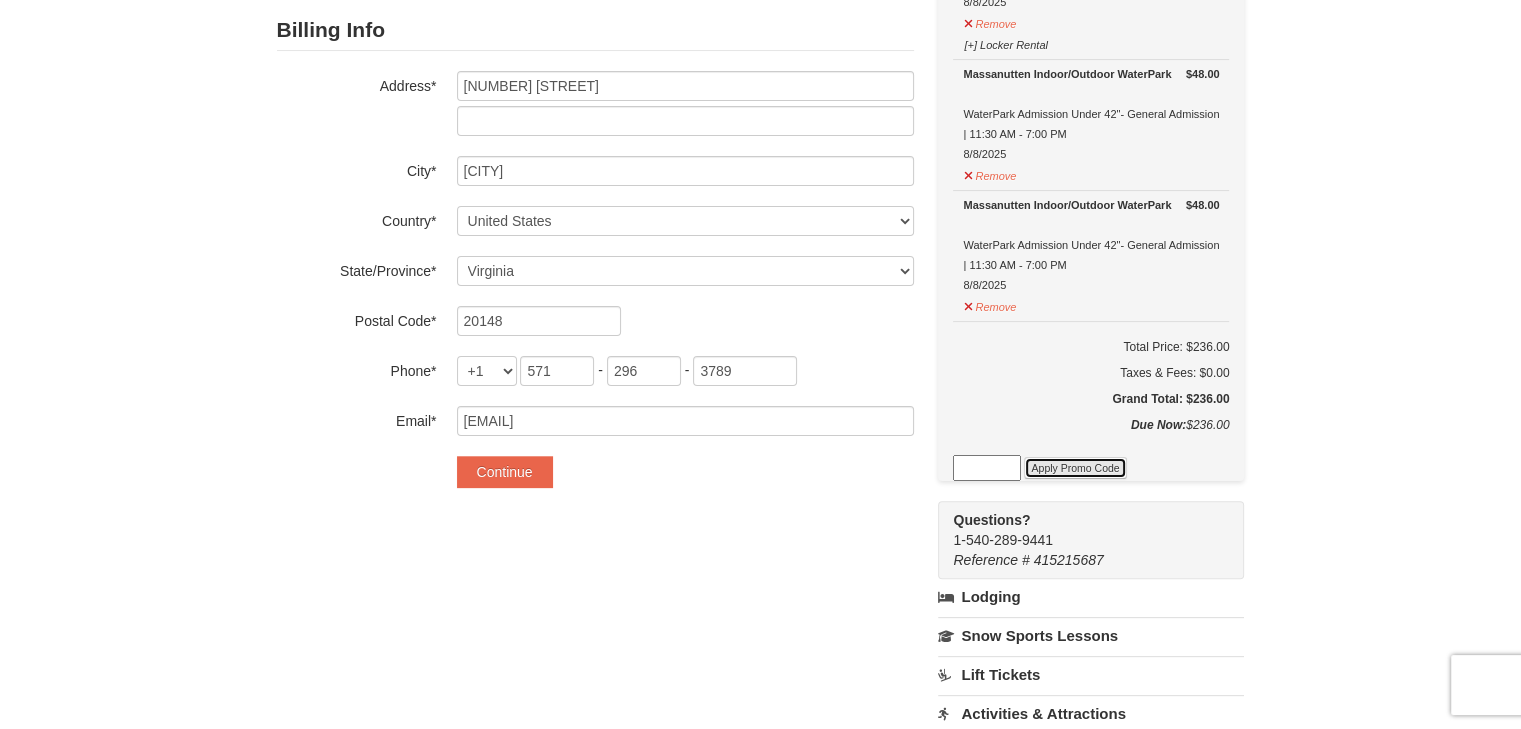 click on "Apply Promo Code" at bounding box center (1075, 468) 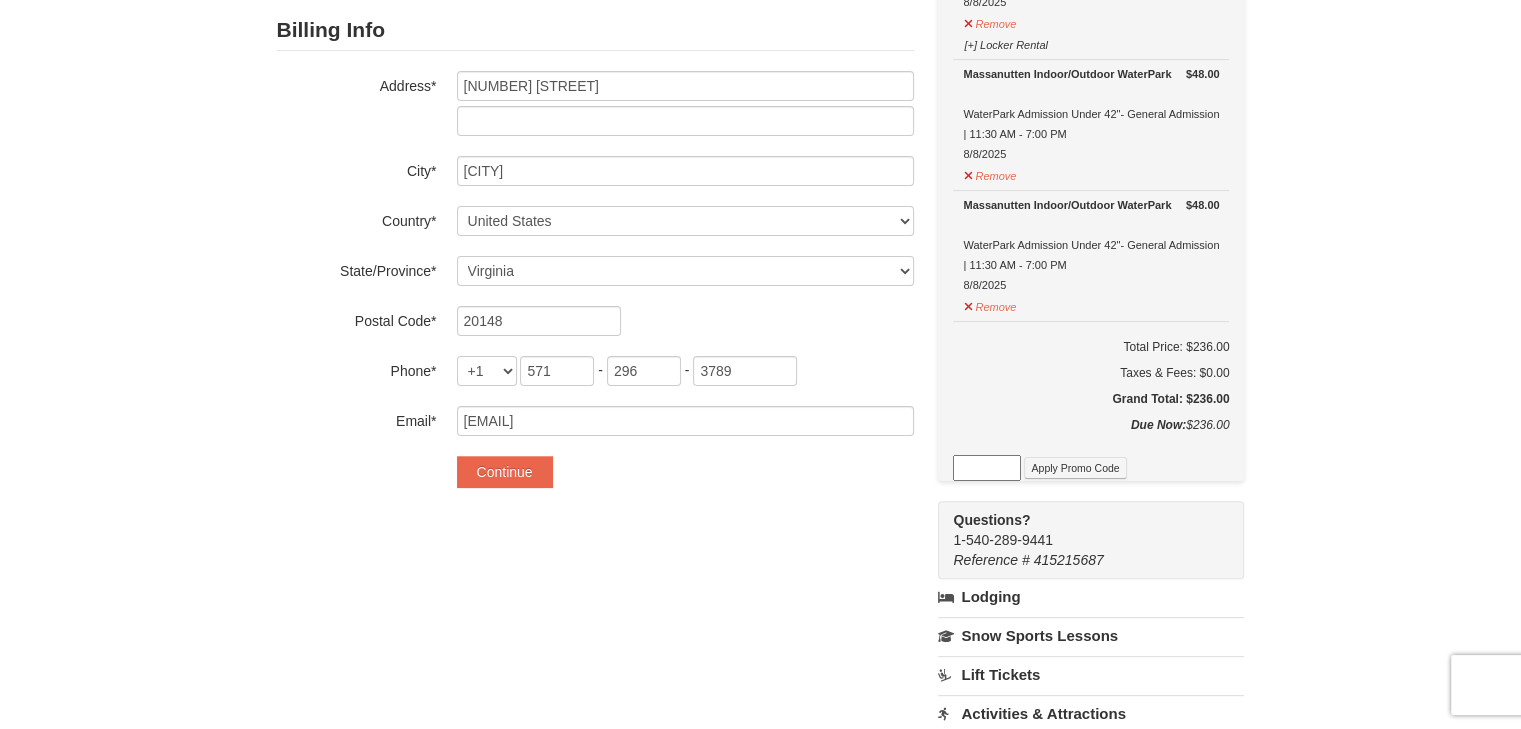 click at bounding box center (987, 468) 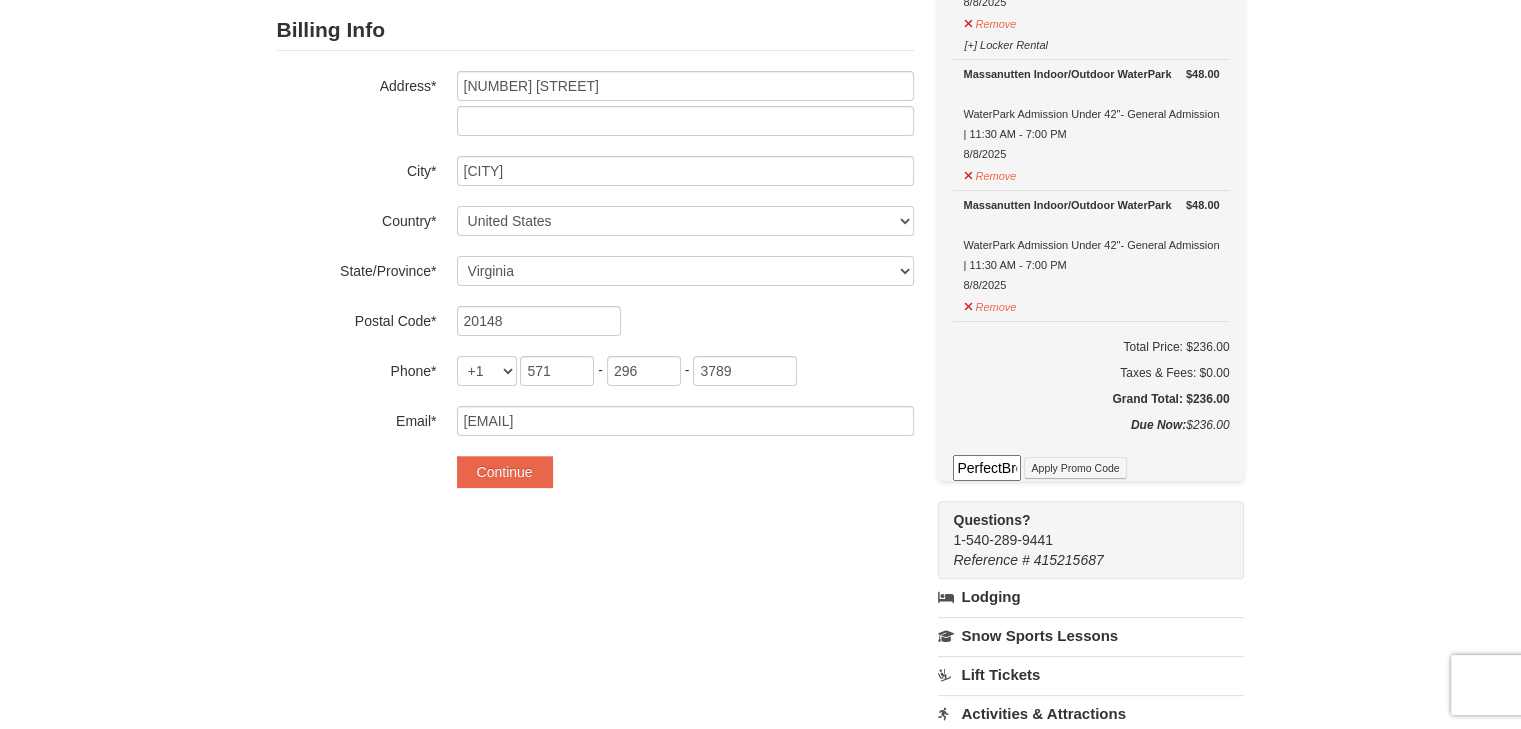 scroll, scrollTop: 0, scrollLeft: 54, axis: horizontal 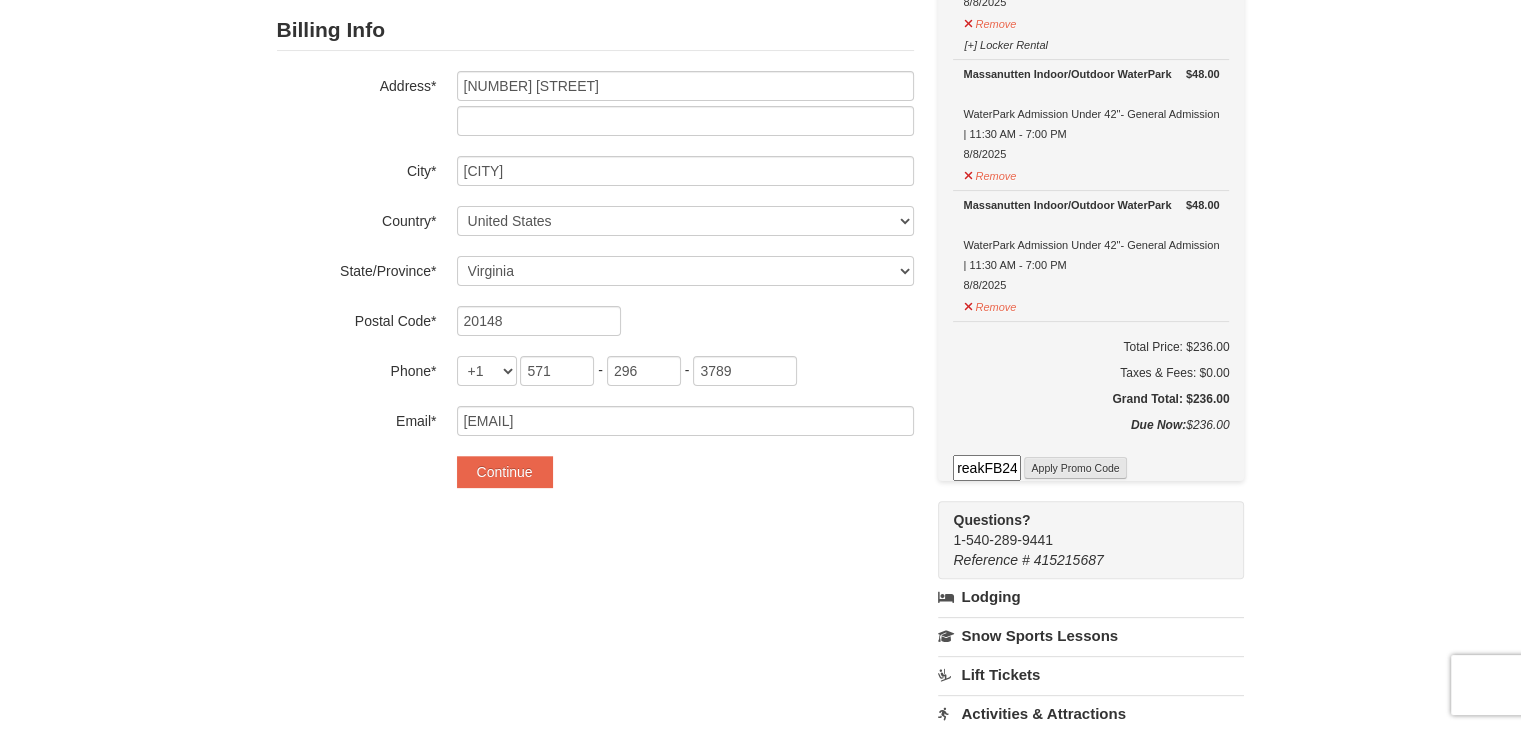 type on "PerfectBreakFB24" 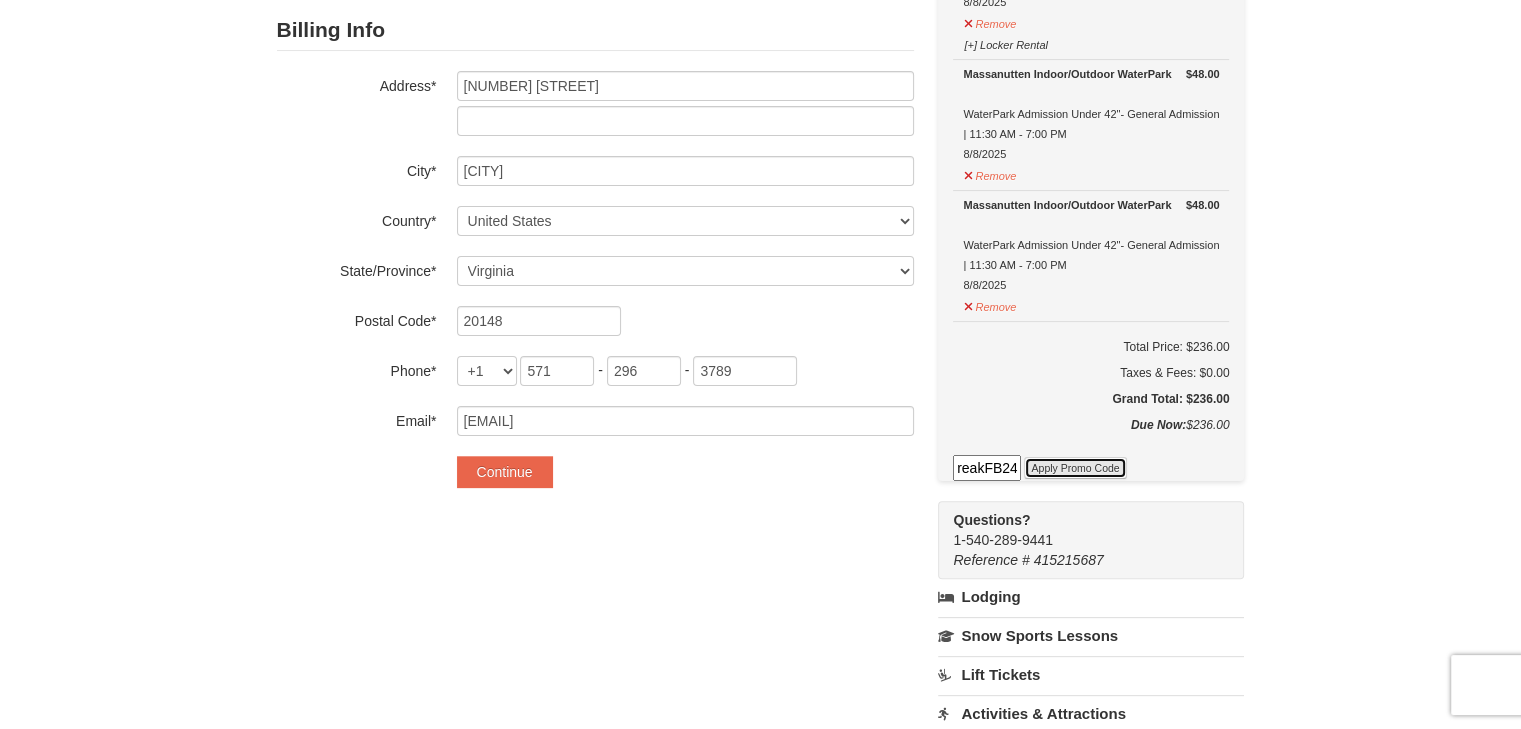 click on "Apply Promo Code" at bounding box center (1075, 468) 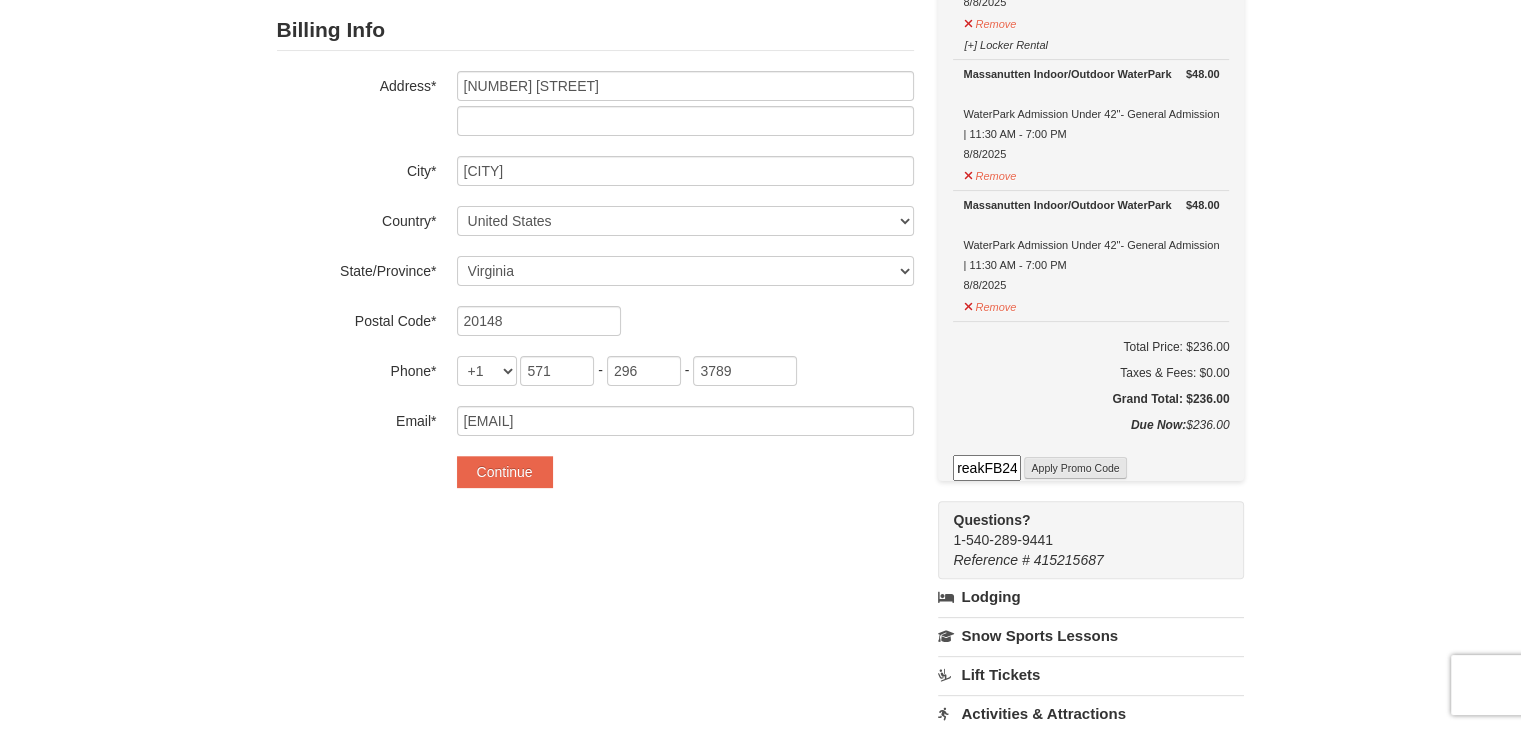 scroll, scrollTop: 0, scrollLeft: 0, axis: both 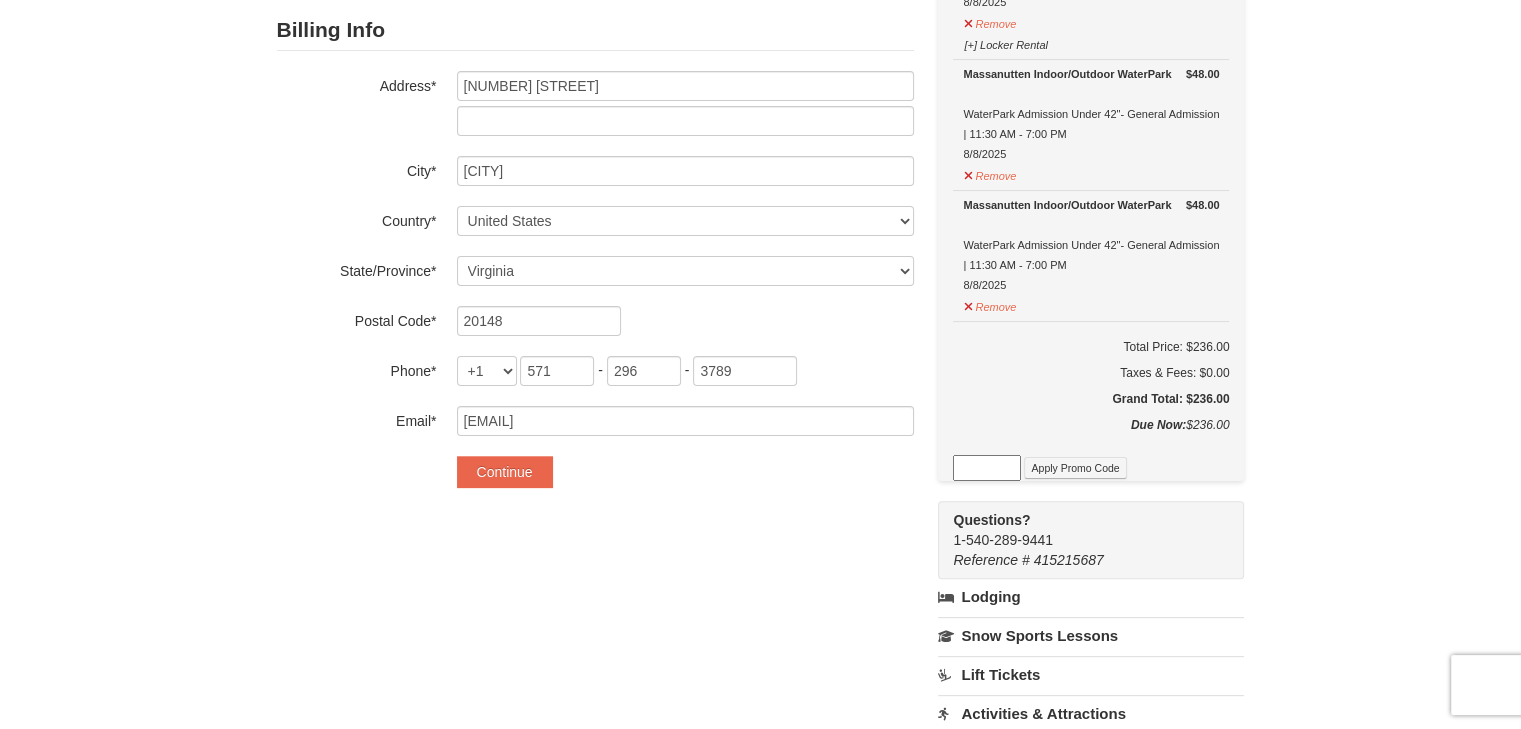 click at bounding box center [987, 468] 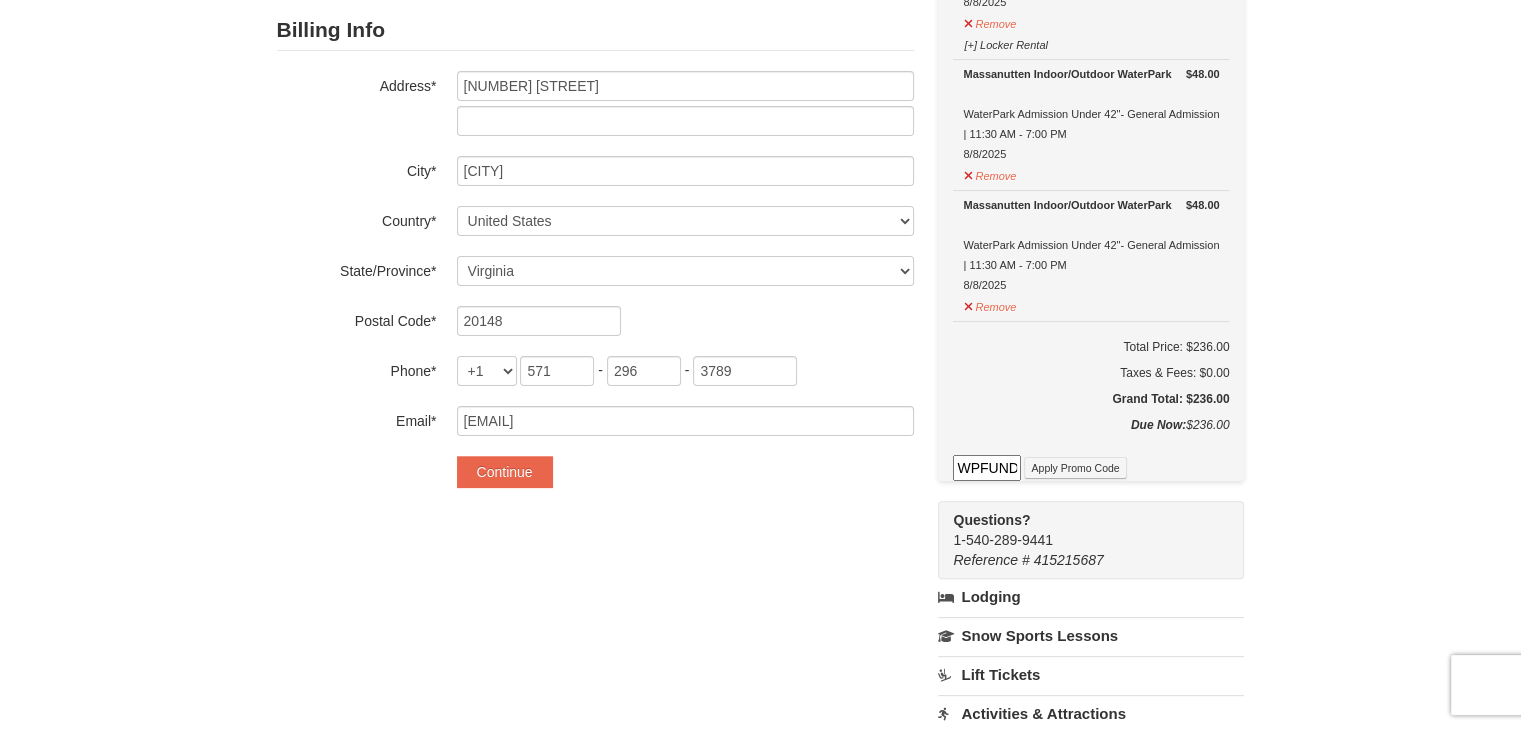 scroll, scrollTop: 0, scrollLeft: 34, axis: horizontal 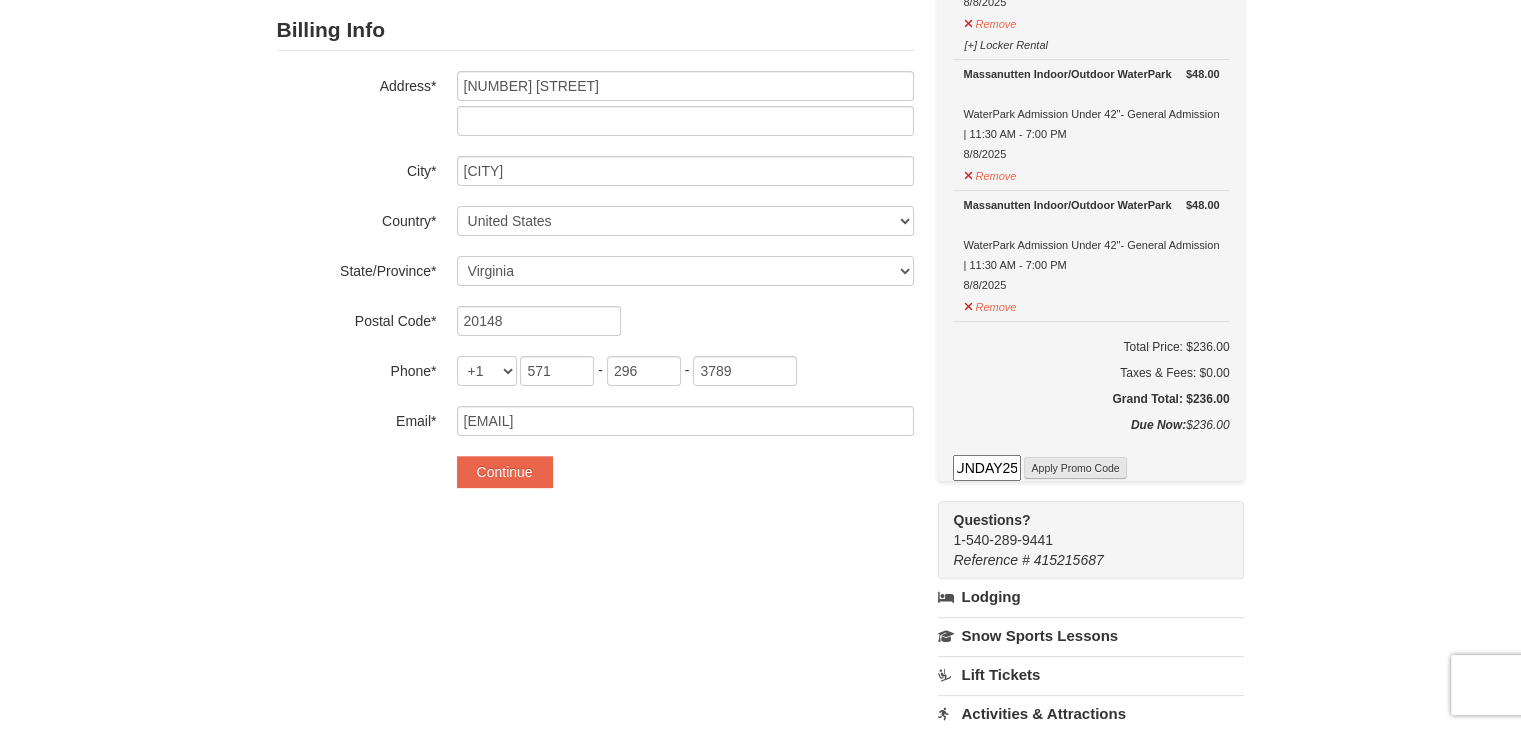 type on "WPFUNDAY25" 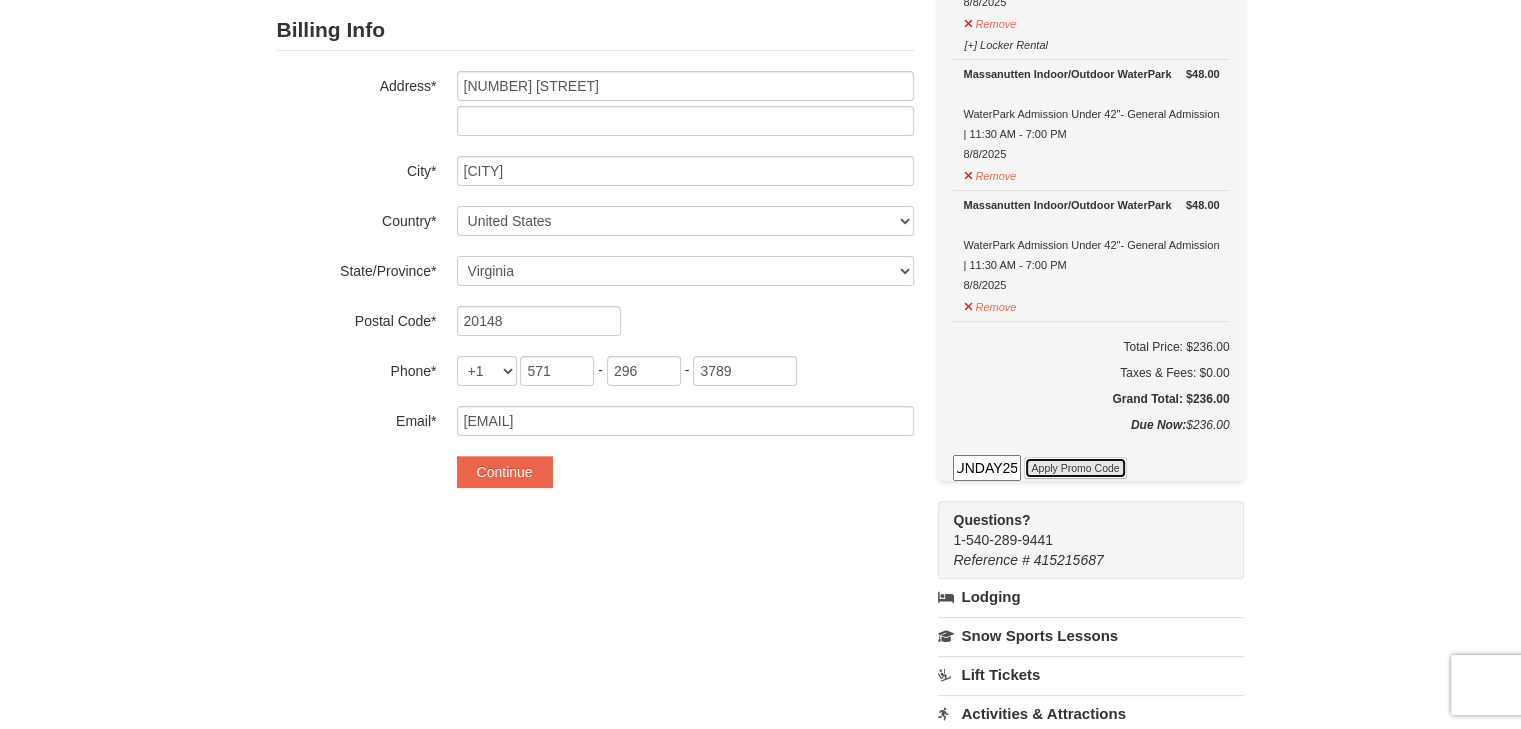 scroll, scrollTop: 0, scrollLeft: 0, axis: both 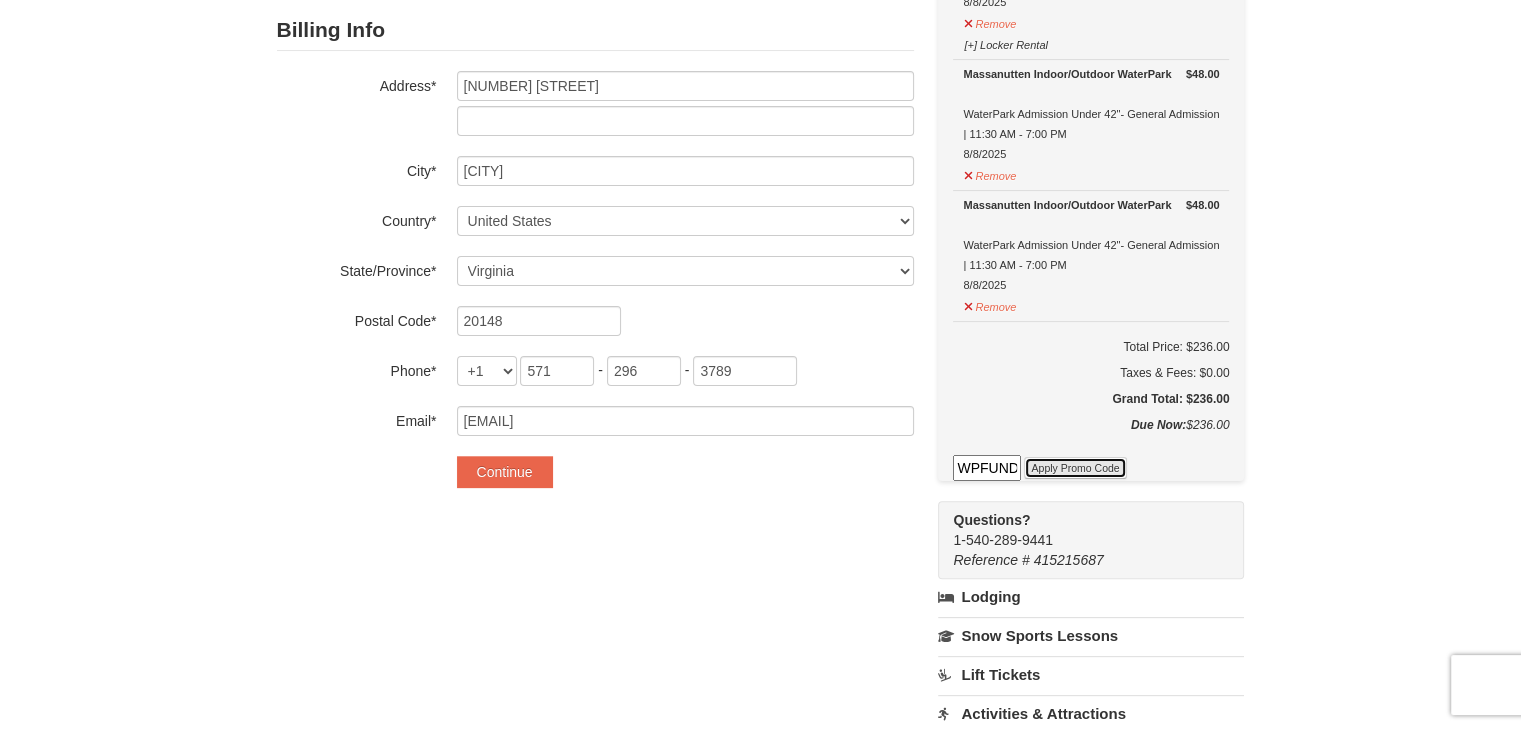 click on "Apply Promo Code" at bounding box center [1075, 468] 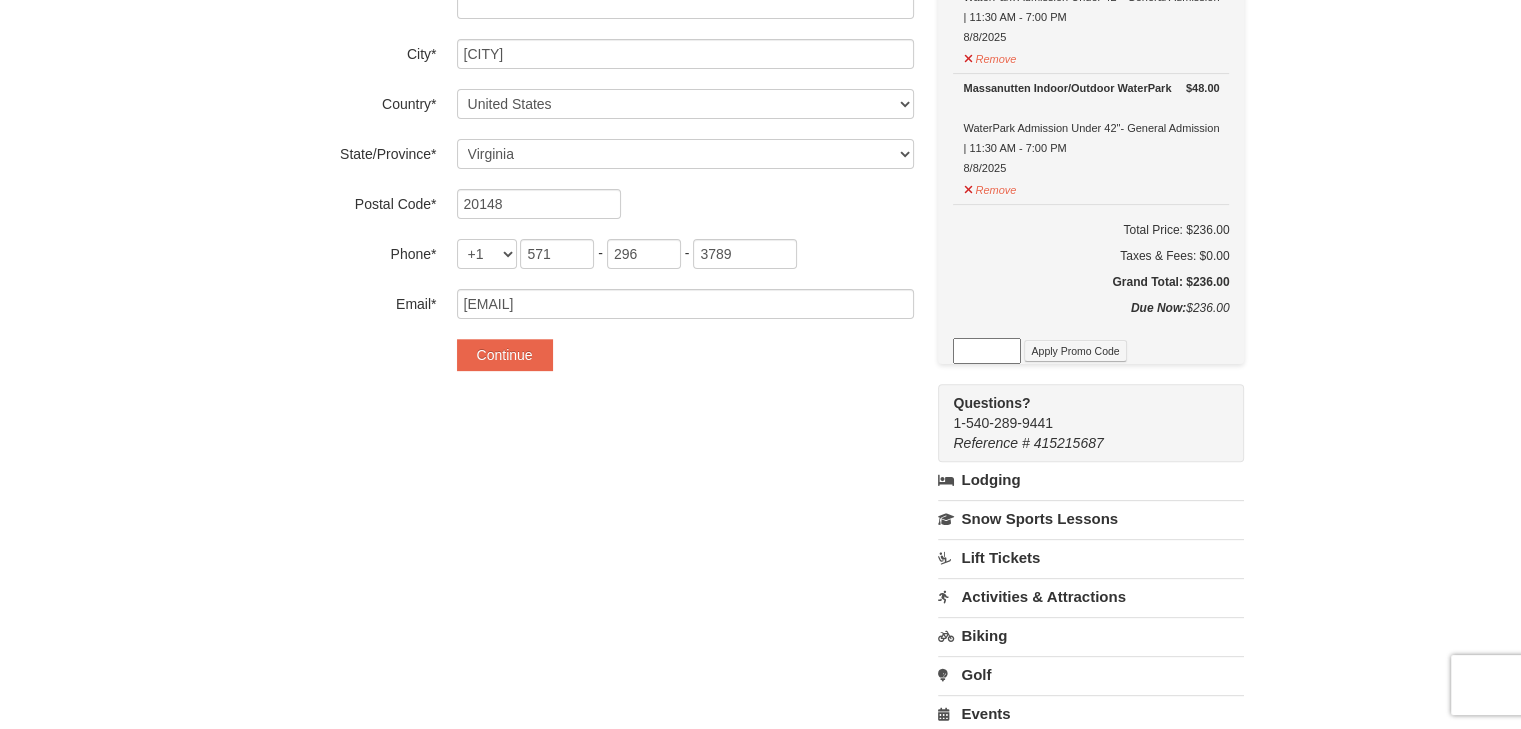 scroll, scrollTop: 694, scrollLeft: 0, axis: vertical 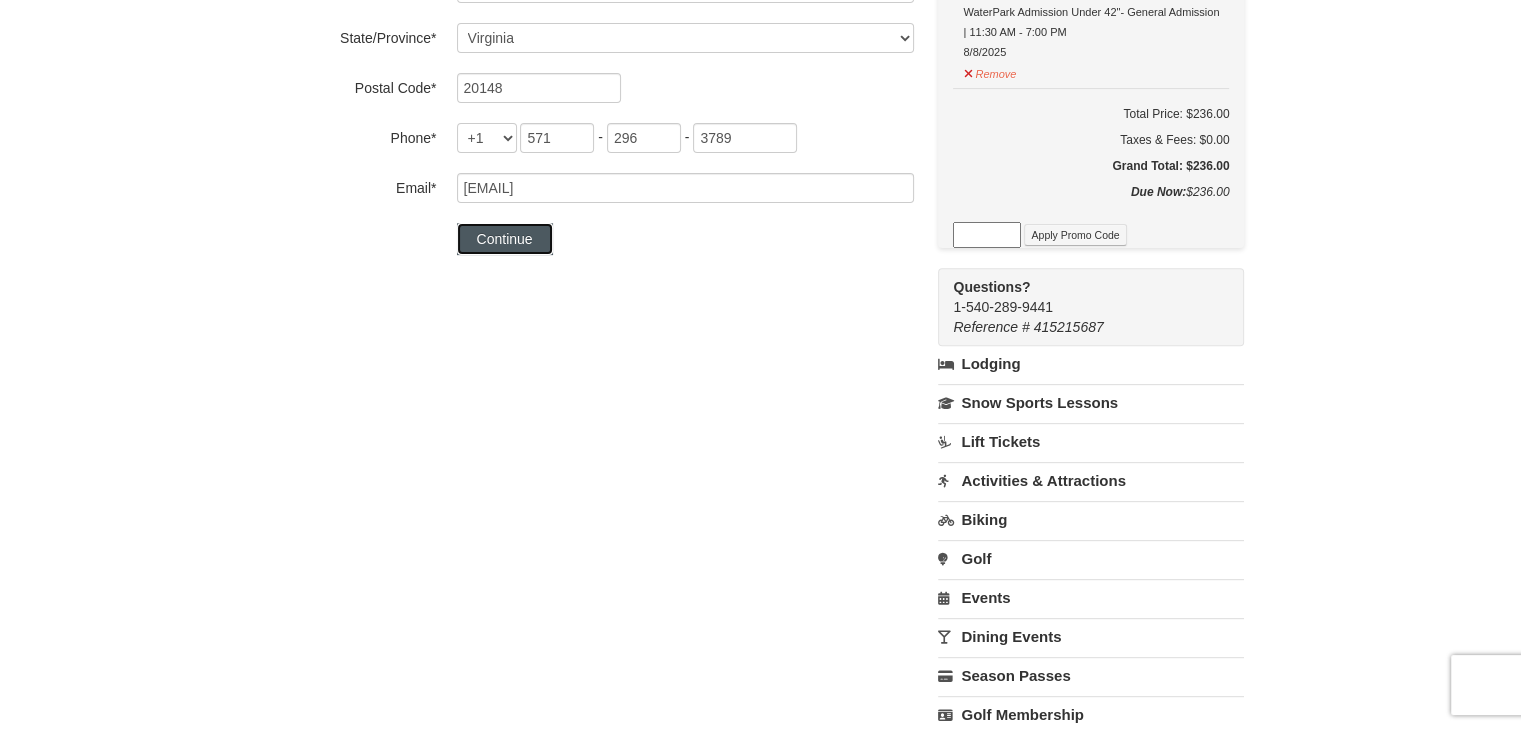 click on "Continue" at bounding box center [505, 239] 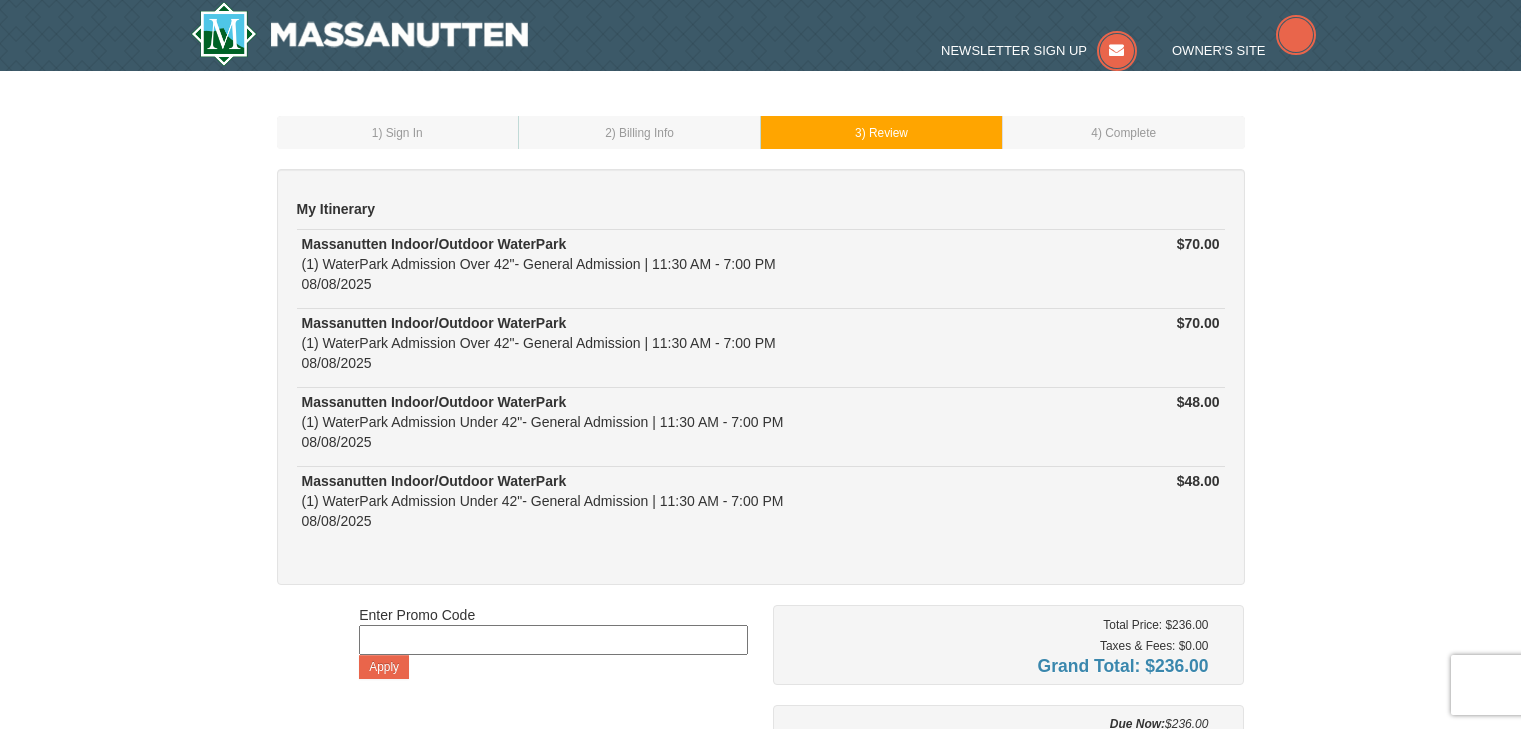 scroll, scrollTop: 0, scrollLeft: 0, axis: both 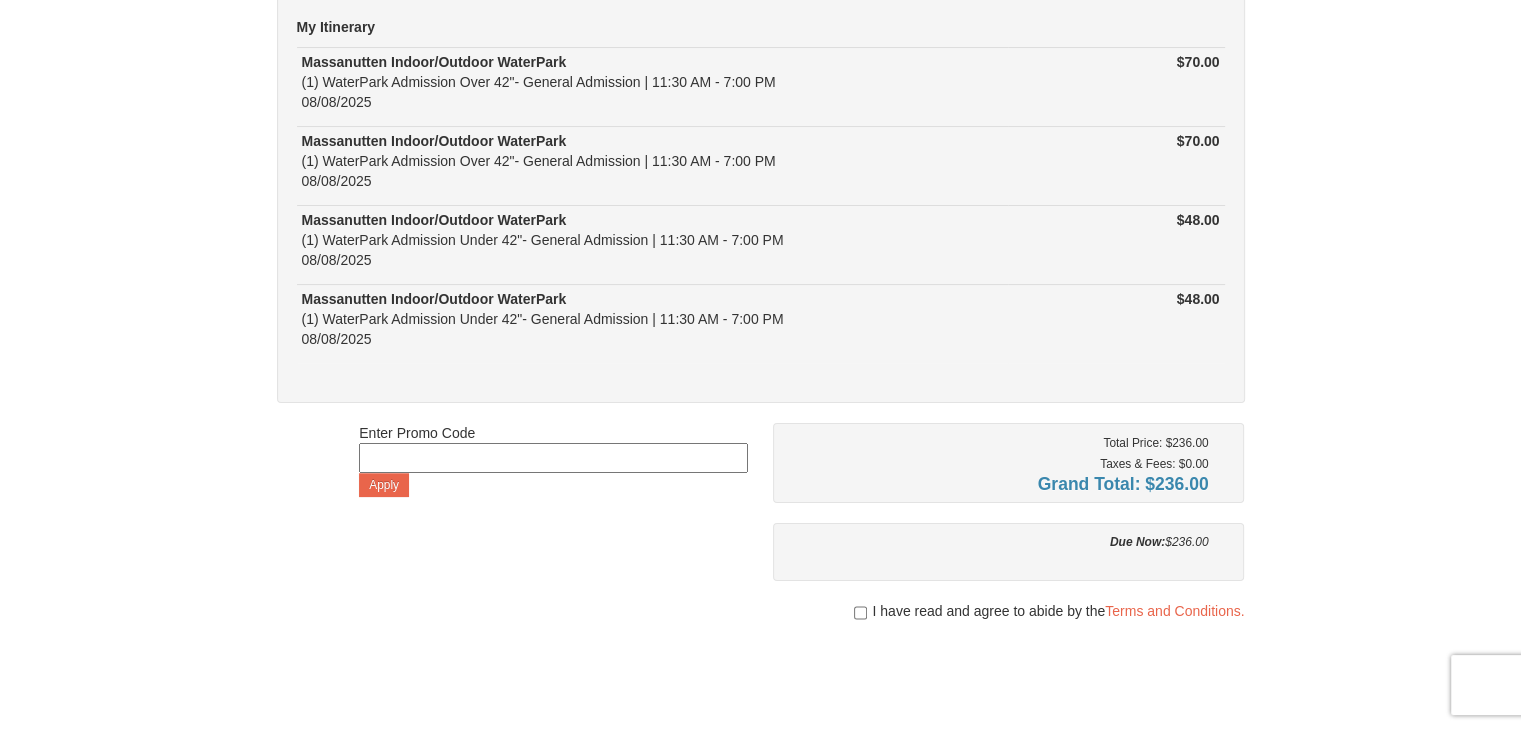 click at bounding box center (553, 458) 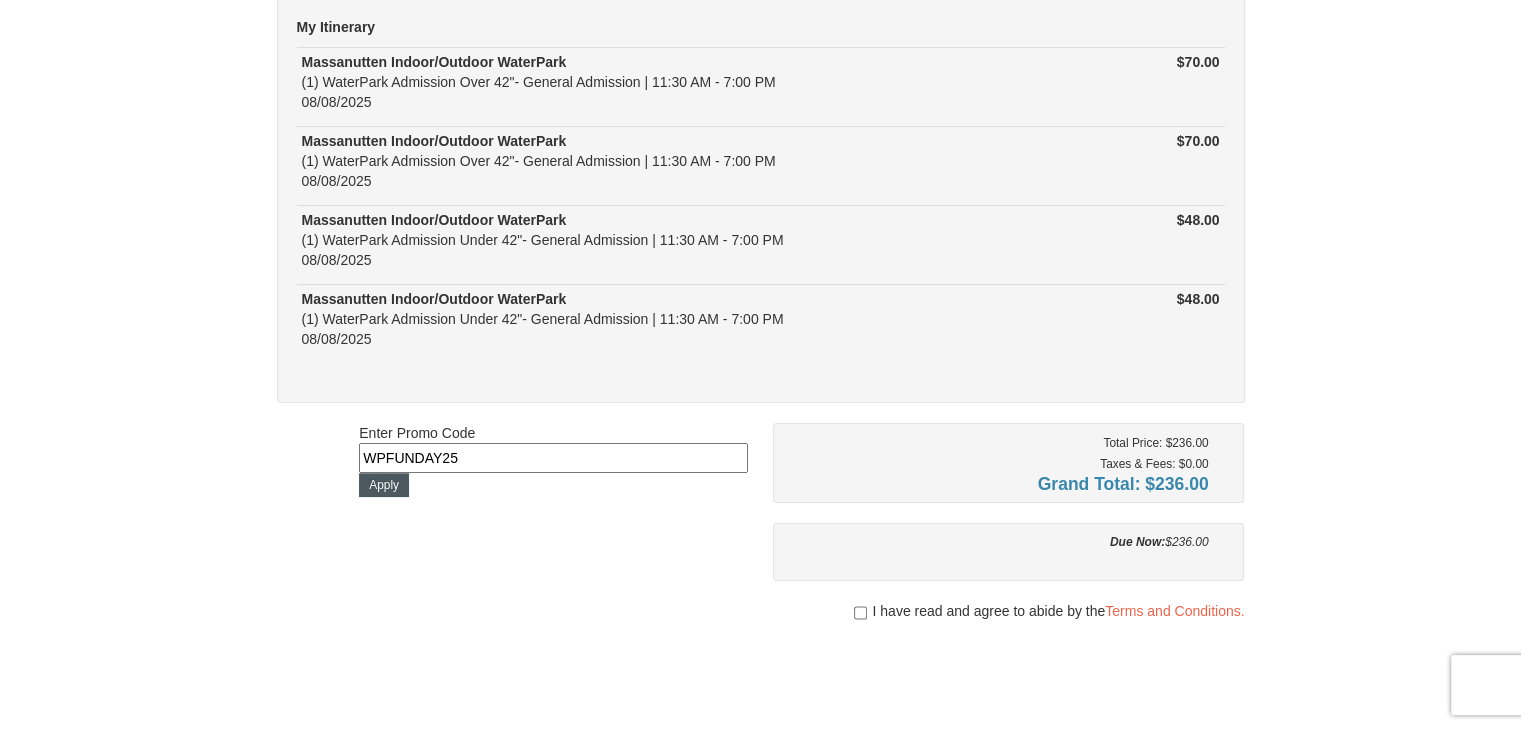 type on "WPFUNDAY25" 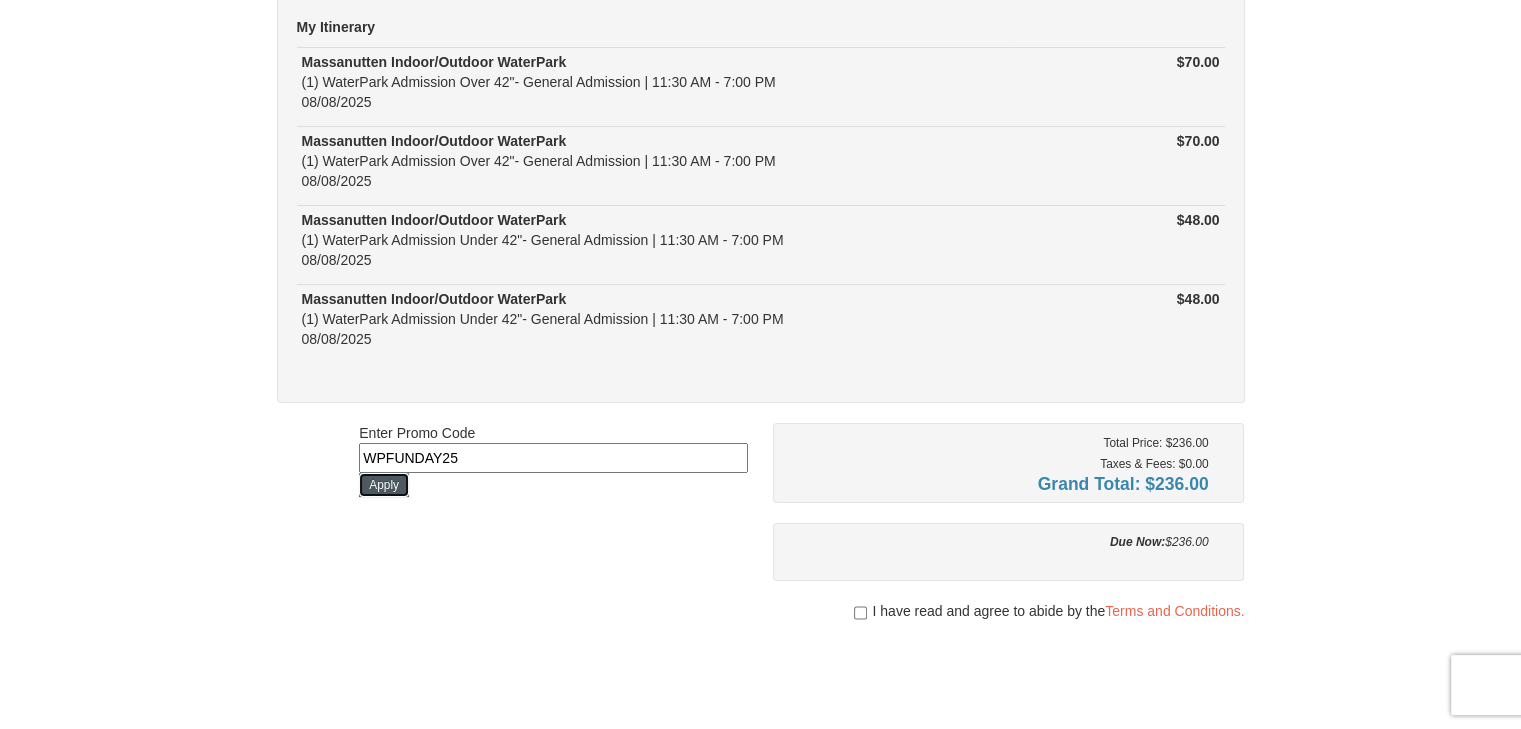 click on "Apply" at bounding box center [384, 485] 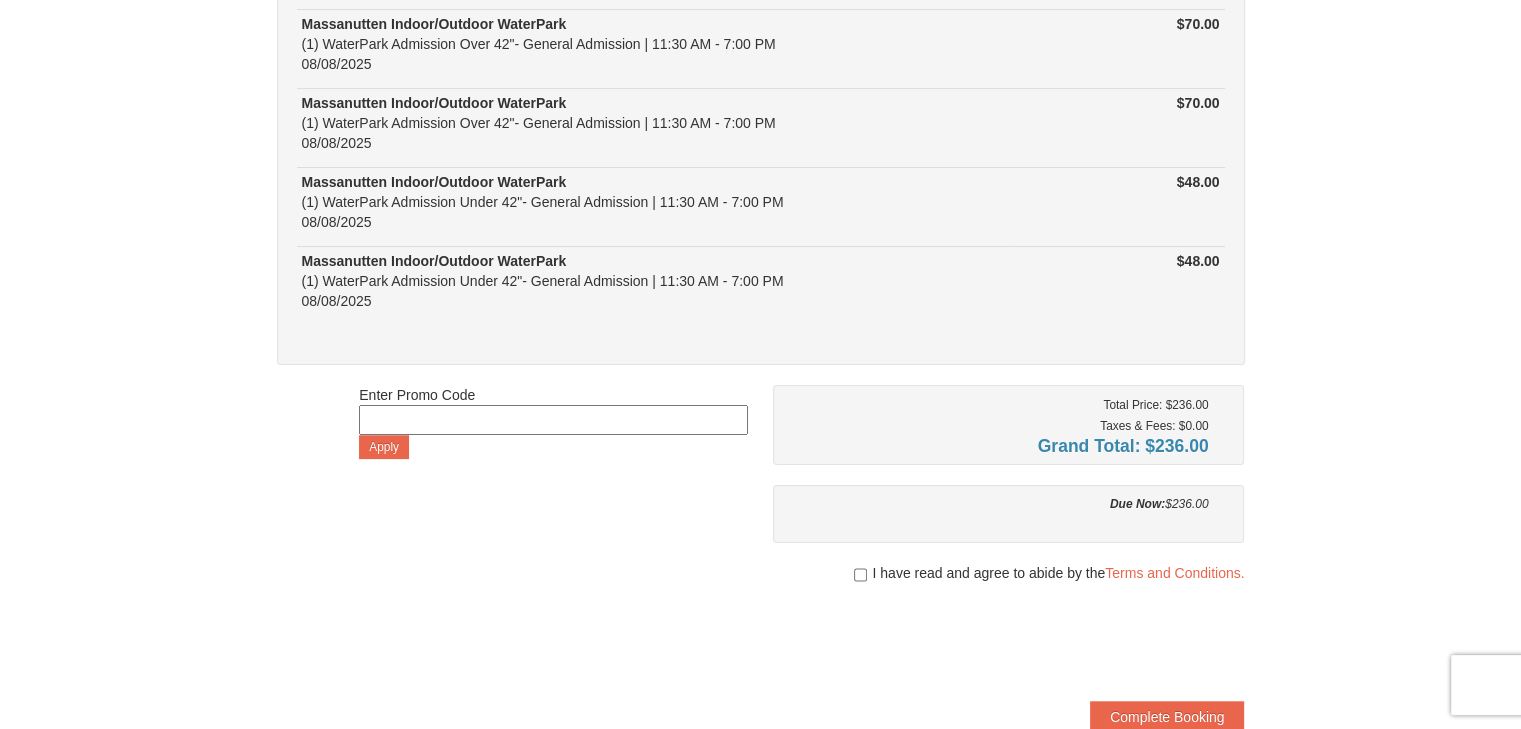 scroll, scrollTop: 0, scrollLeft: 0, axis: both 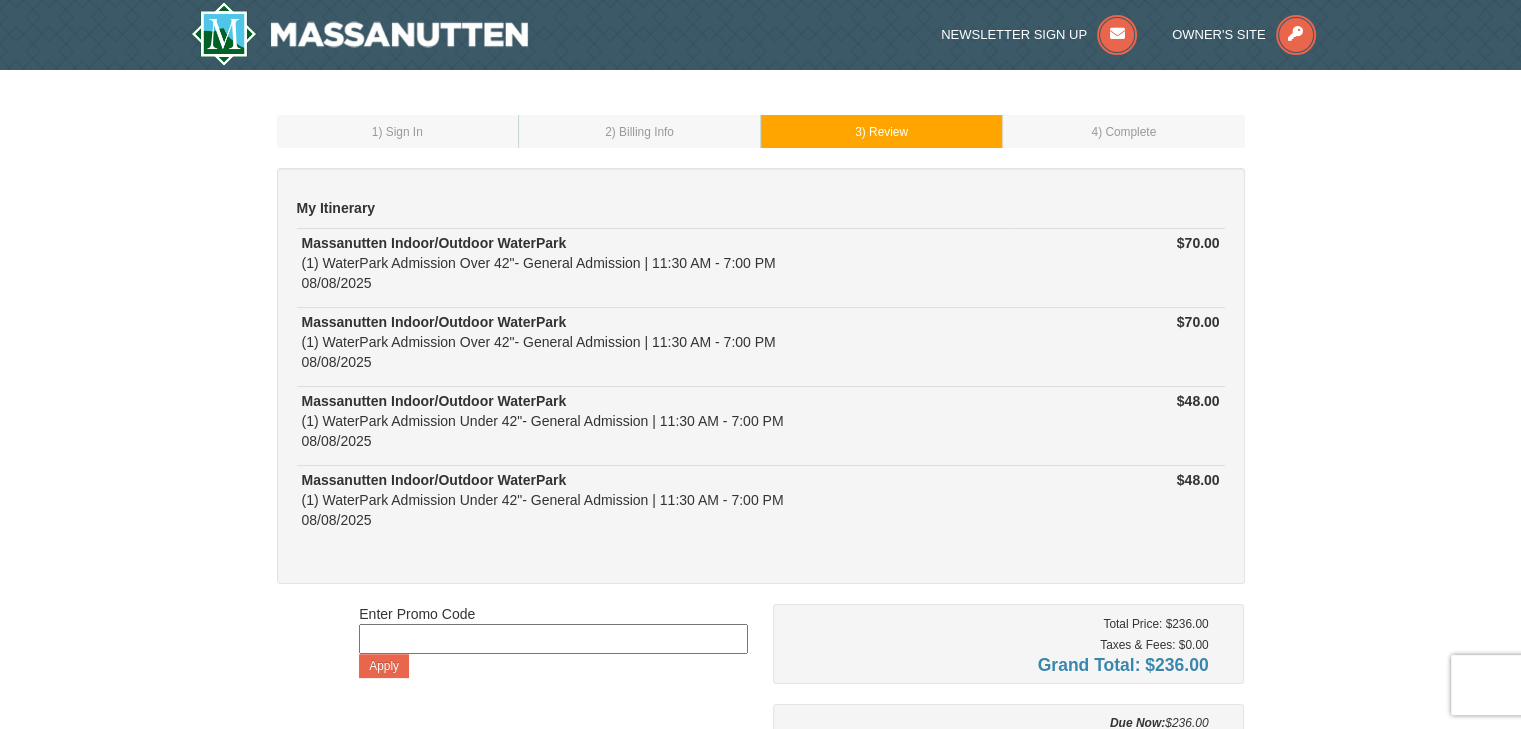 click at bounding box center (553, 639) 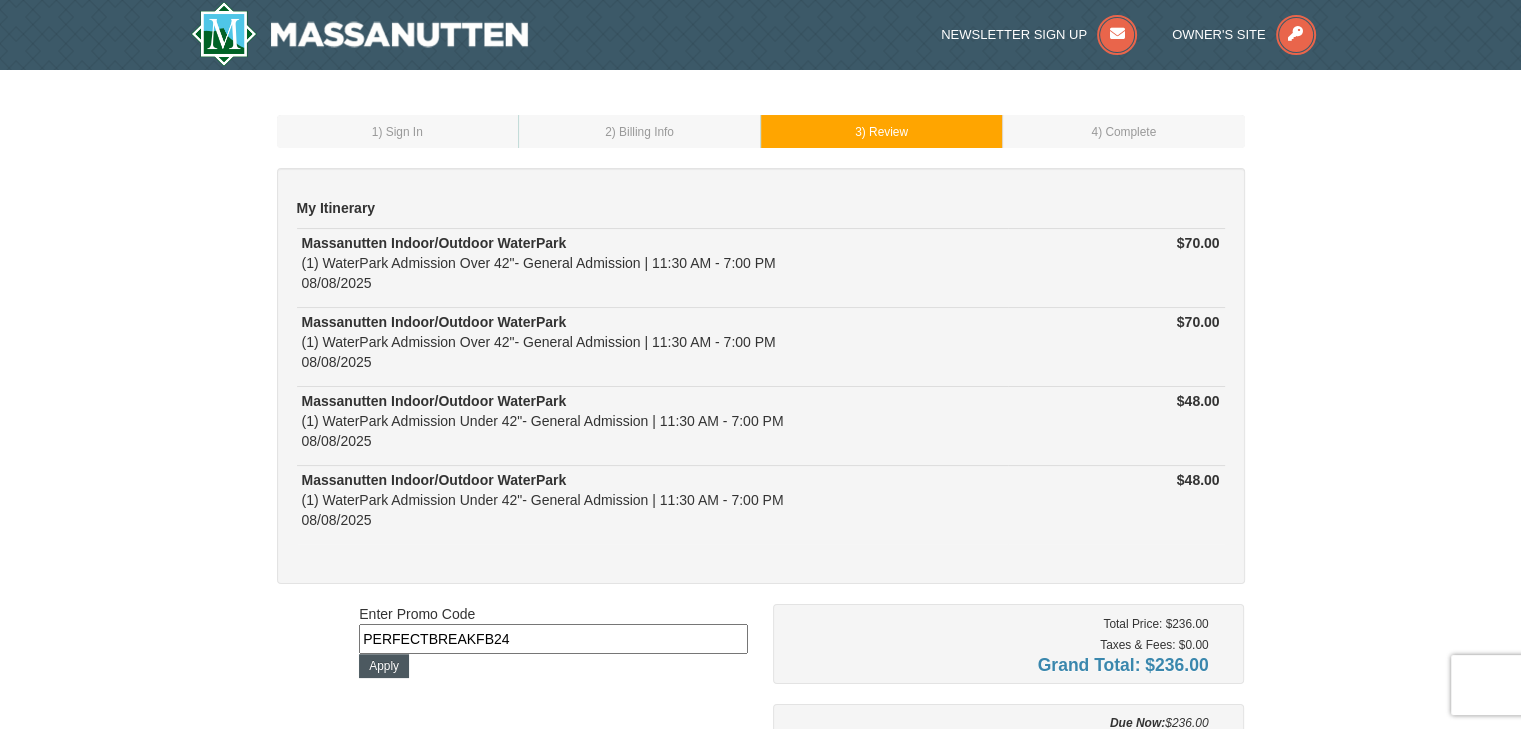 type on "PERFECTBREAKFB24" 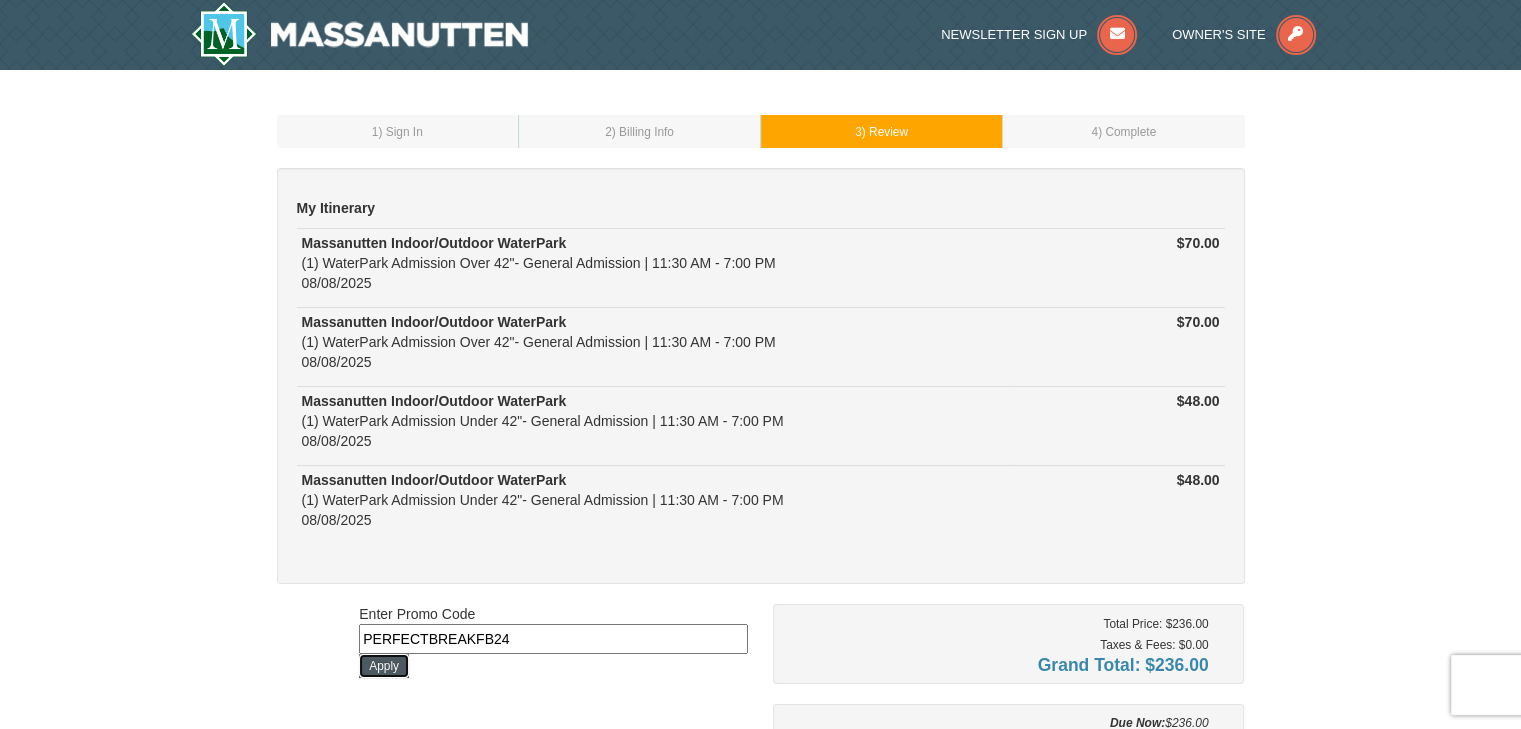 click on "Apply" at bounding box center [384, 666] 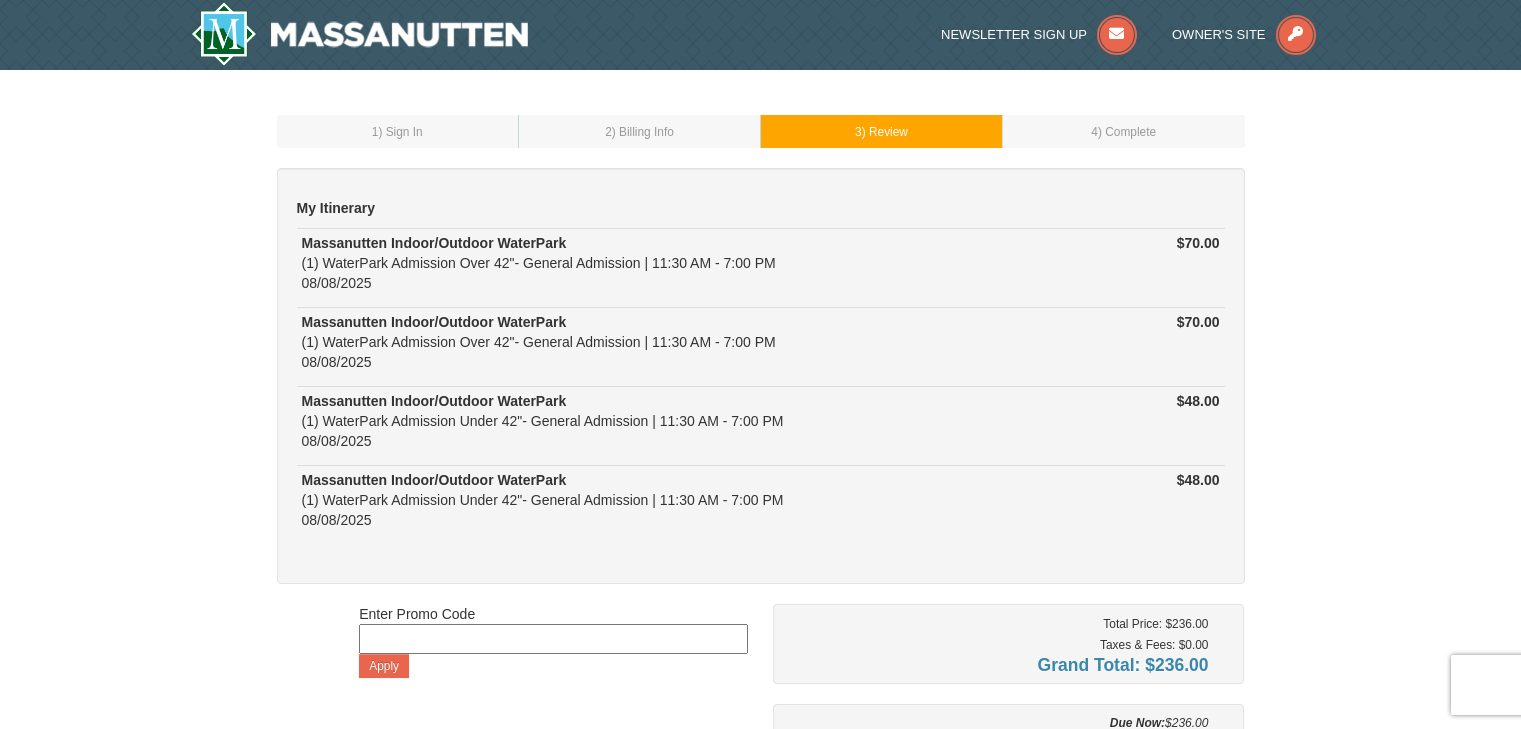 scroll, scrollTop: 0, scrollLeft: 0, axis: both 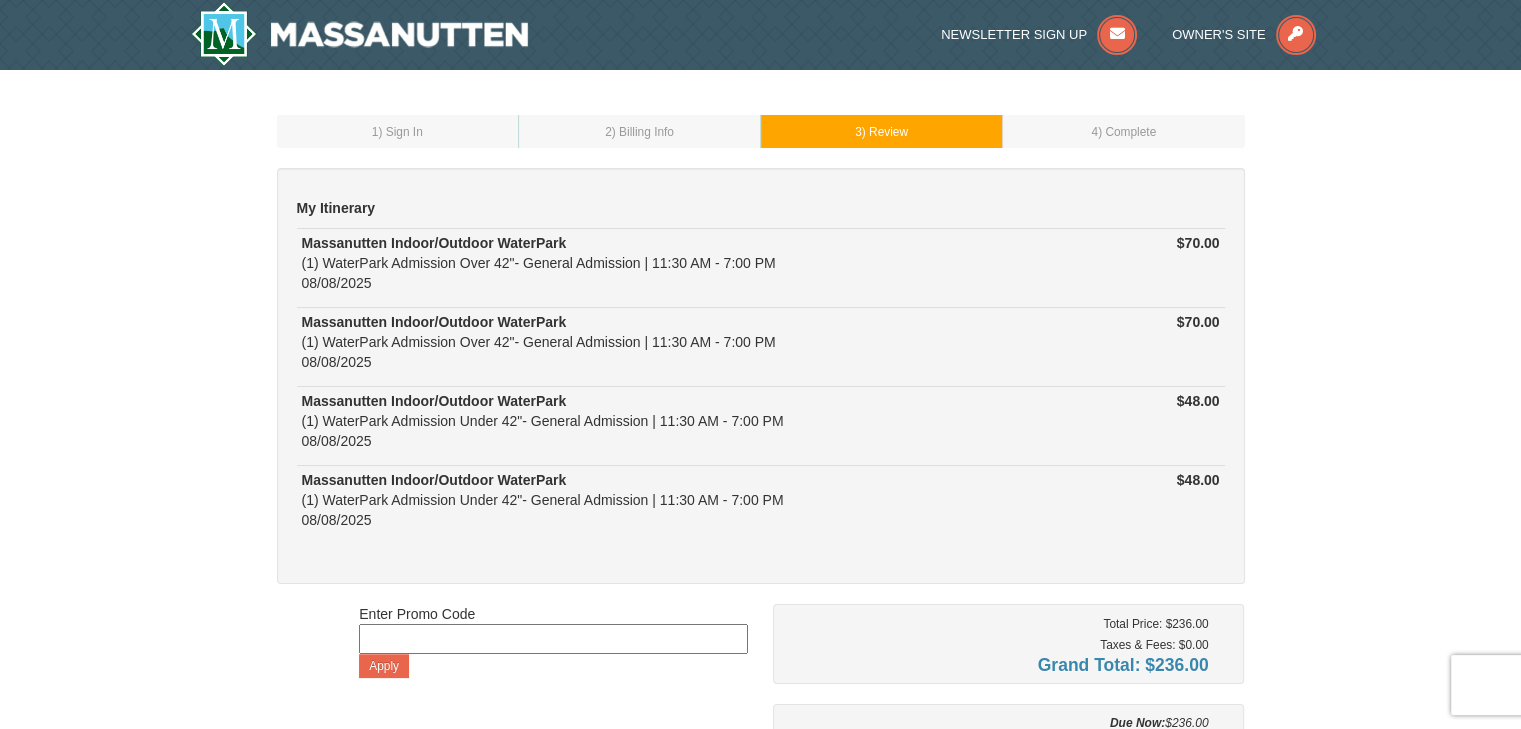 click at bounding box center (553, 639) 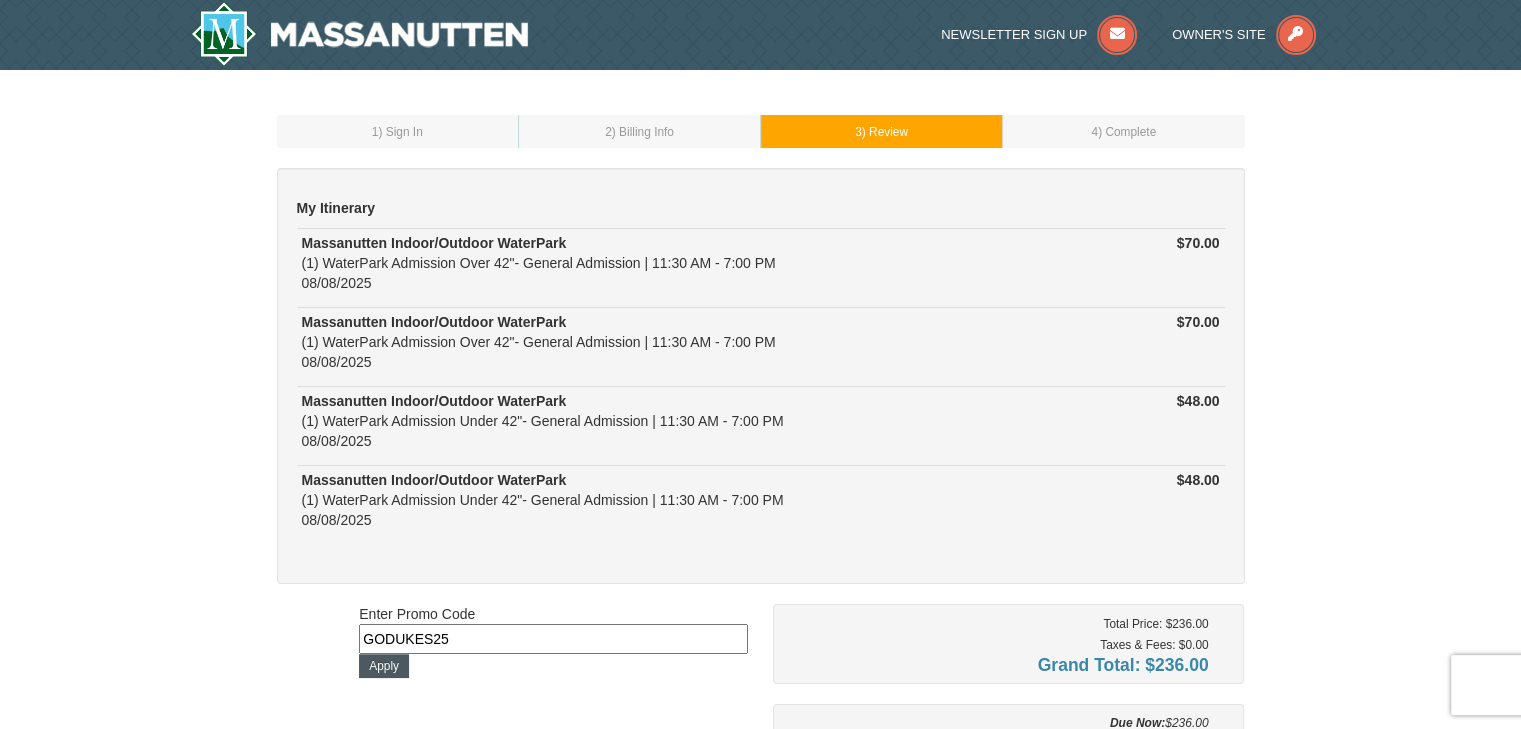 type on "GODUKES25" 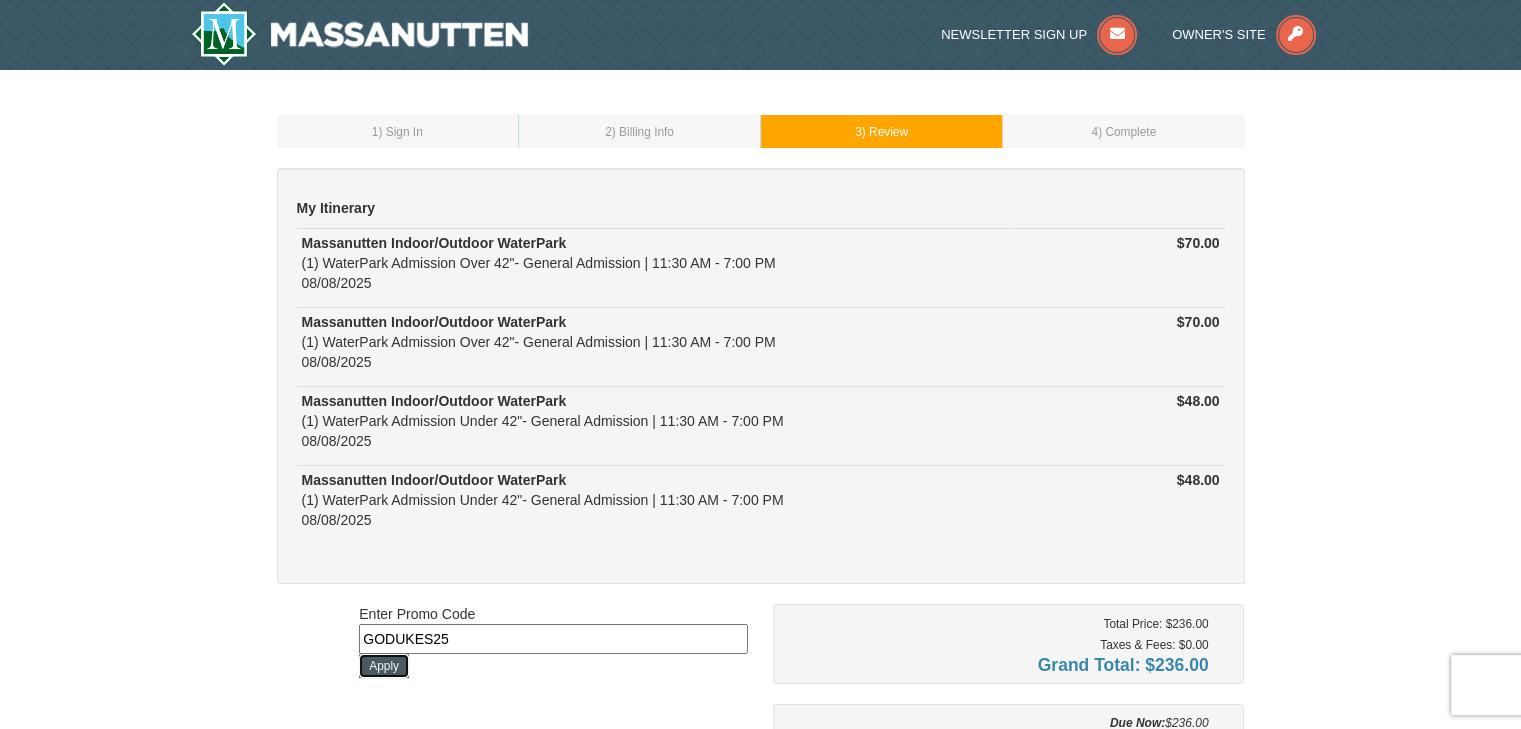 click on "Apply" at bounding box center [384, 666] 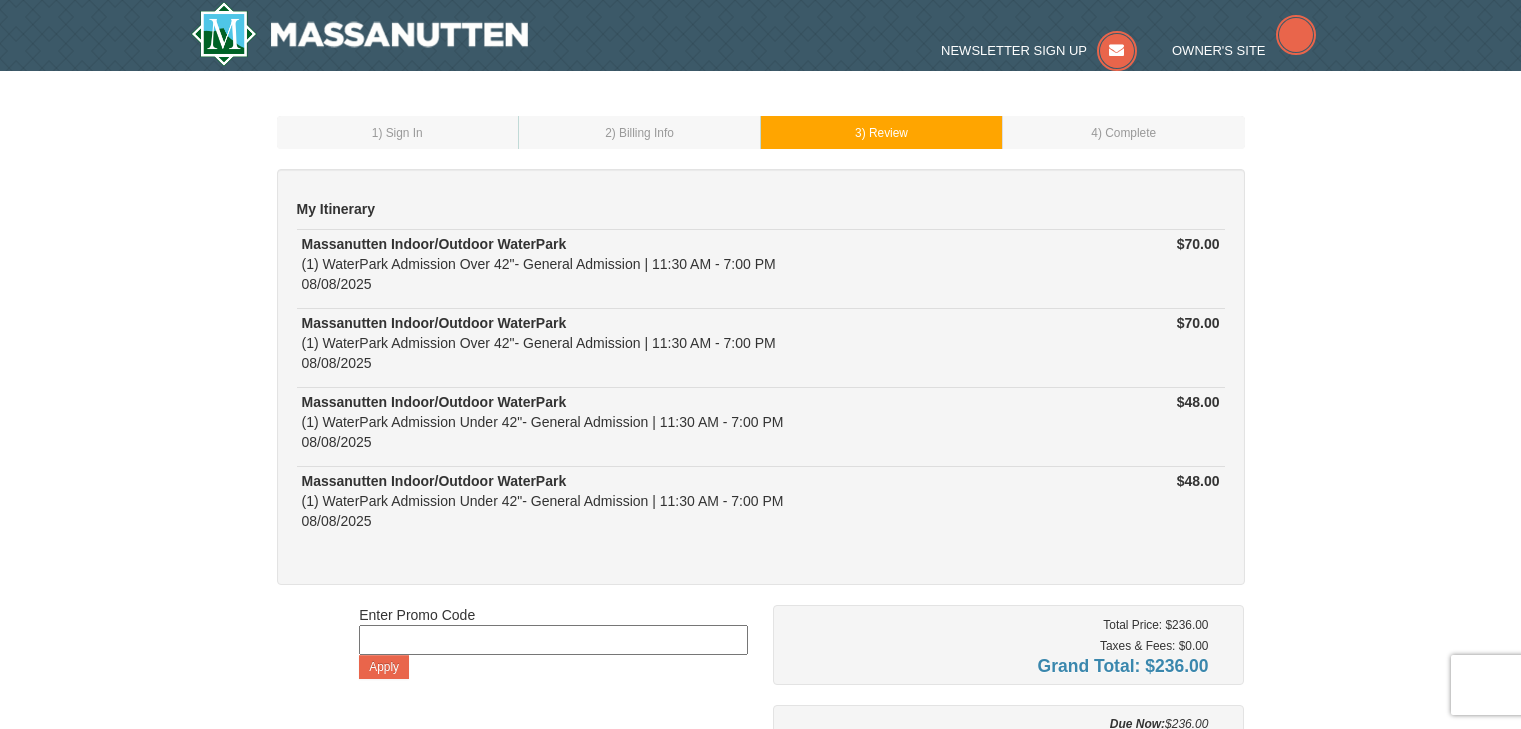 scroll, scrollTop: 0, scrollLeft: 0, axis: both 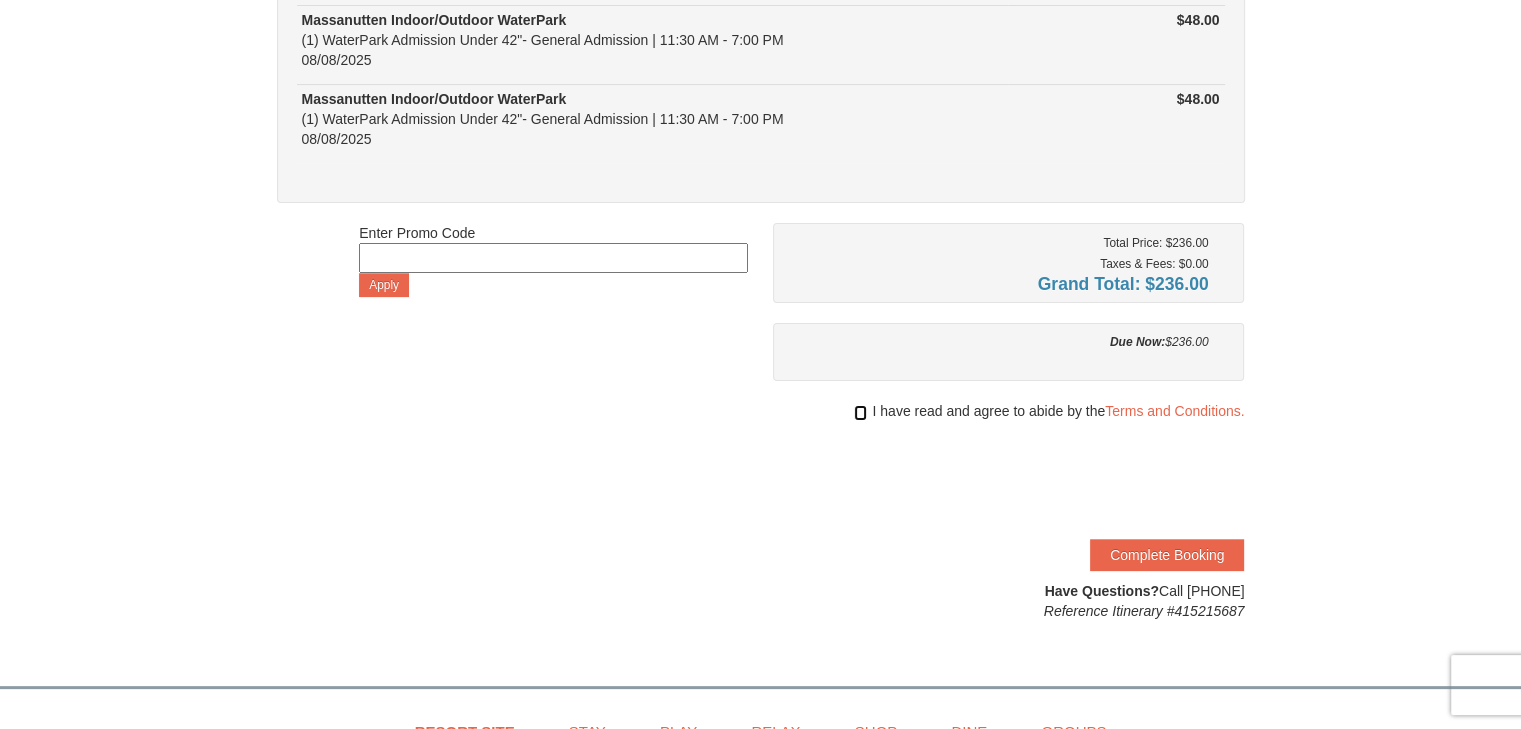 click at bounding box center (860, 413) 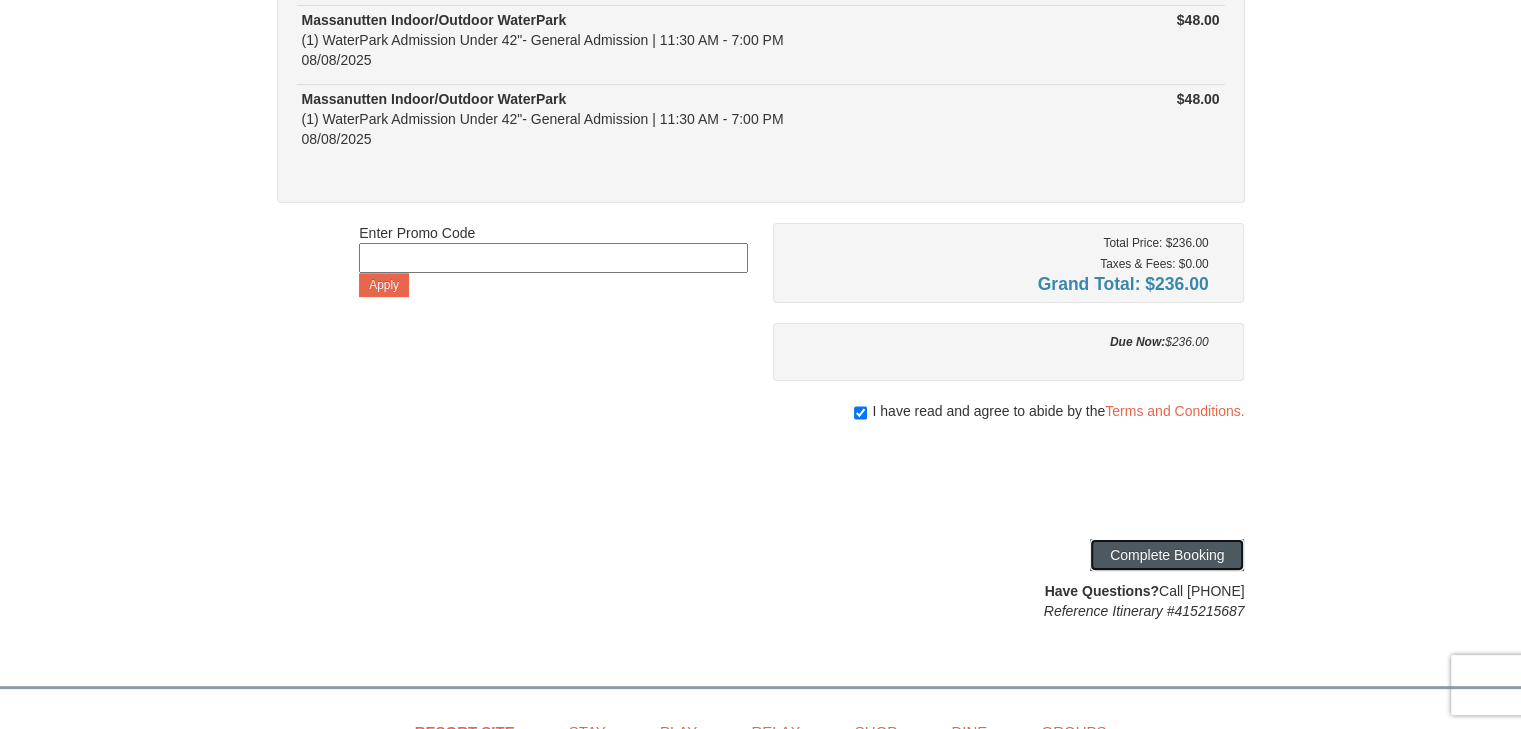 click on "Complete Booking" at bounding box center [1167, 555] 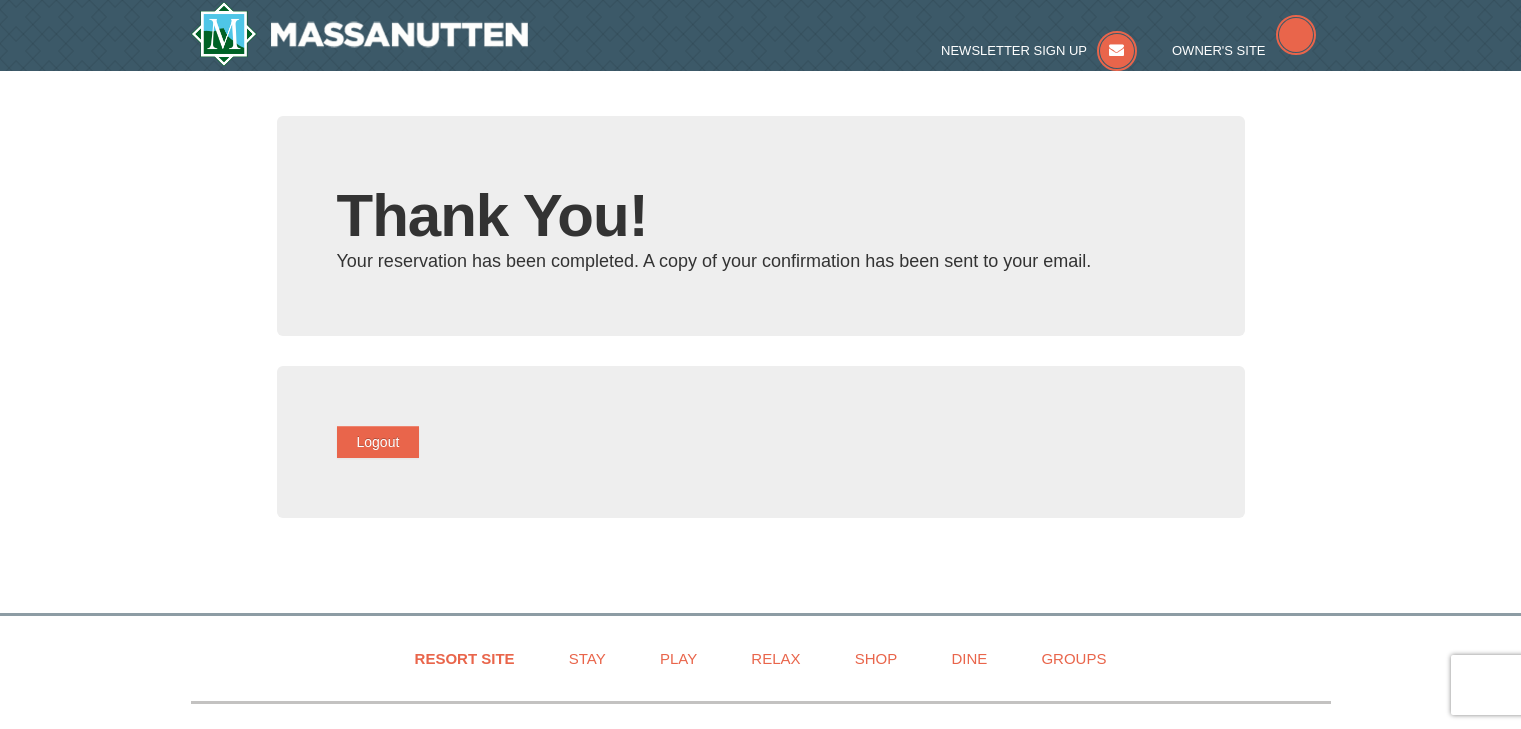 scroll, scrollTop: 0, scrollLeft: 0, axis: both 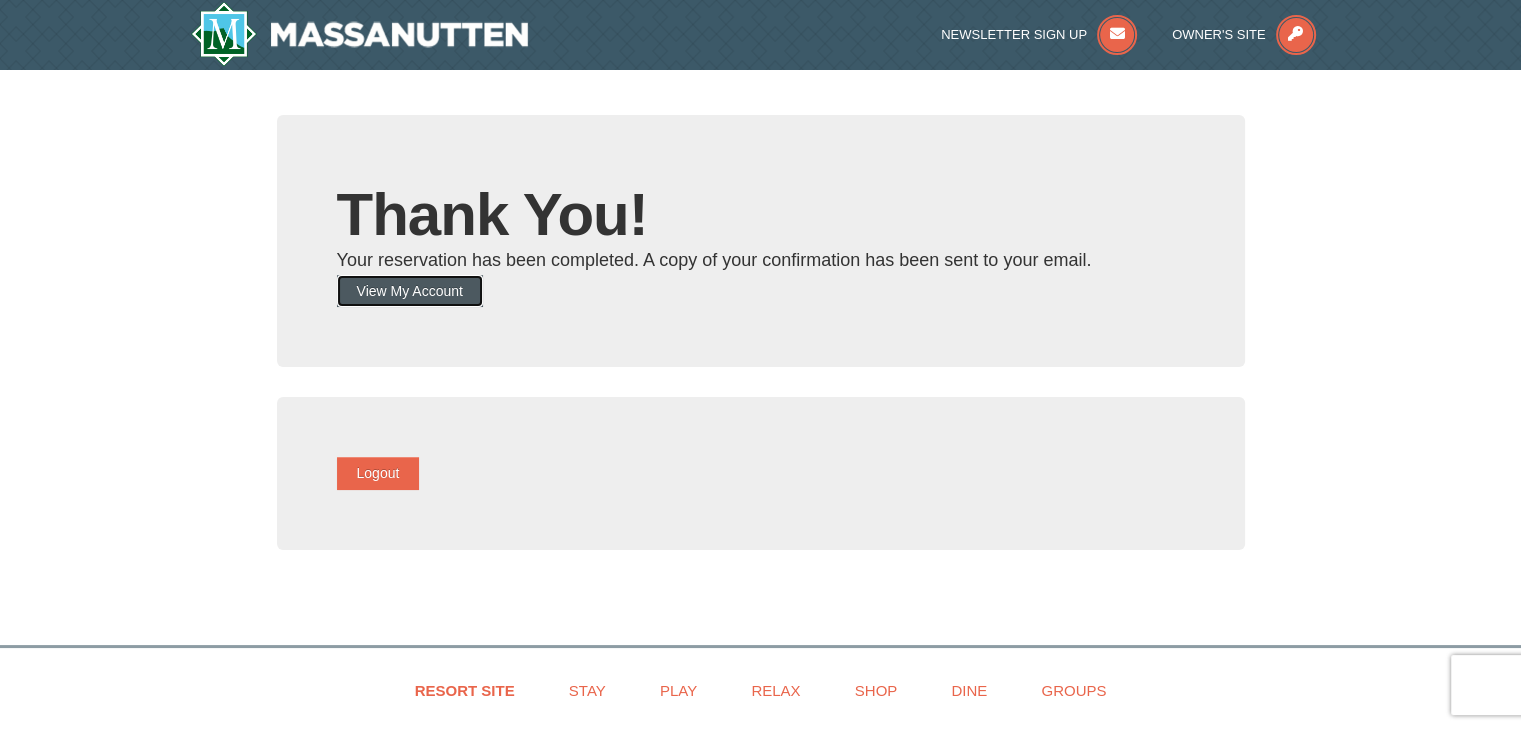 click on "View My Account" at bounding box center (410, 291) 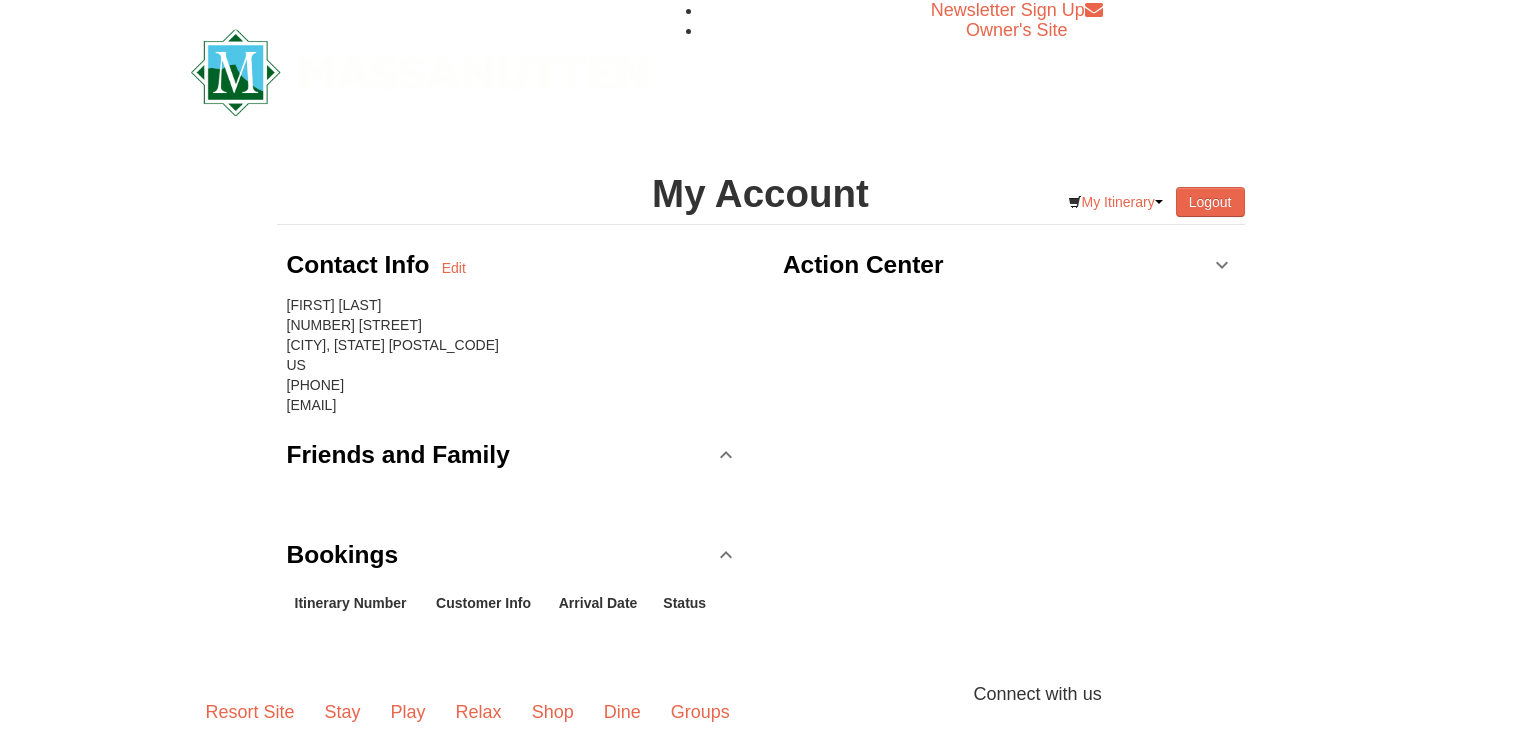 scroll, scrollTop: 0, scrollLeft: 0, axis: both 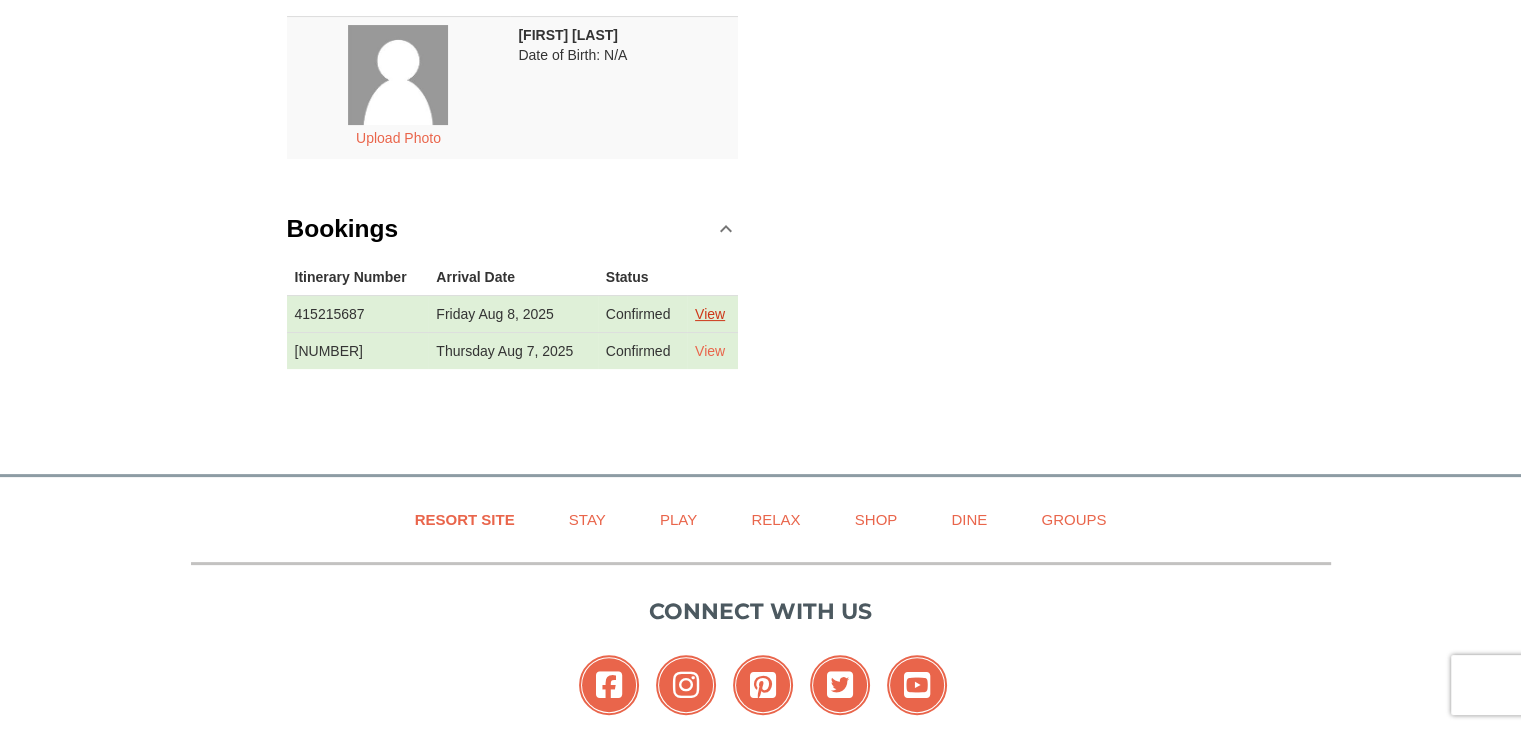 click on "View" at bounding box center (710, 314) 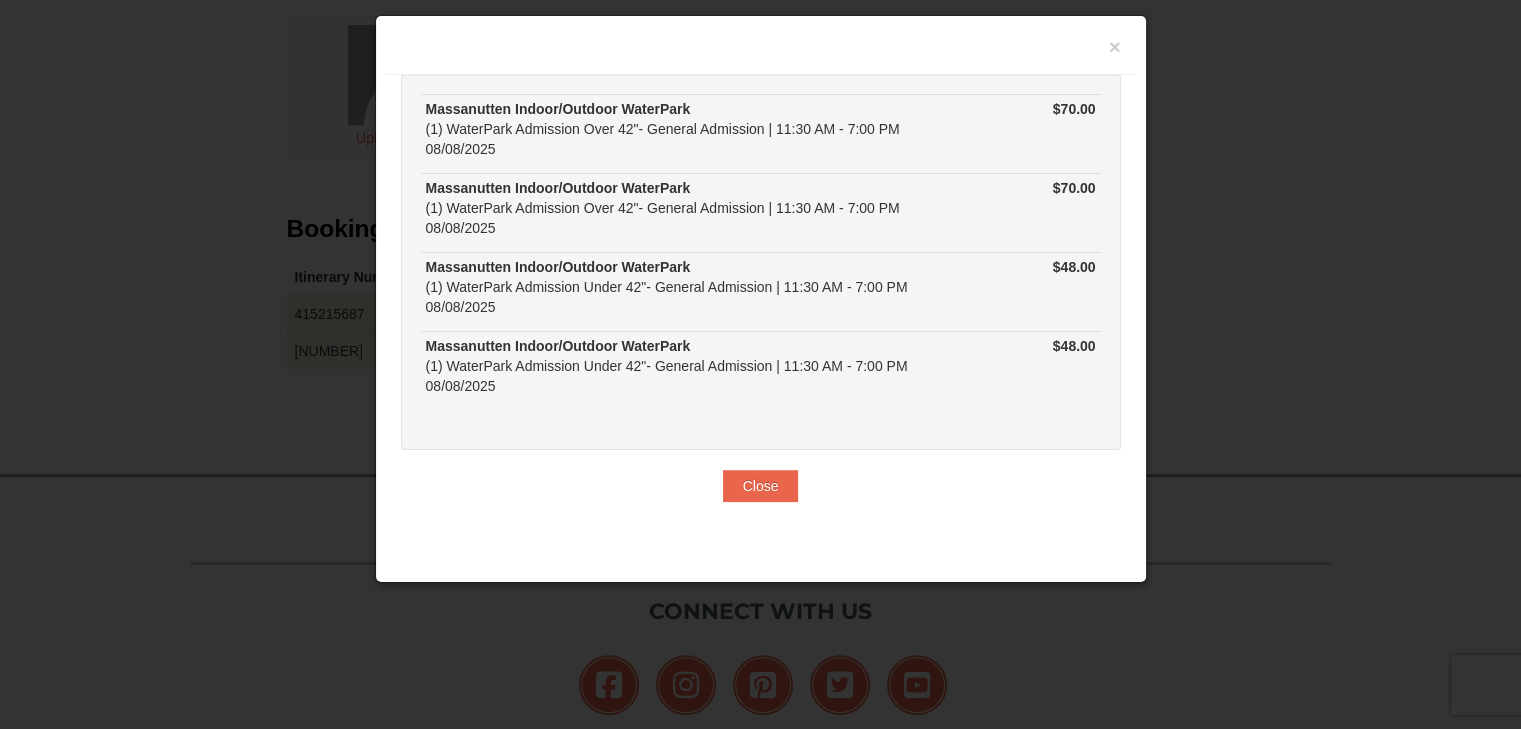 scroll, scrollTop: 0, scrollLeft: 0, axis: both 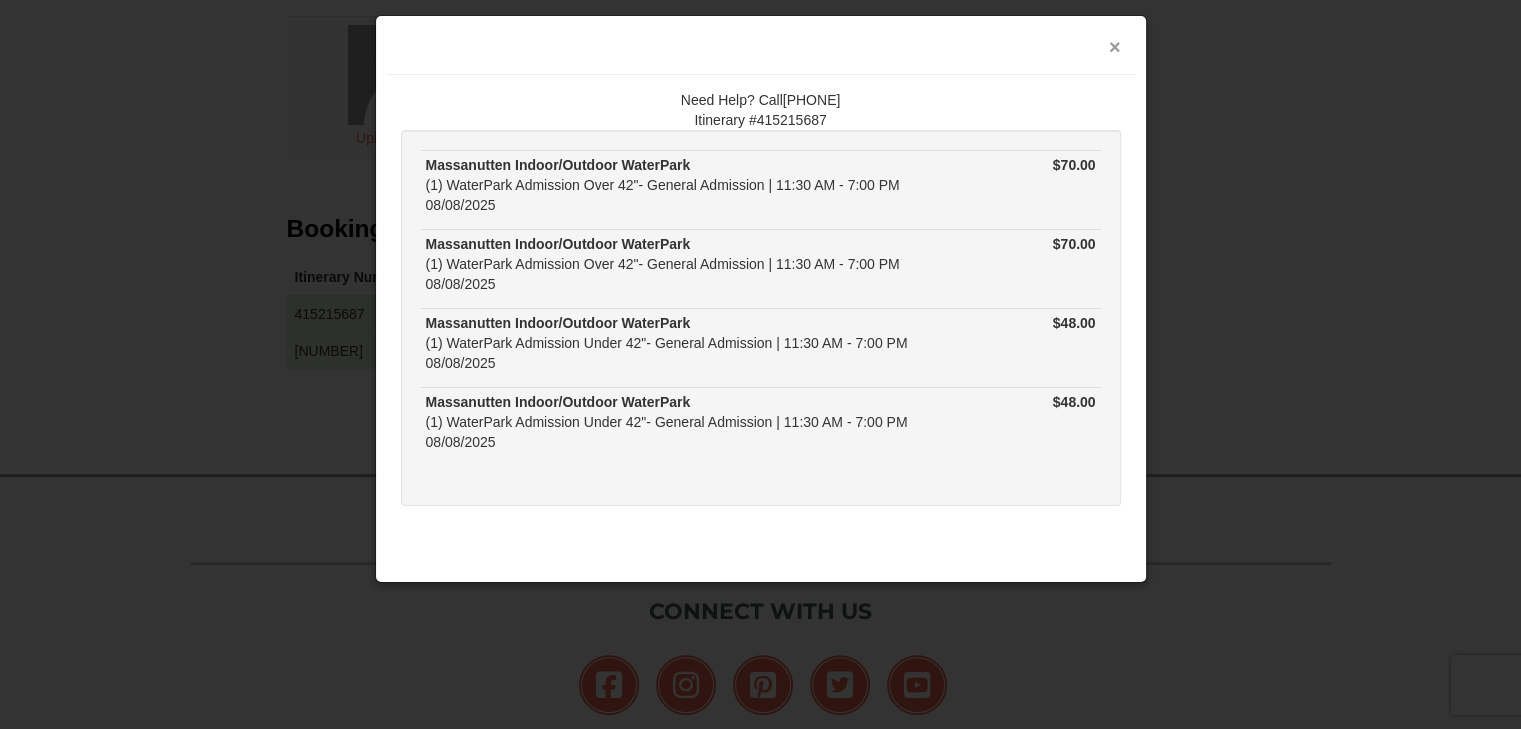 click on "×" at bounding box center (1115, 47) 